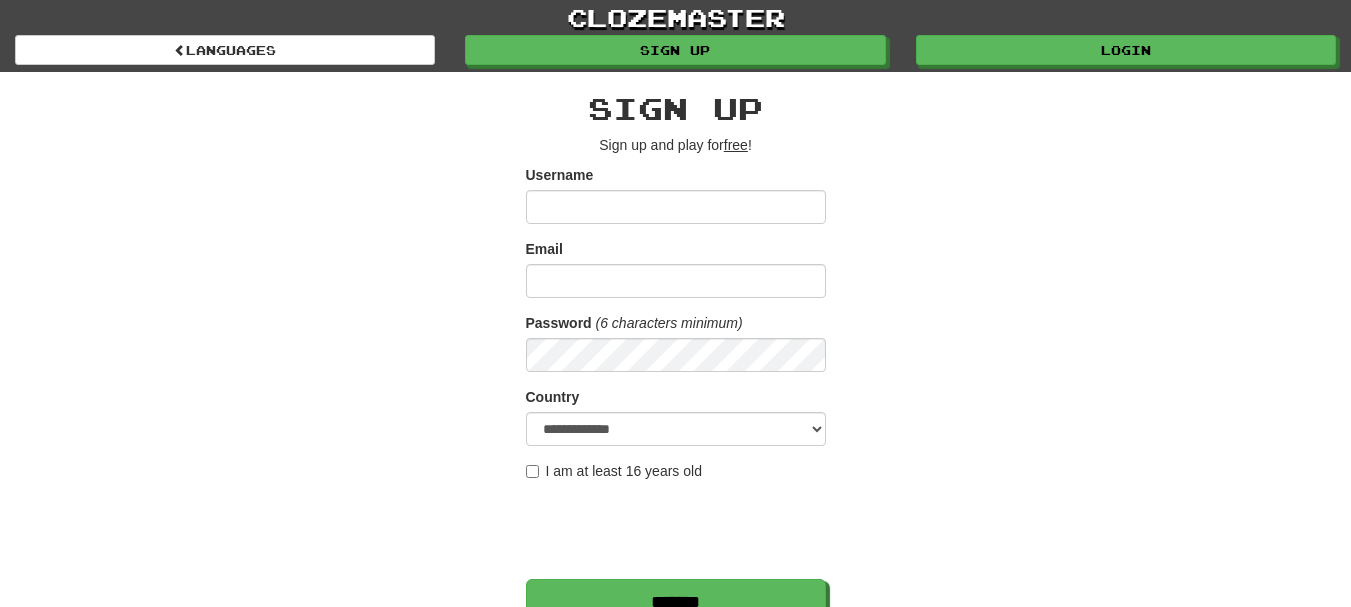 scroll, scrollTop: 300, scrollLeft: 0, axis: vertical 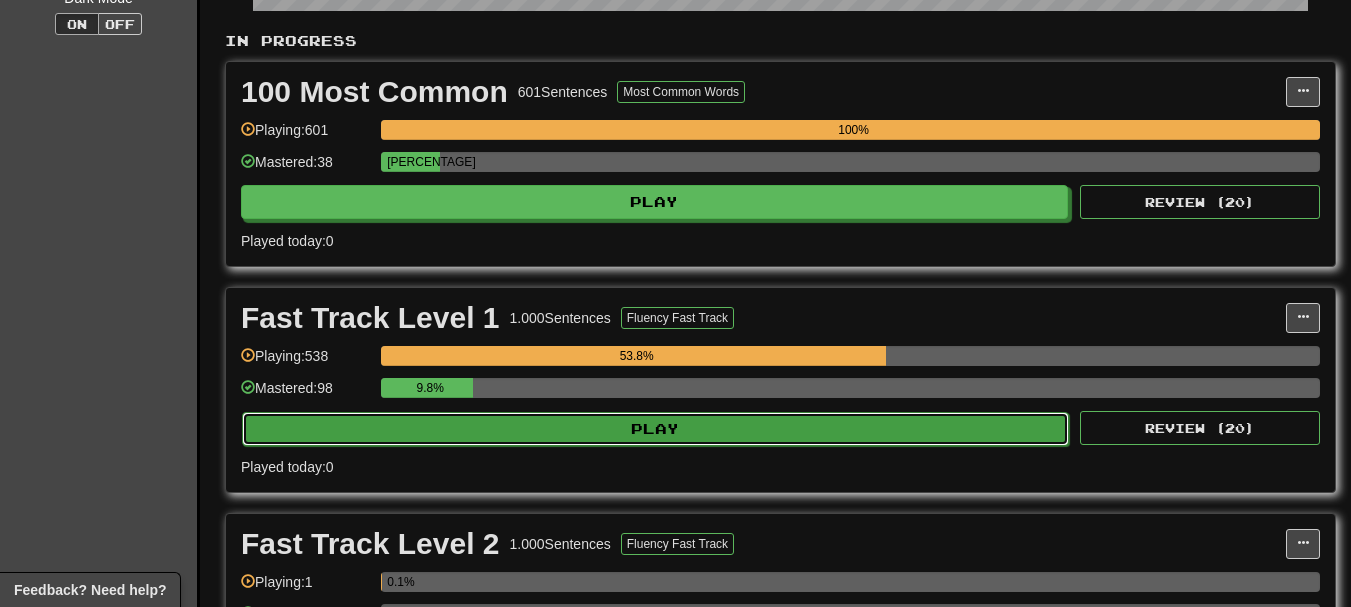 click on "Play" at bounding box center [655, 429] 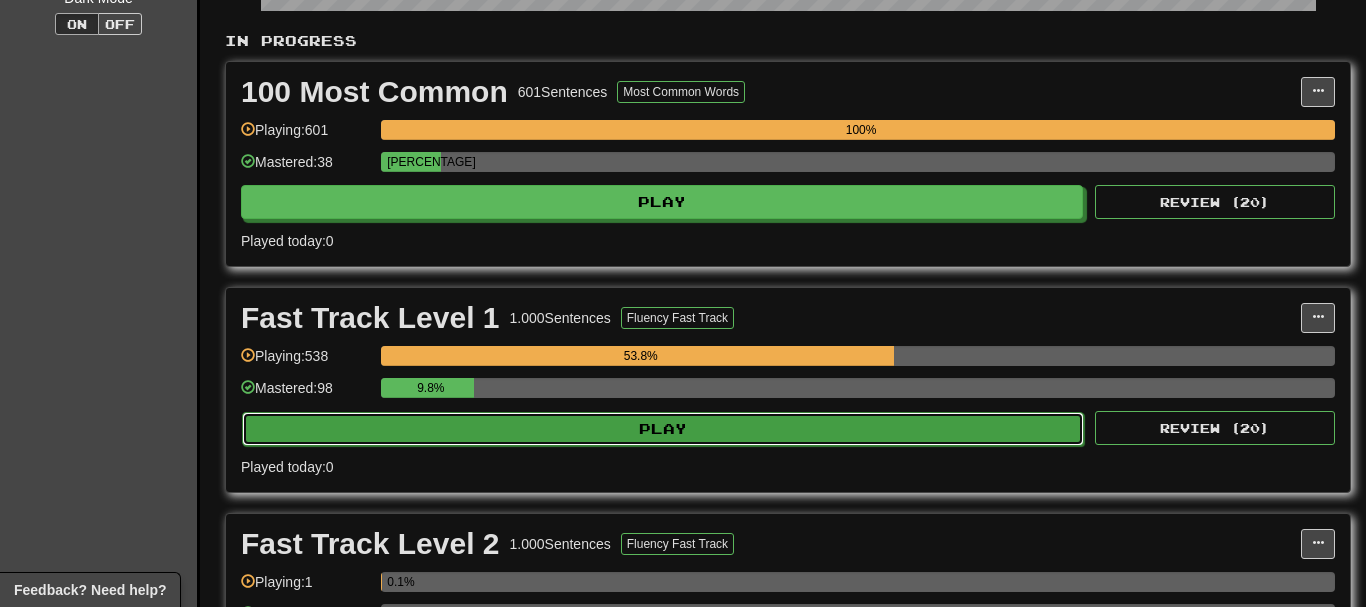 select on "**" 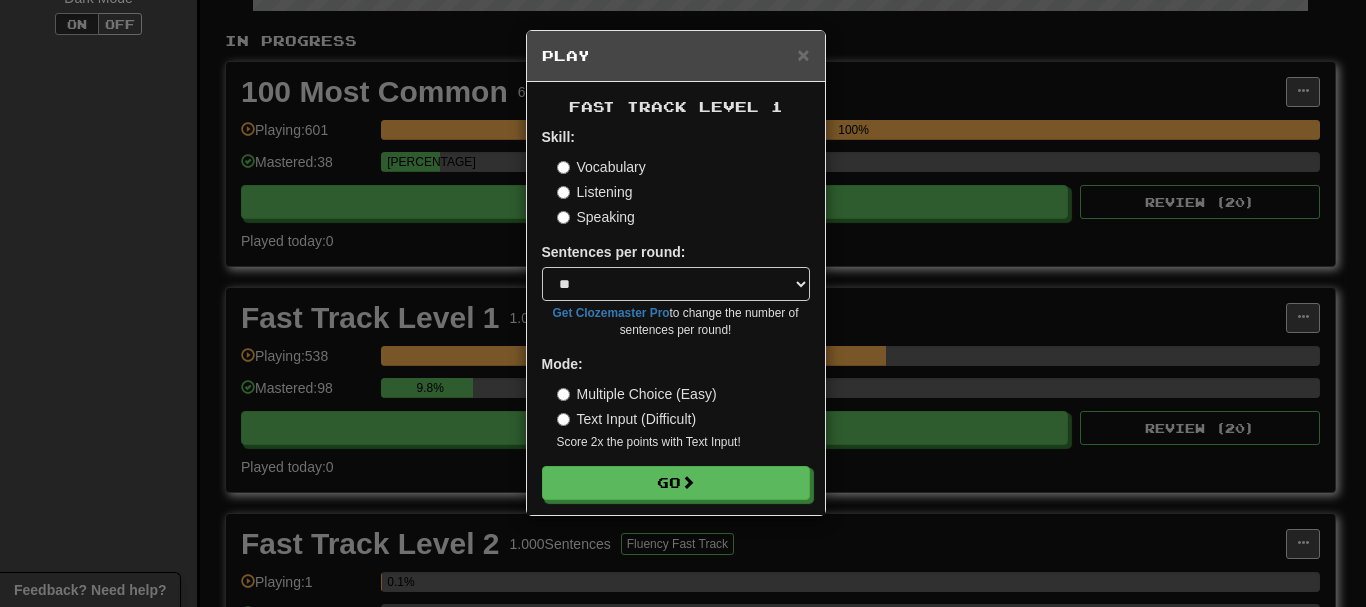 click on "Speaking" at bounding box center [596, 217] 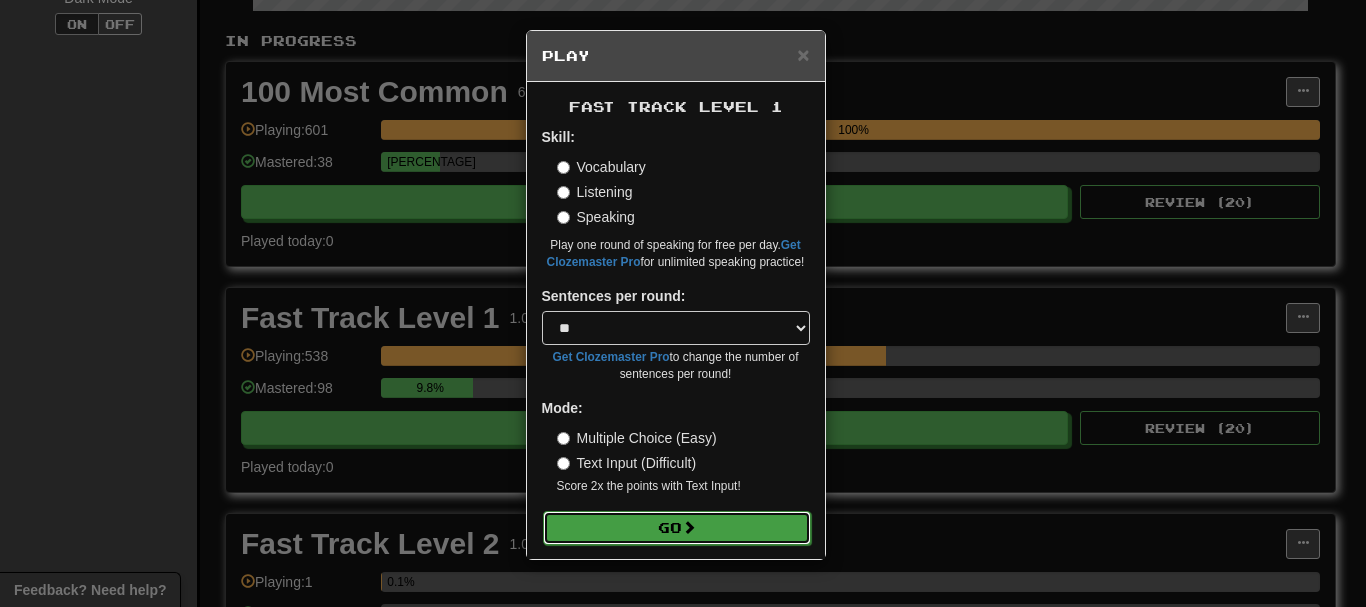 click on "Go" at bounding box center [677, 528] 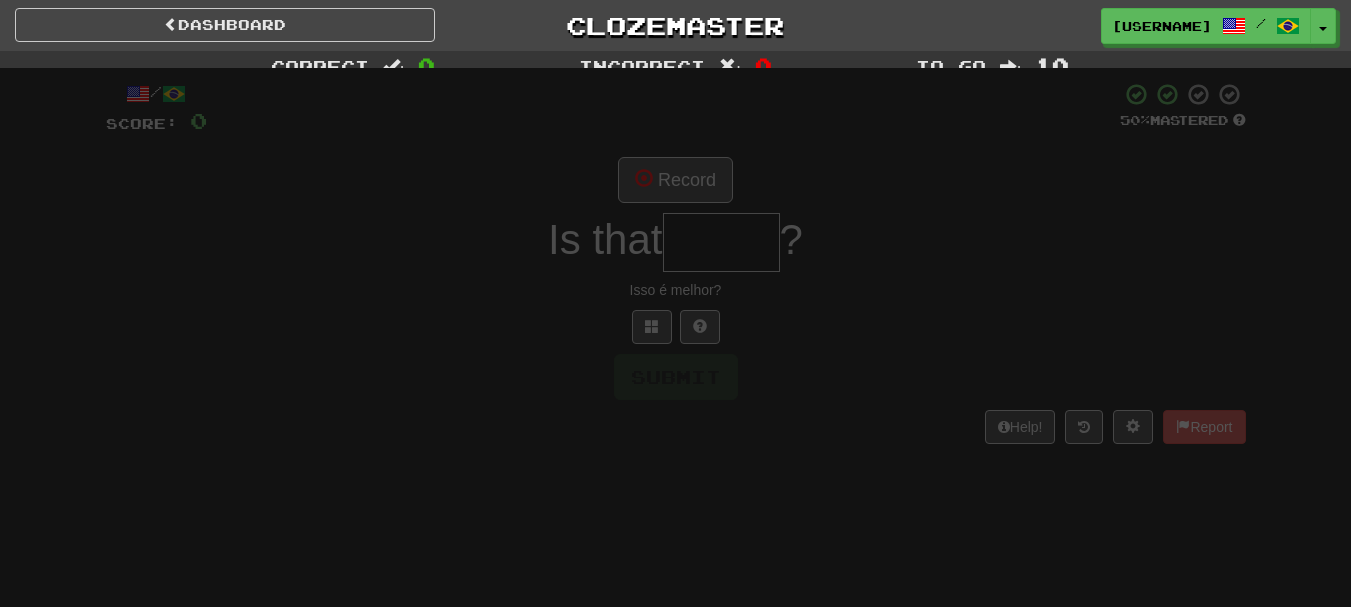 scroll, scrollTop: 0, scrollLeft: 0, axis: both 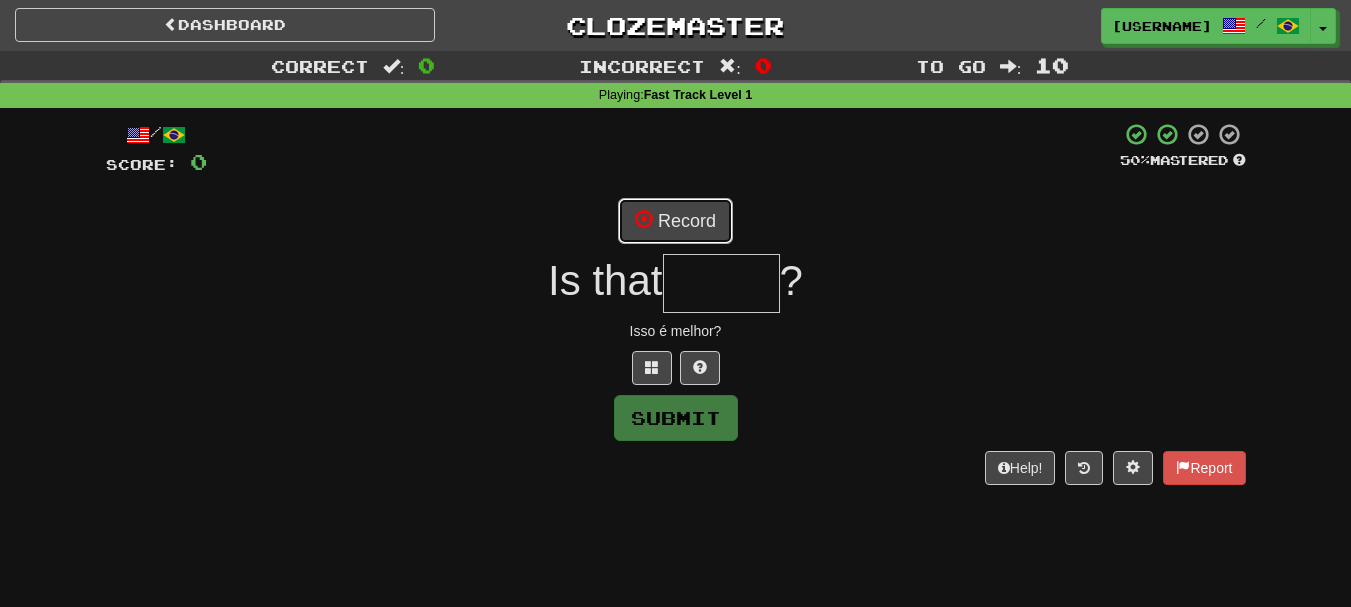 click on "Record" at bounding box center (675, 221) 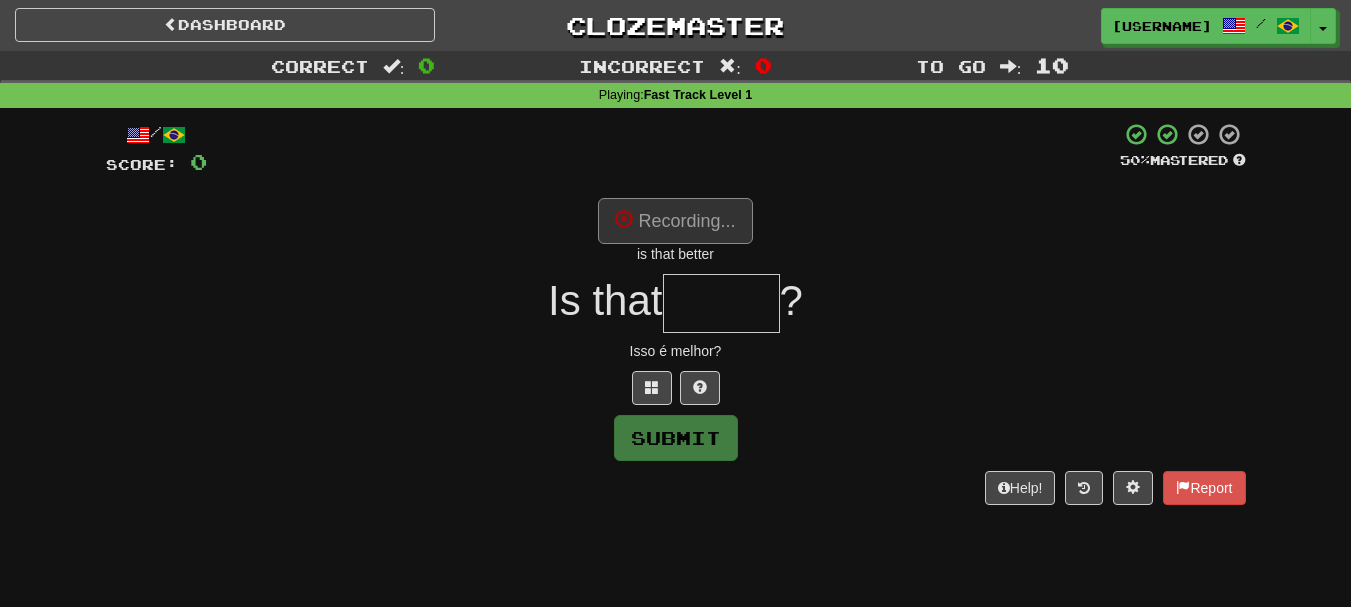 type on "******" 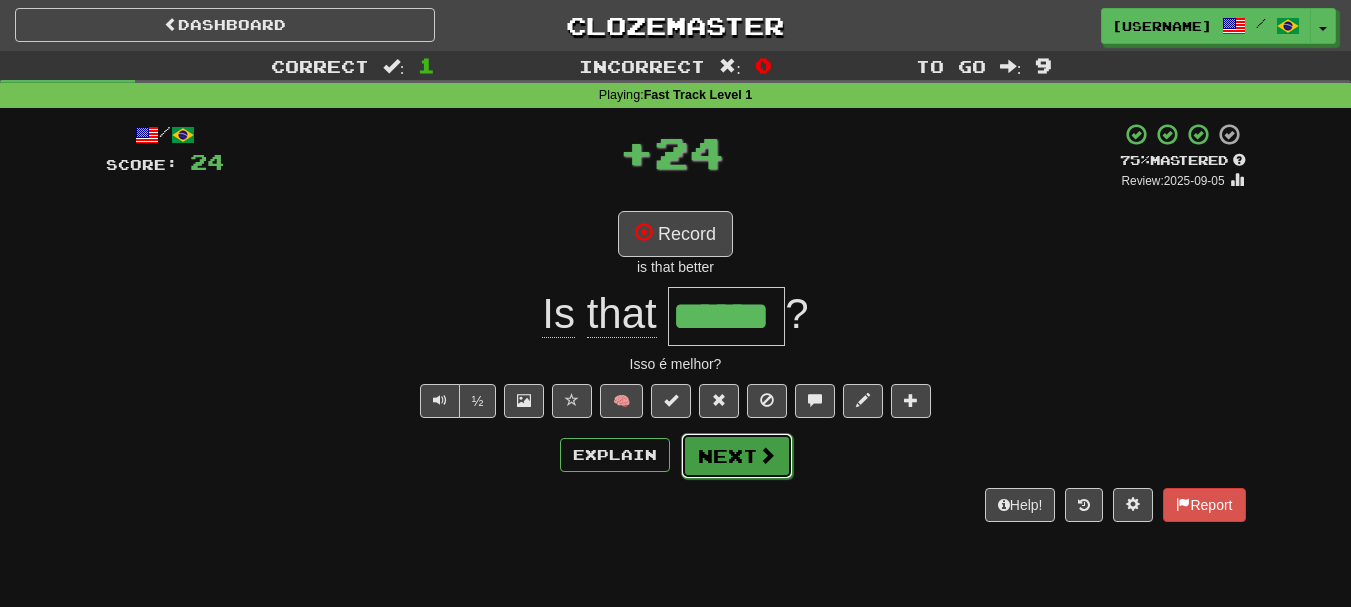 click on "Next" at bounding box center [737, 456] 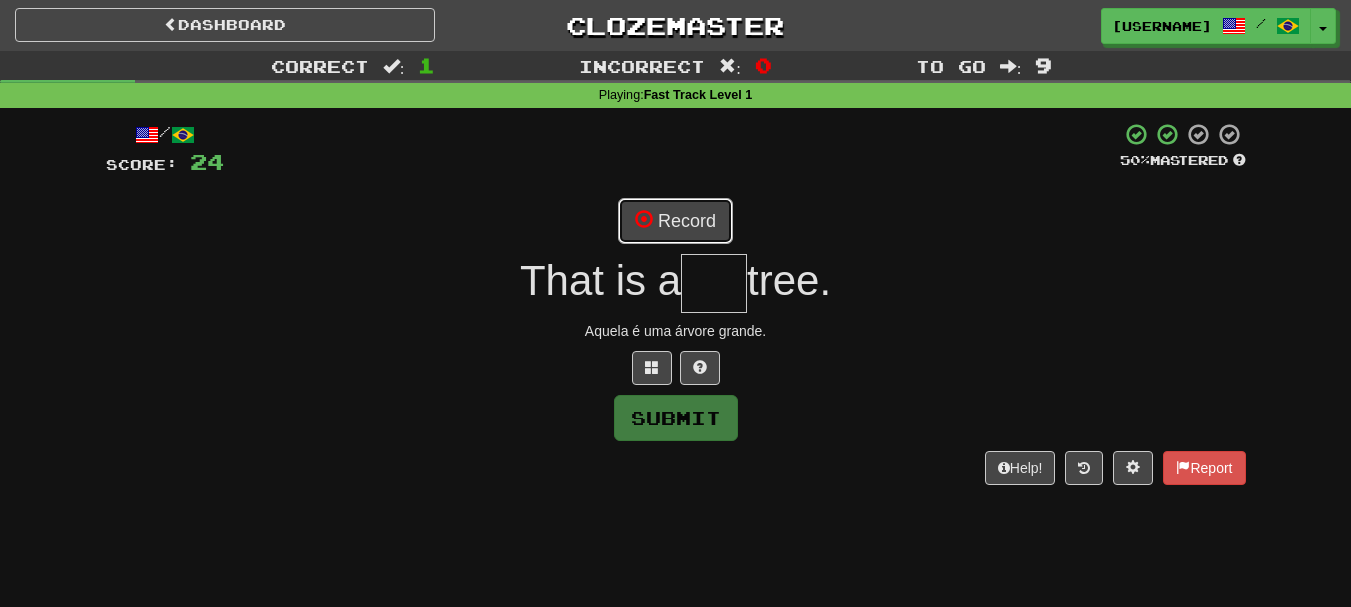 click on "Record" at bounding box center [675, 221] 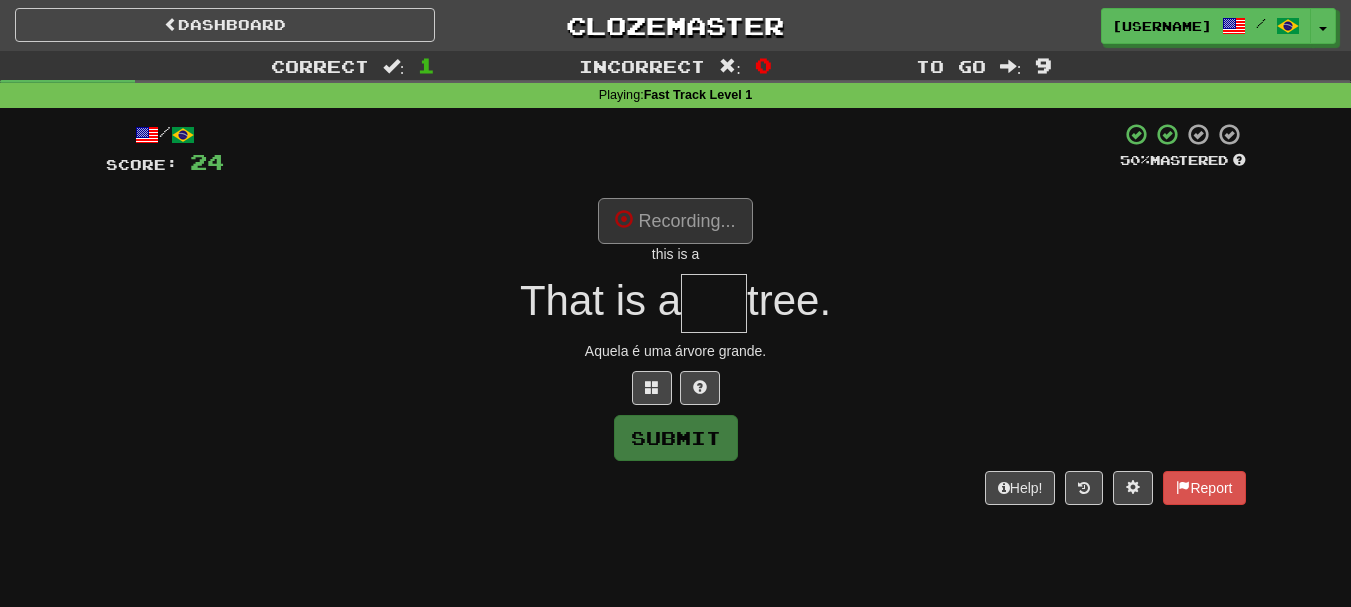 type on "***" 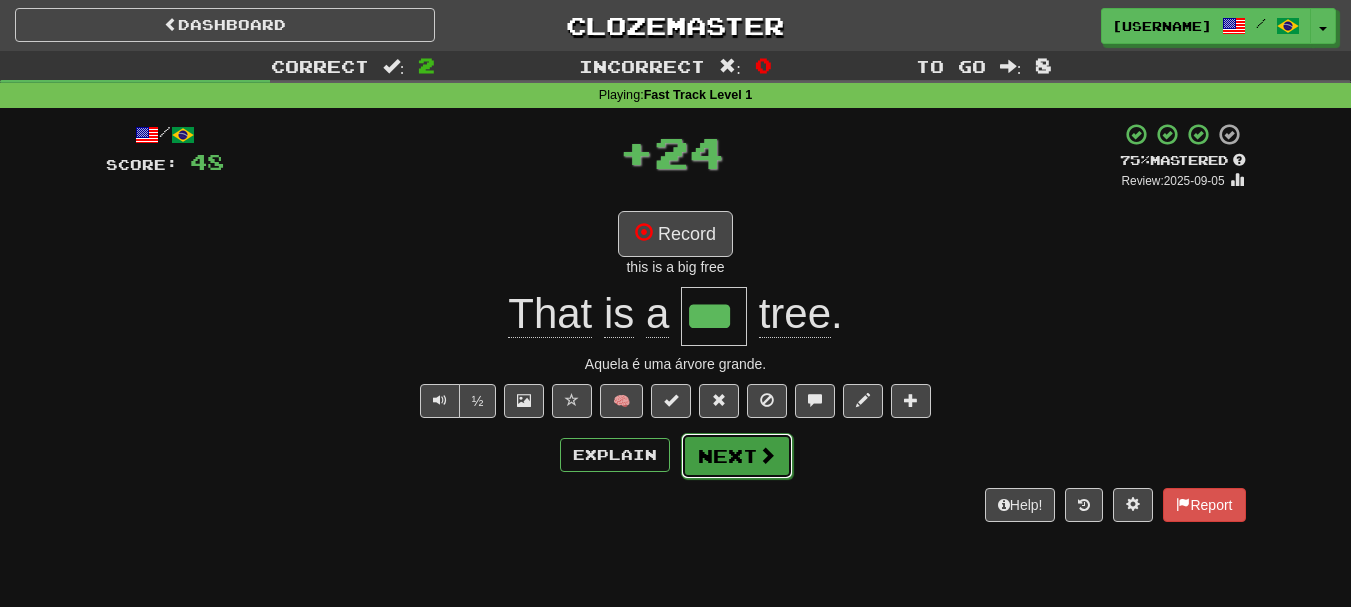 click on "Next" at bounding box center [737, 456] 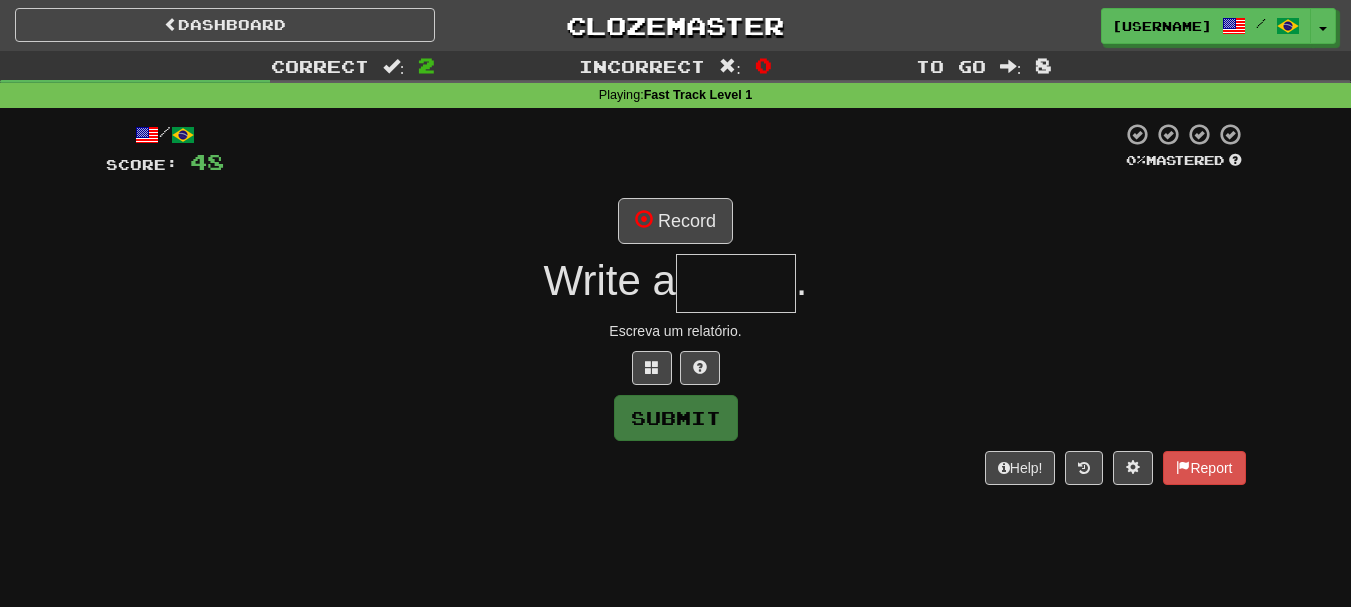 click on "Help!  Report" at bounding box center [676, 468] 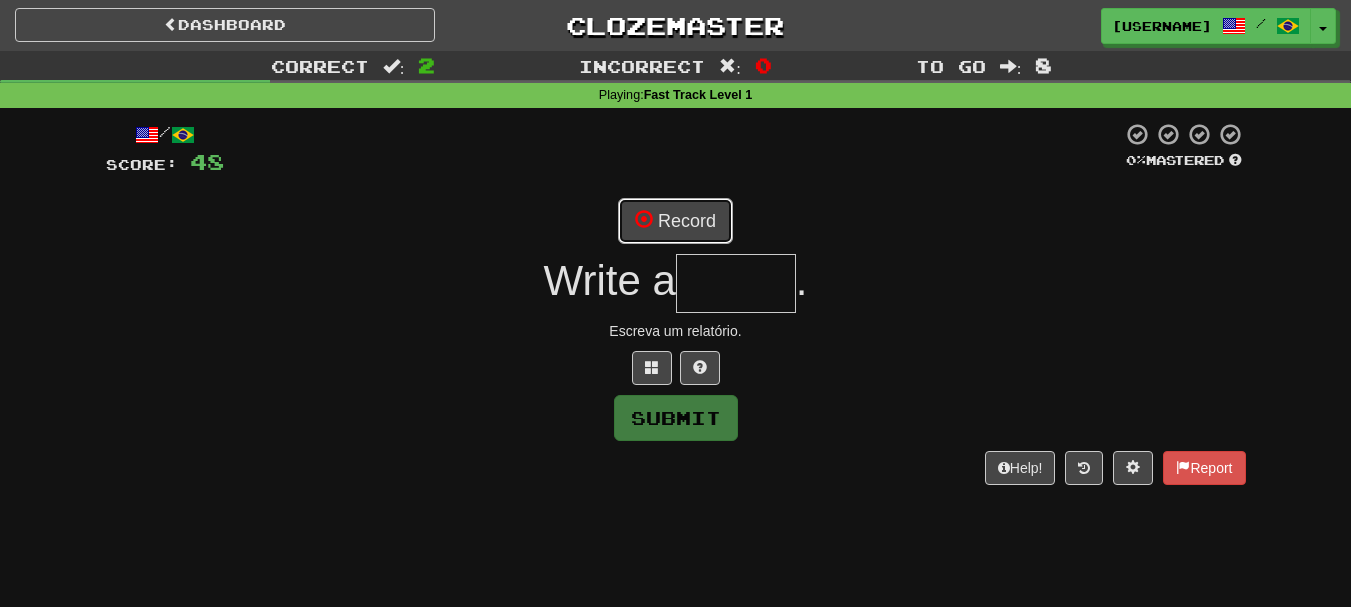 click on "Record" at bounding box center [675, 221] 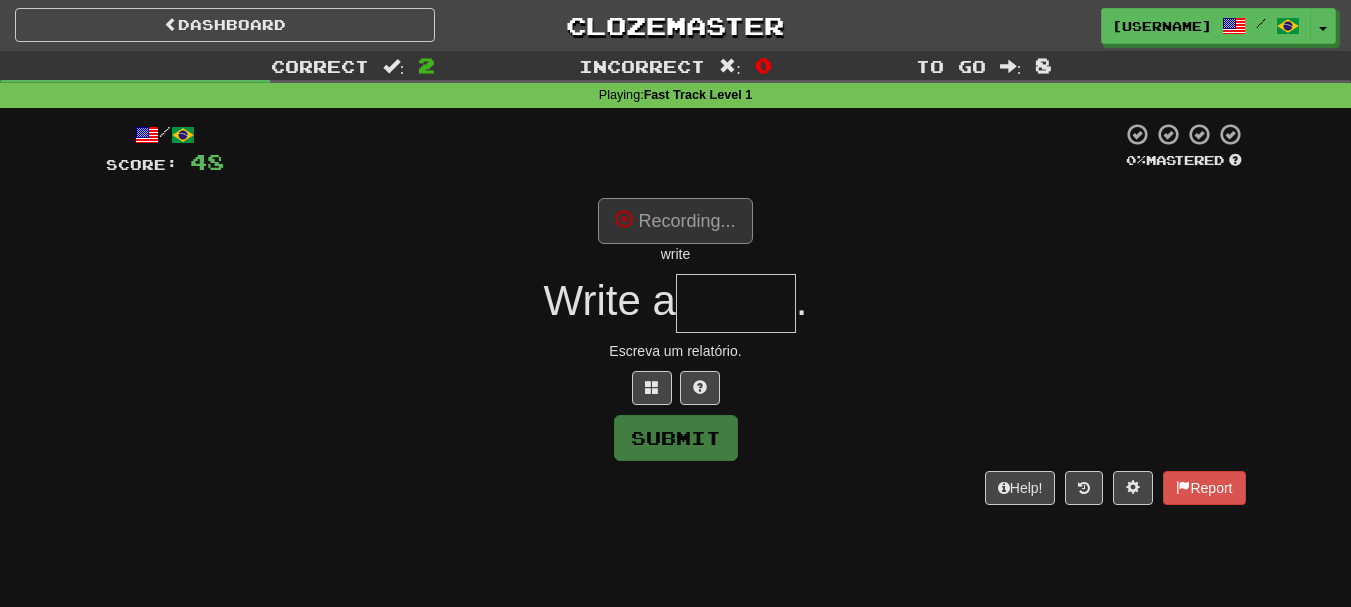 type on "******" 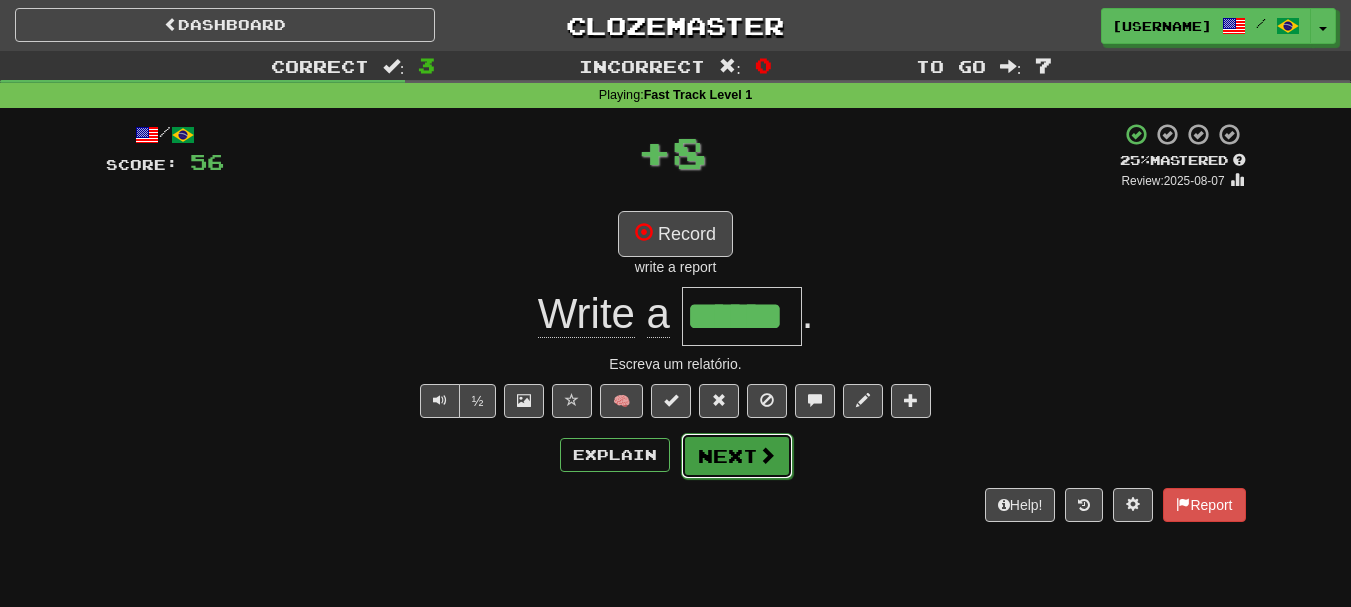 click on "Next" at bounding box center (737, 456) 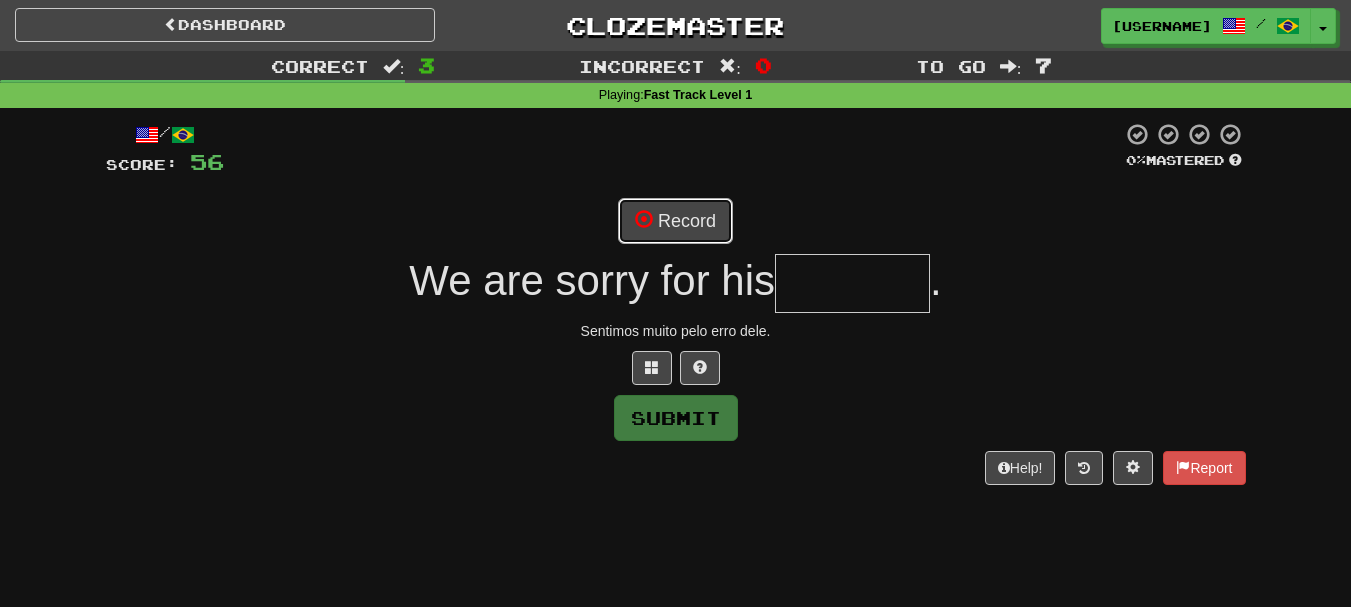click on "Record" at bounding box center [675, 221] 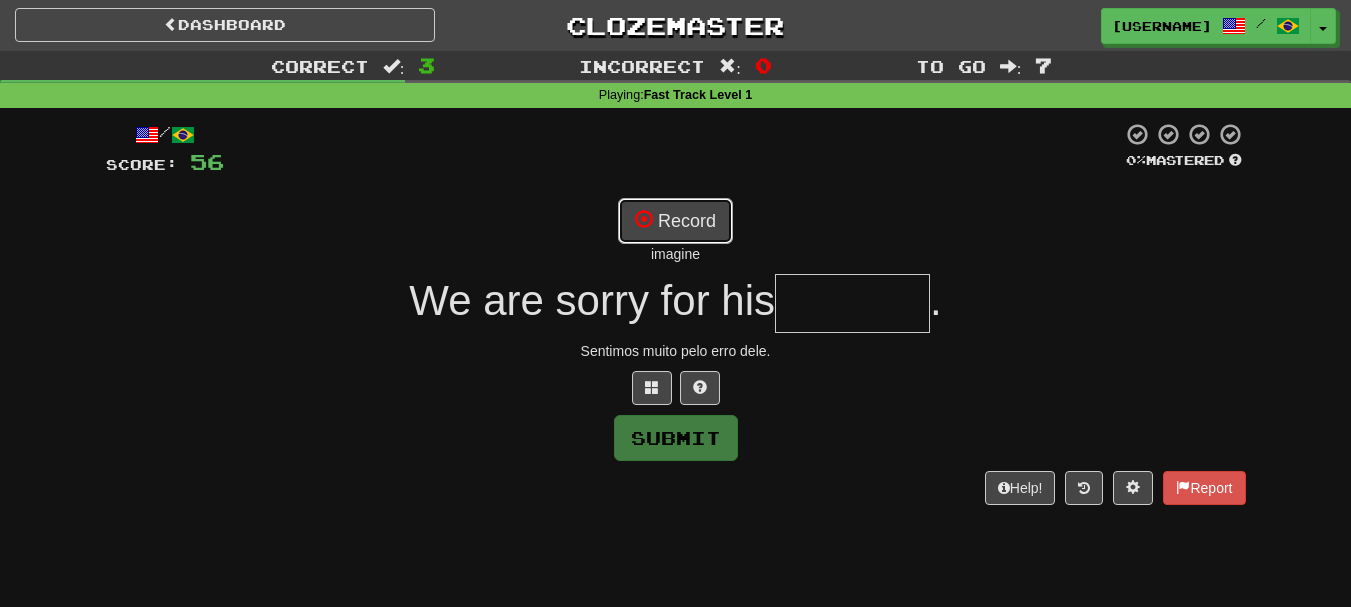 click on "Record" at bounding box center (675, 221) 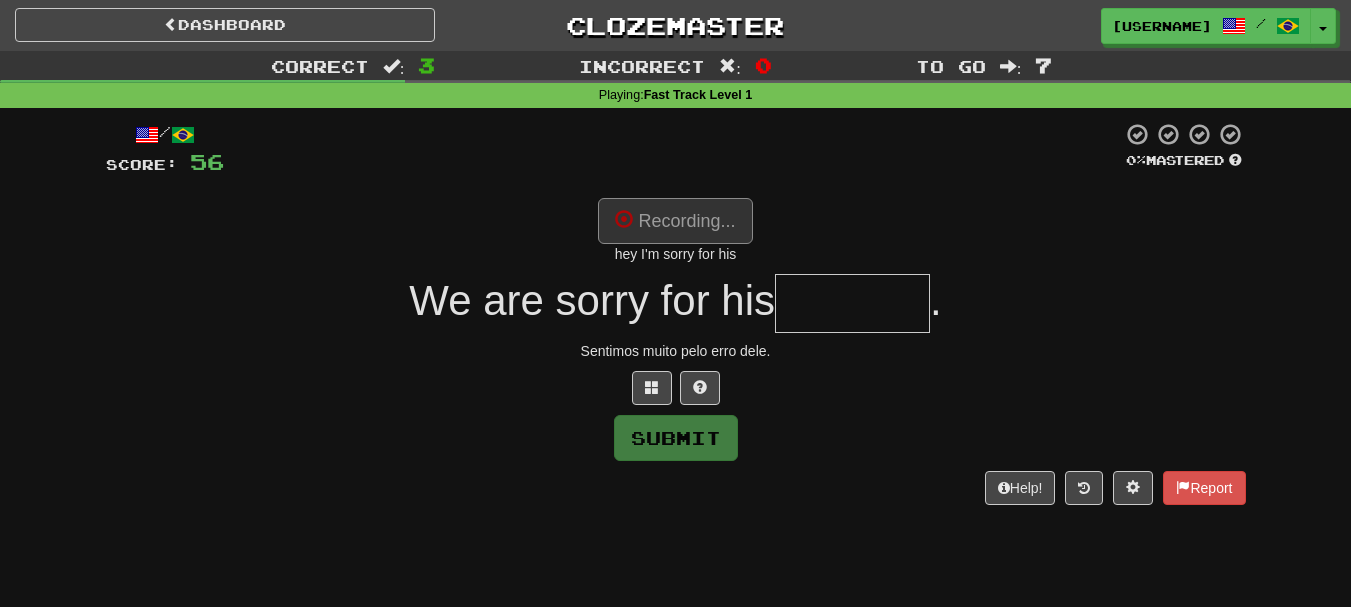 type on "*******" 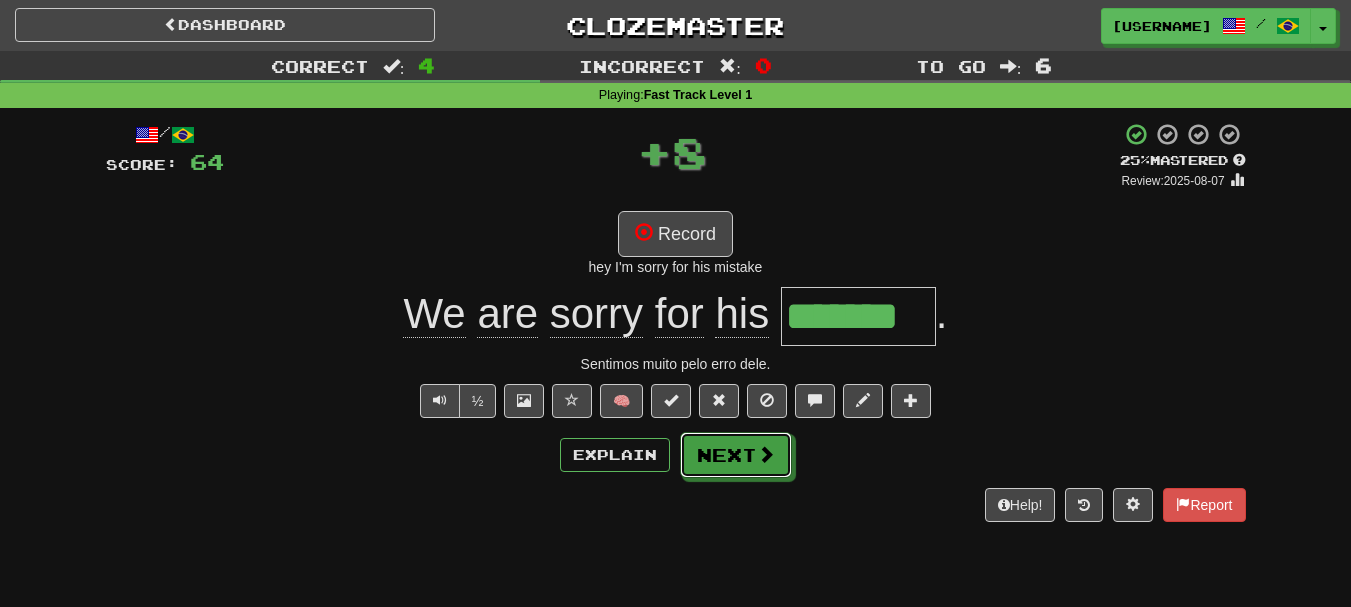 click on "Next" at bounding box center [736, 455] 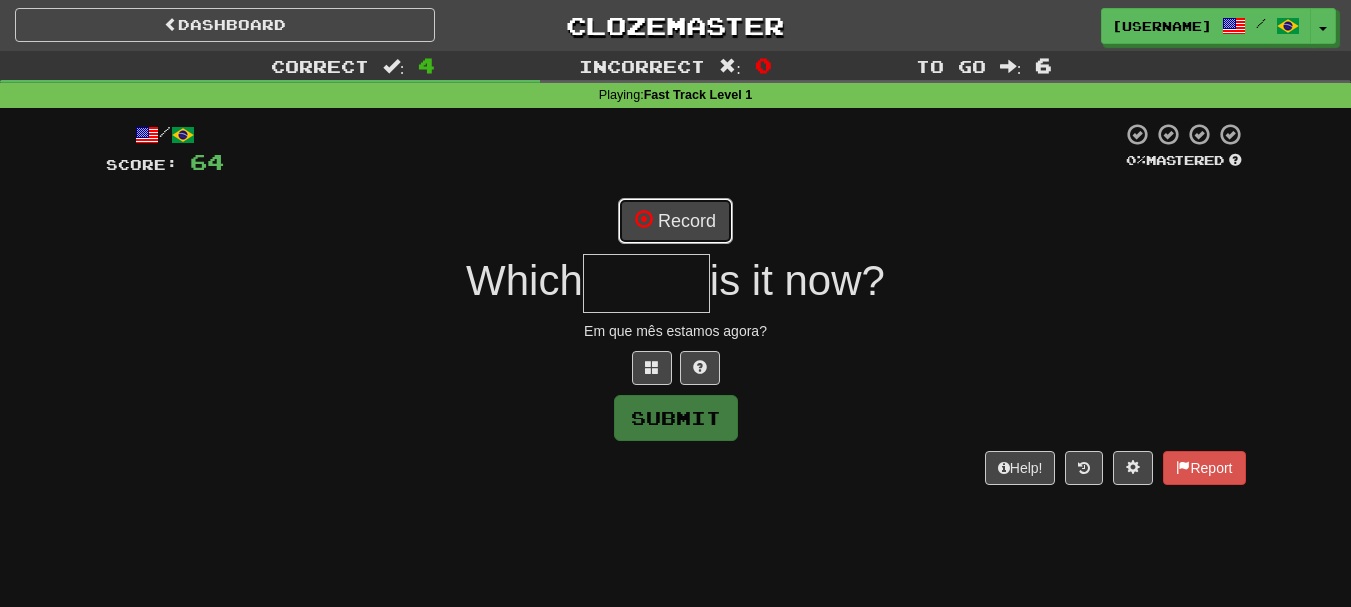 click on "Record" at bounding box center (675, 221) 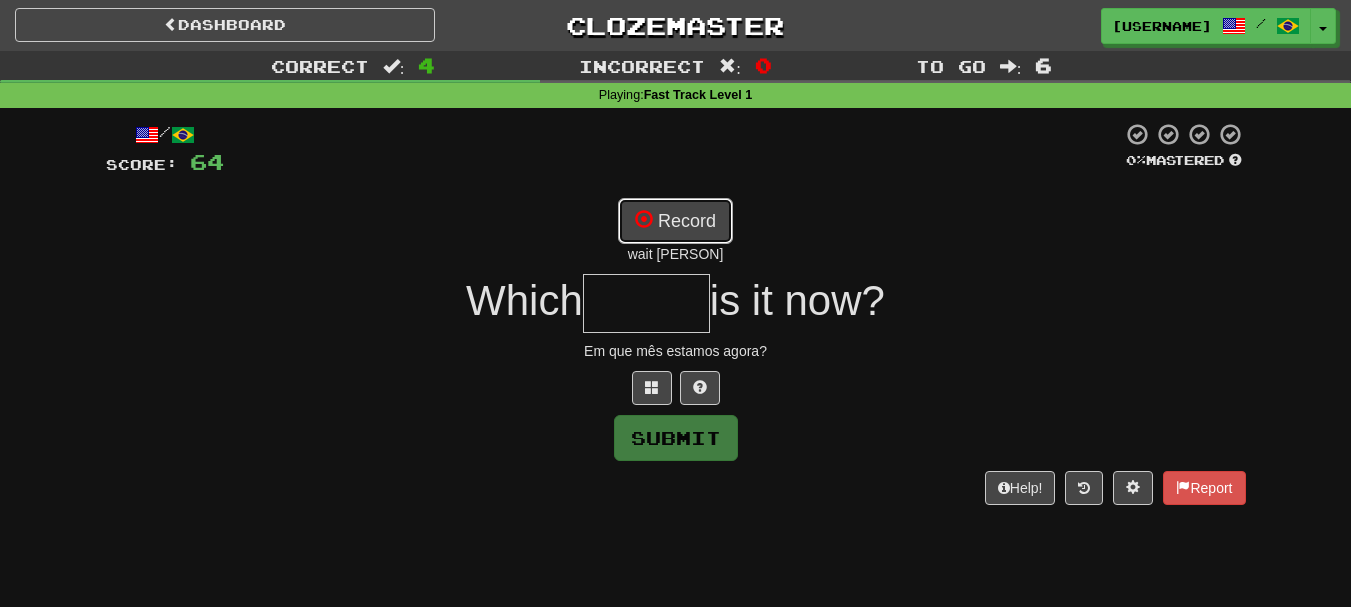 click on "Record" at bounding box center (675, 221) 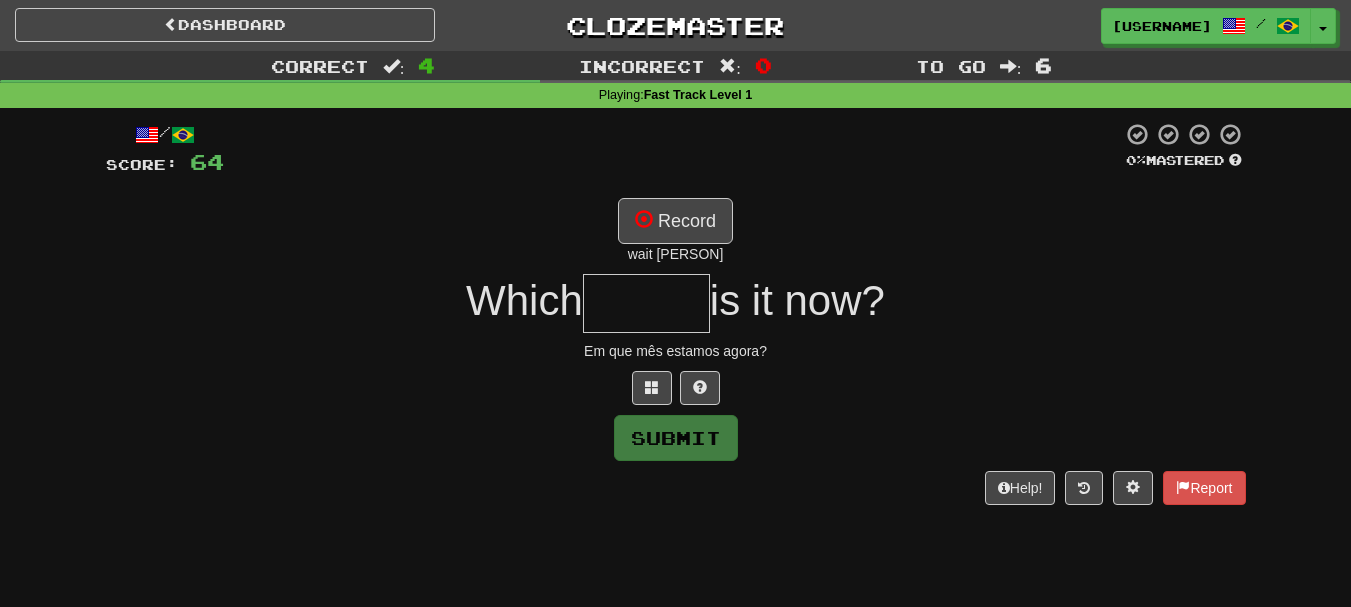 click at bounding box center (646, 303) 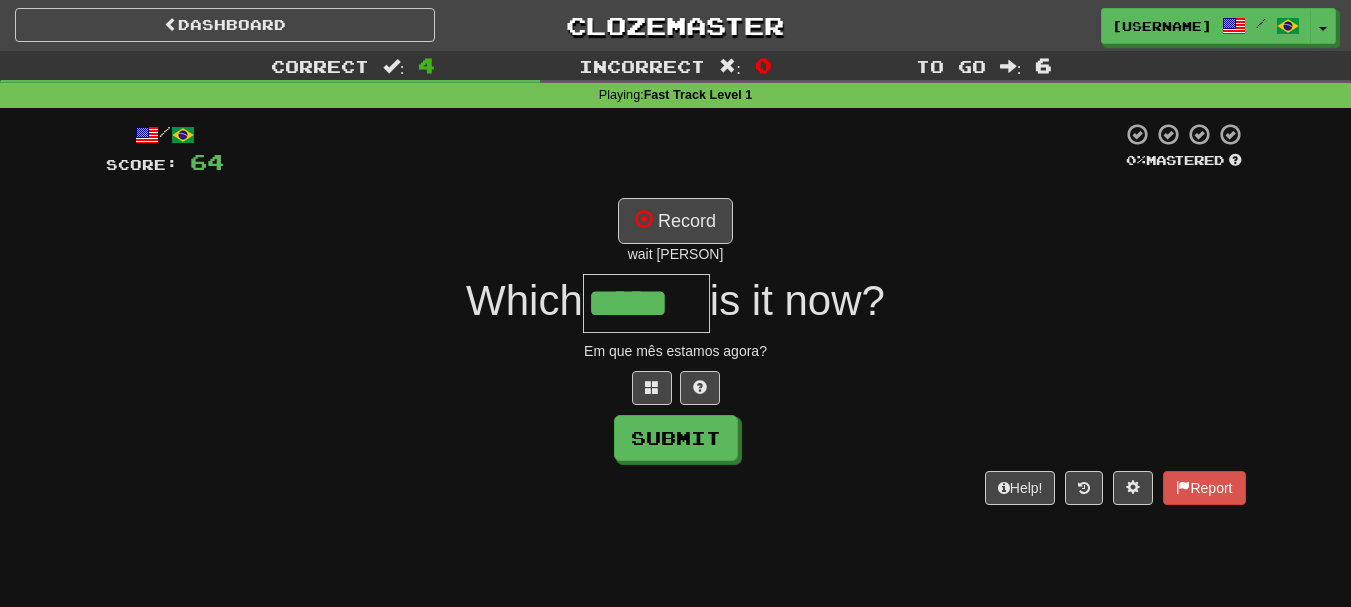 type on "*****" 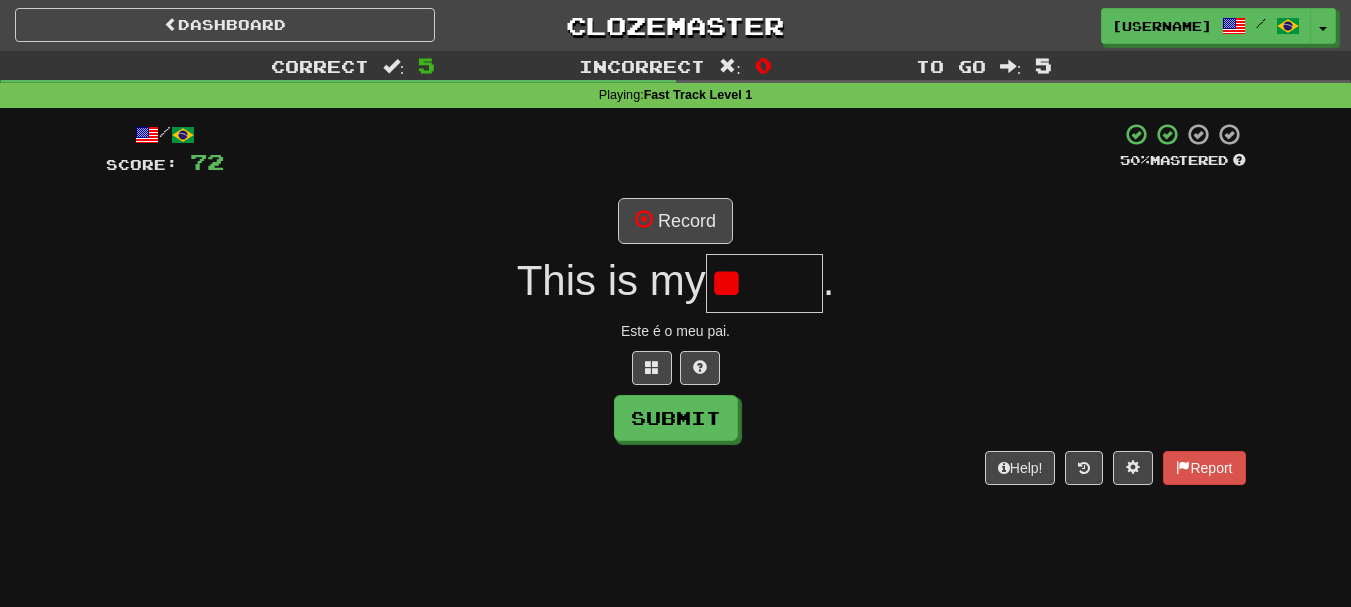 type on "*" 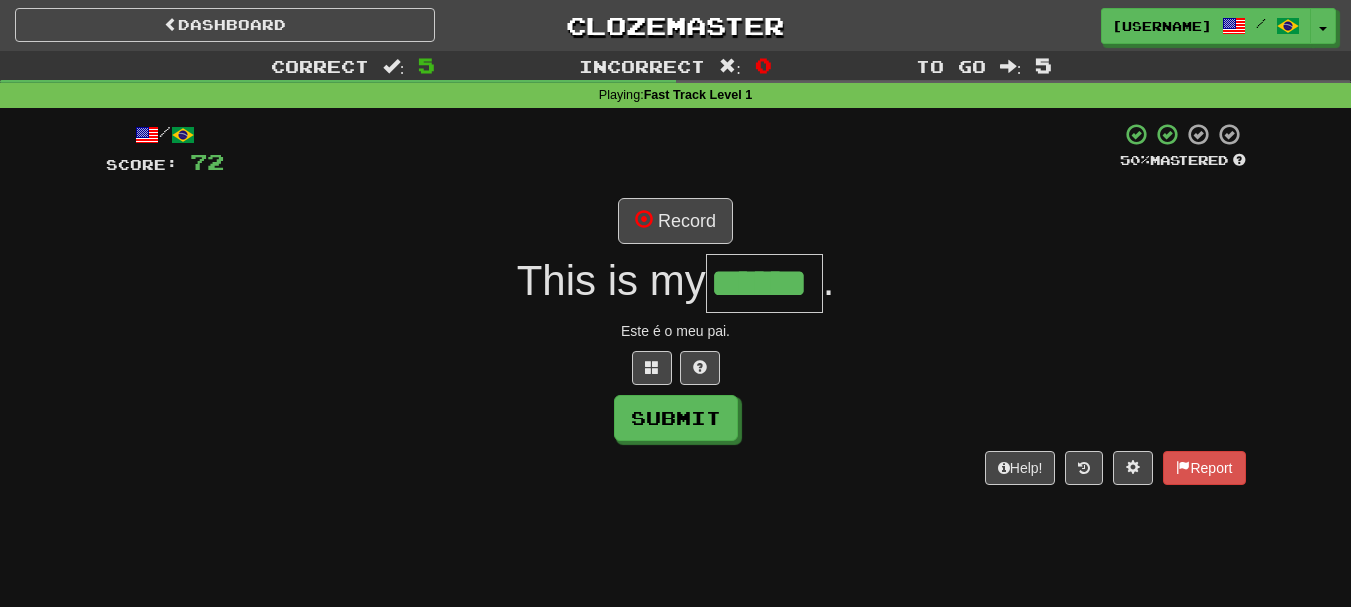 type on "******" 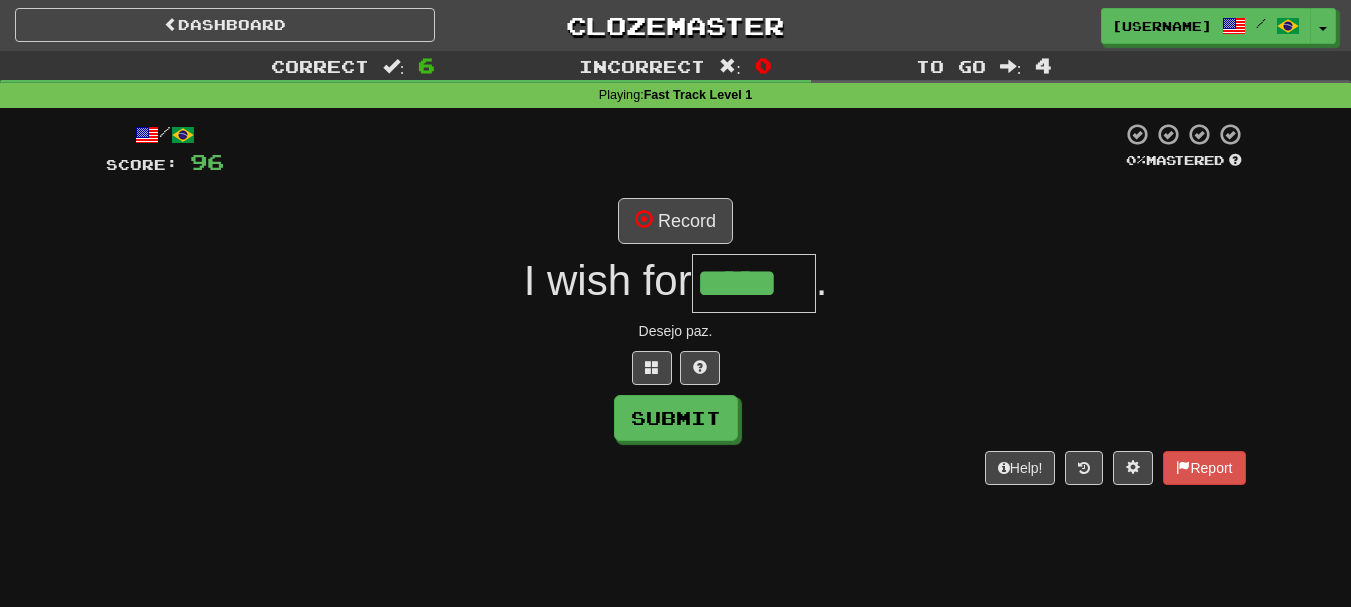 type on "*****" 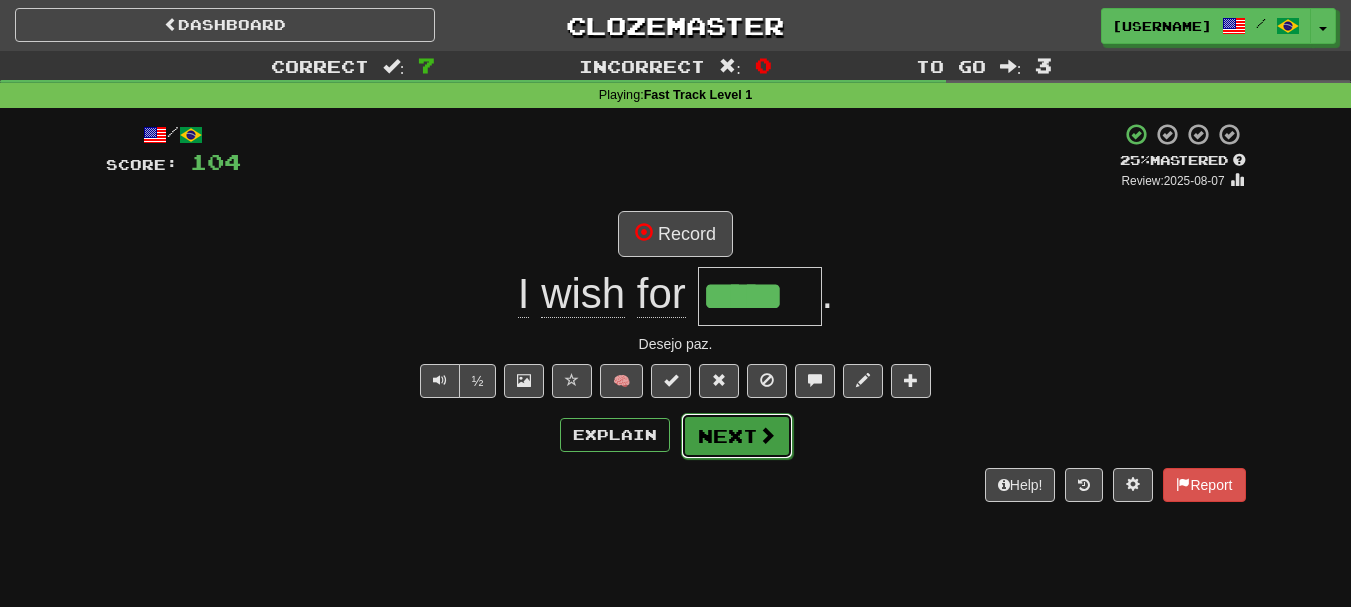 click on "Next" at bounding box center [737, 436] 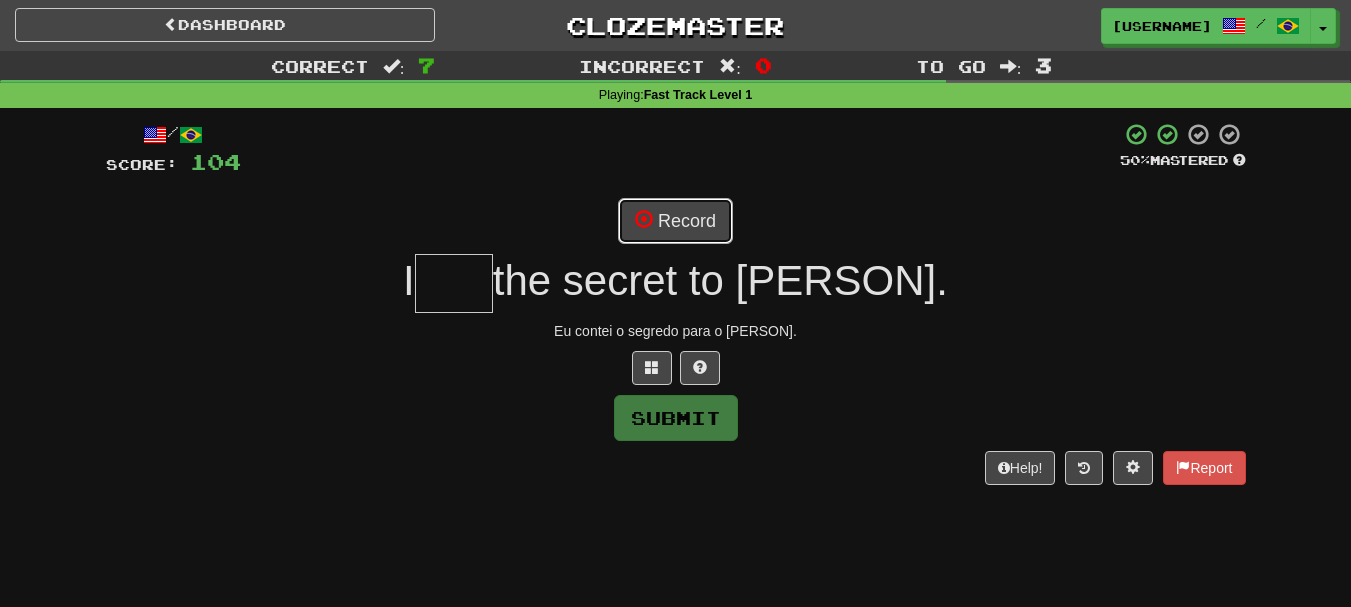 click on "Record" at bounding box center (675, 221) 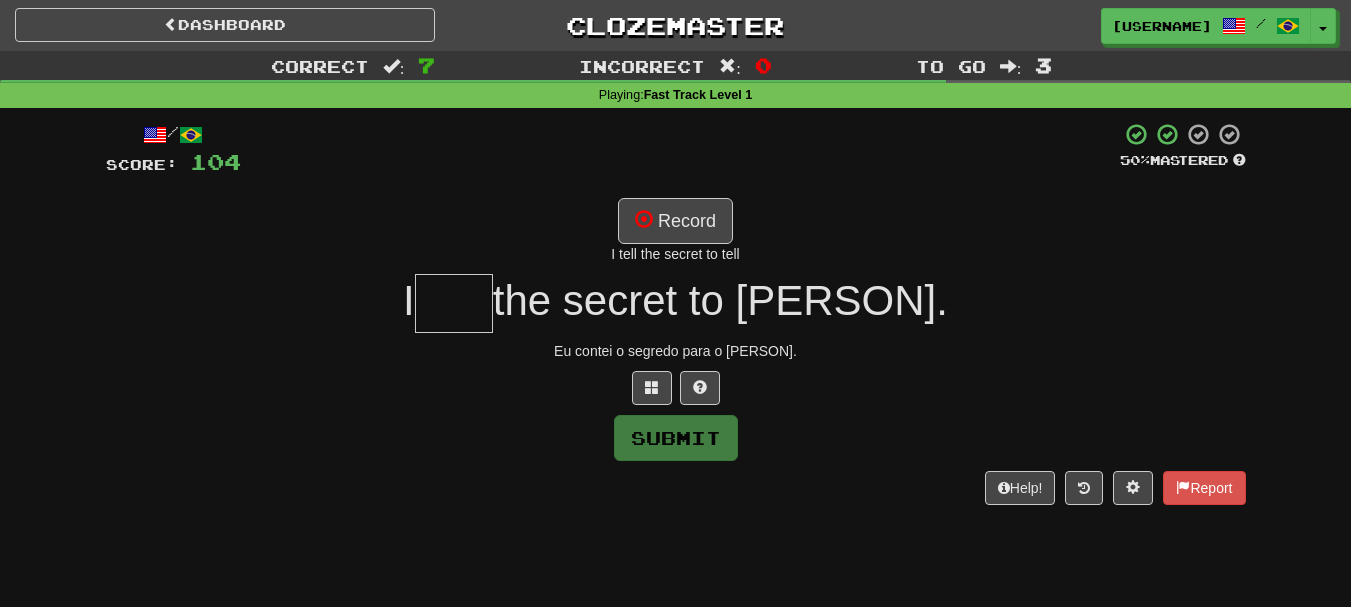 click at bounding box center [454, 303] 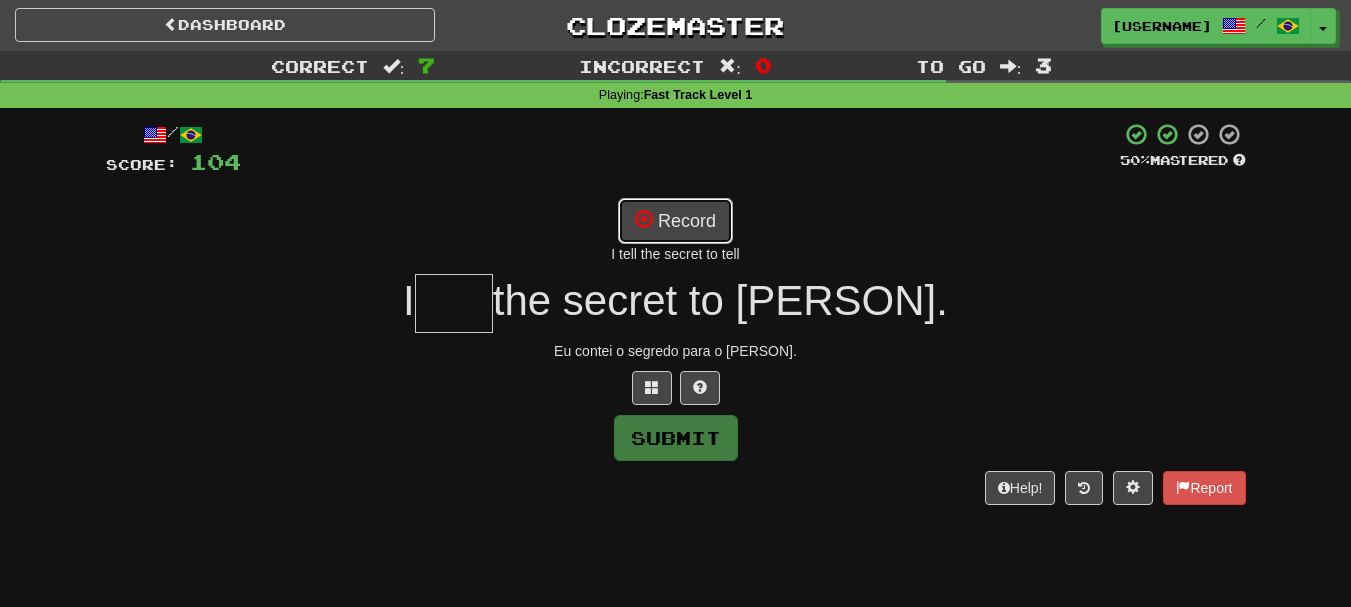 click on "Record" at bounding box center [675, 221] 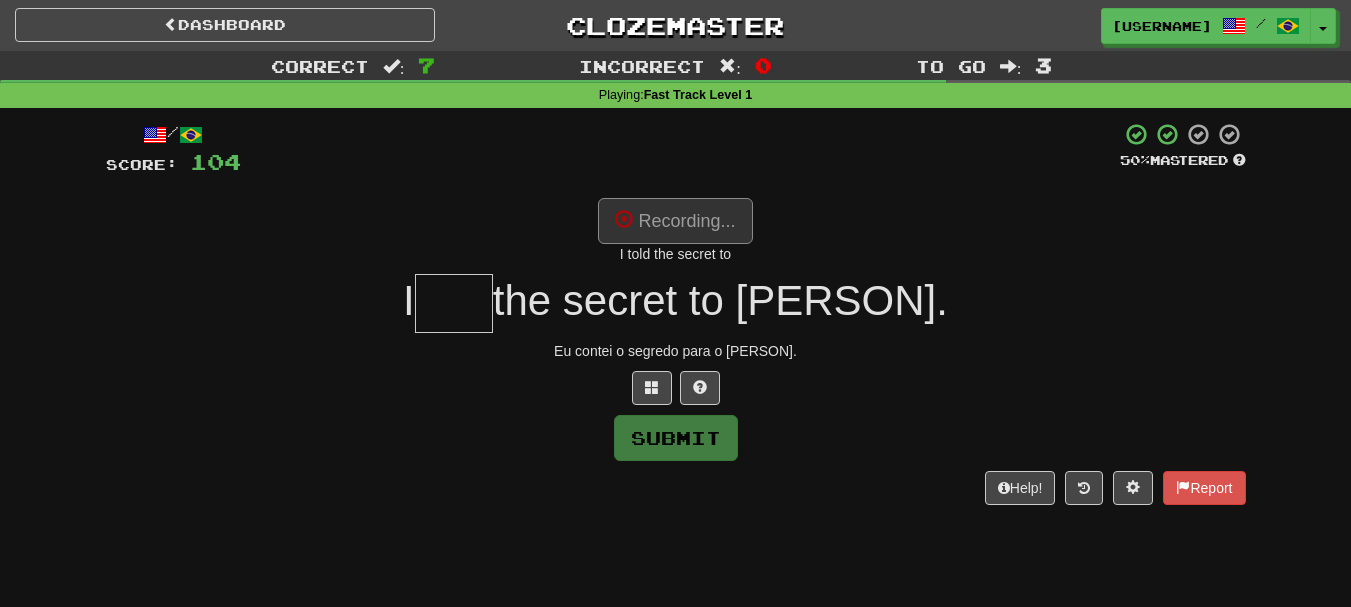 type on "****" 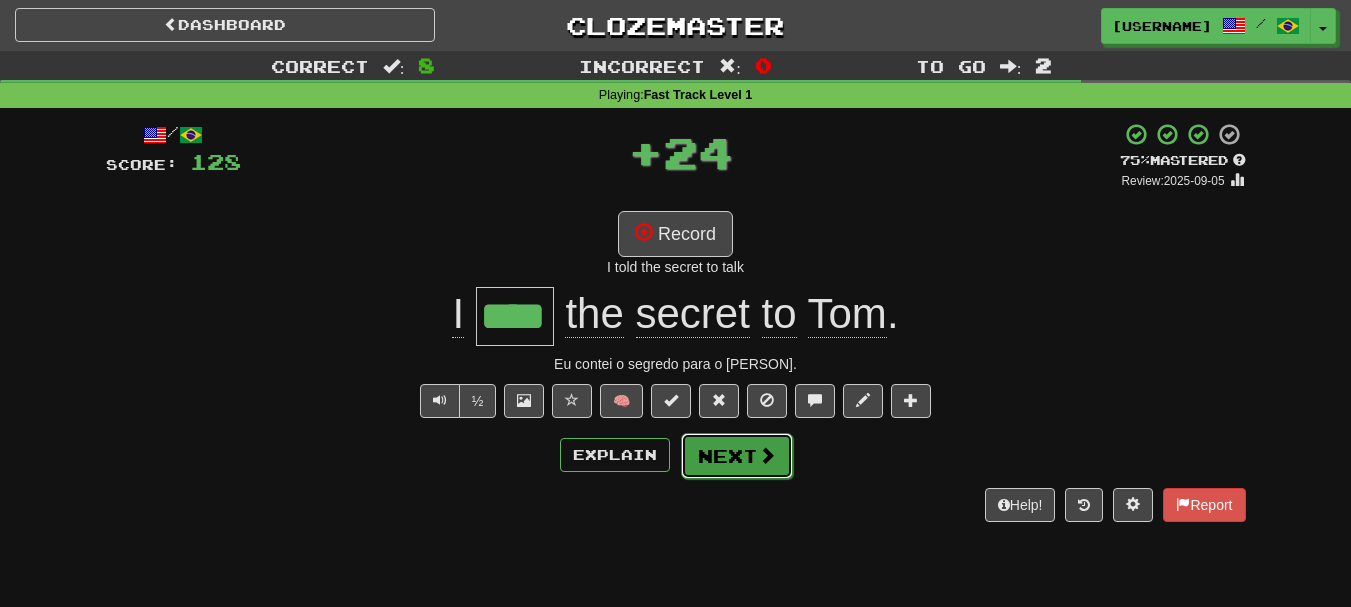 click on "Next" at bounding box center (737, 456) 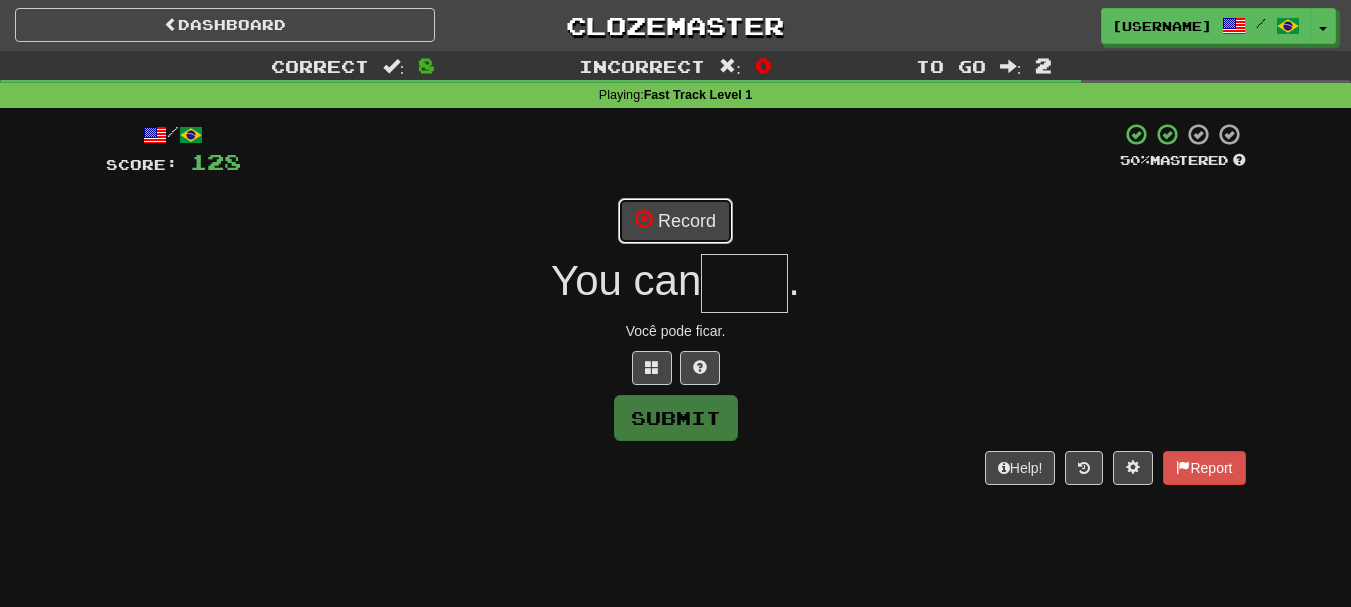 click on "Record" at bounding box center [675, 221] 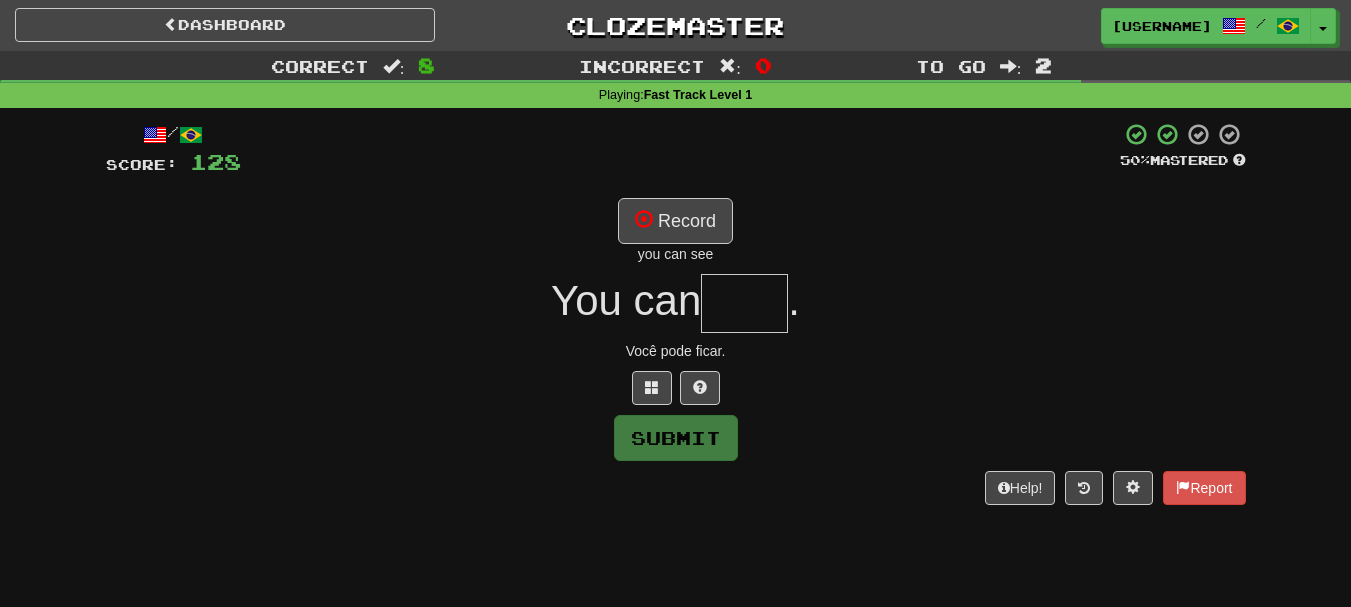 click at bounding box center (744, 303) 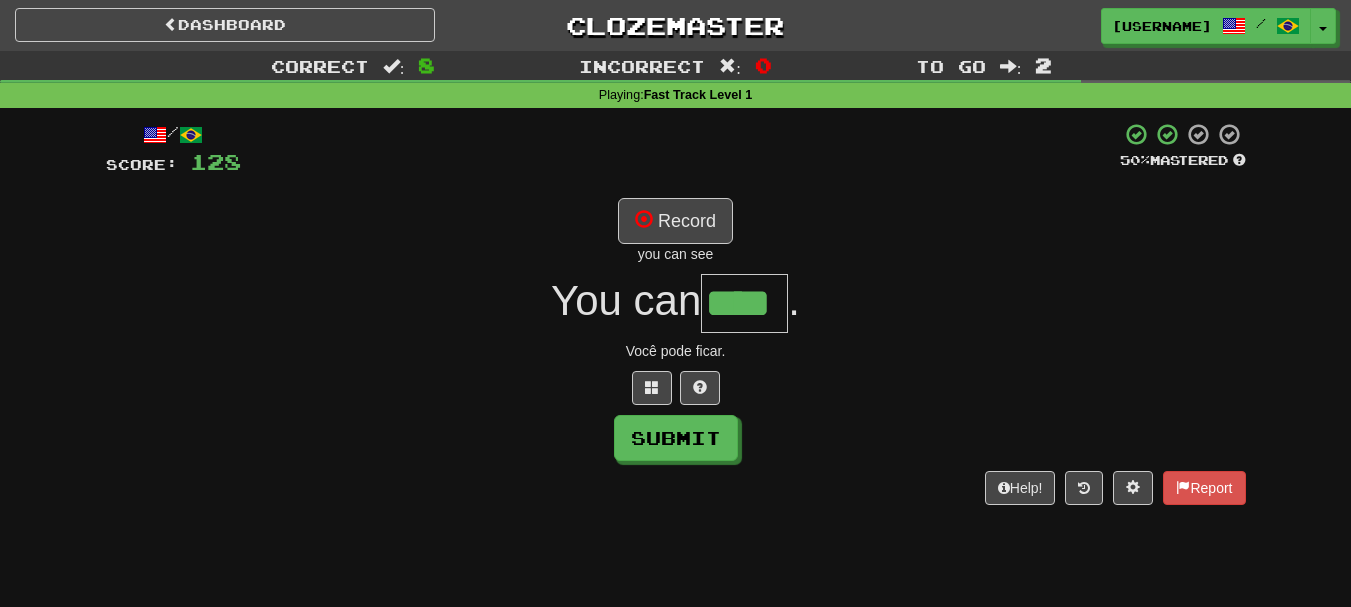 type on "****" 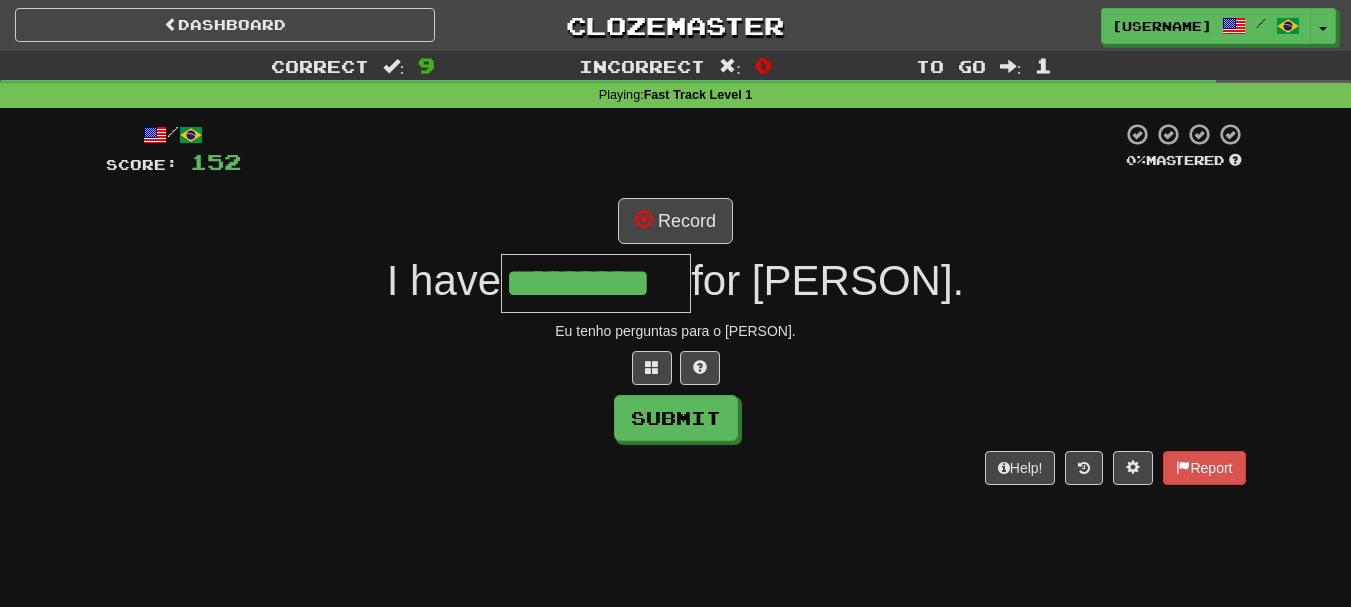 type on "*********" 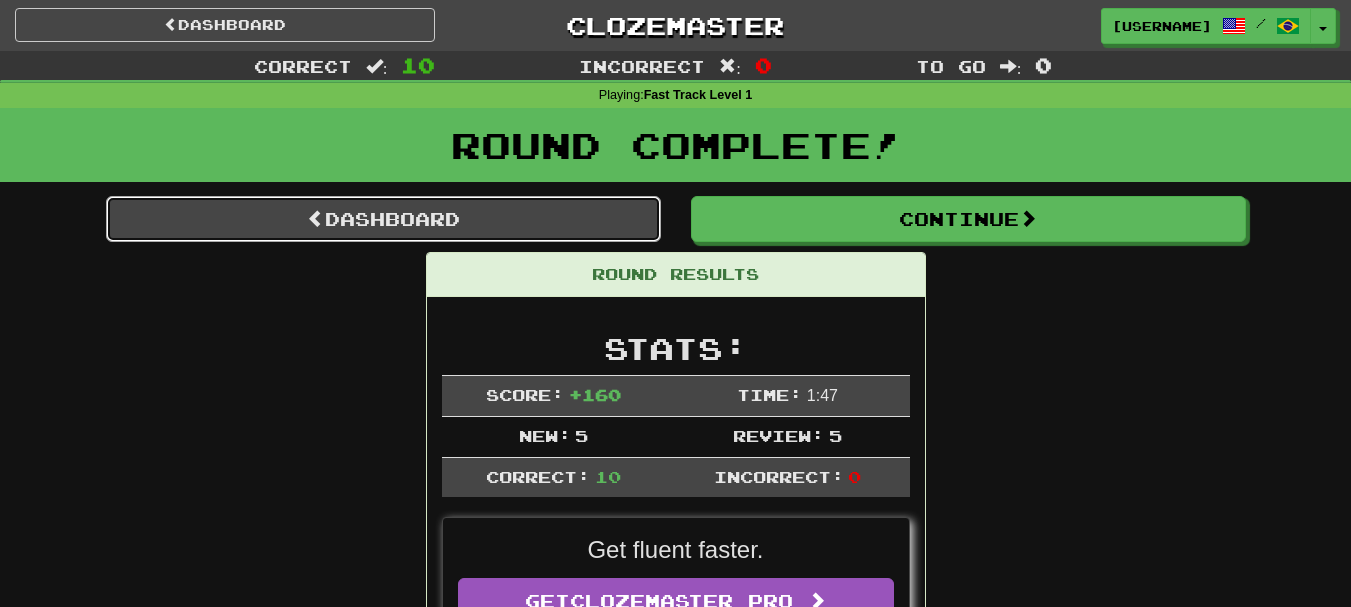 click on "Dashboard" at bounding box center (383, 219) 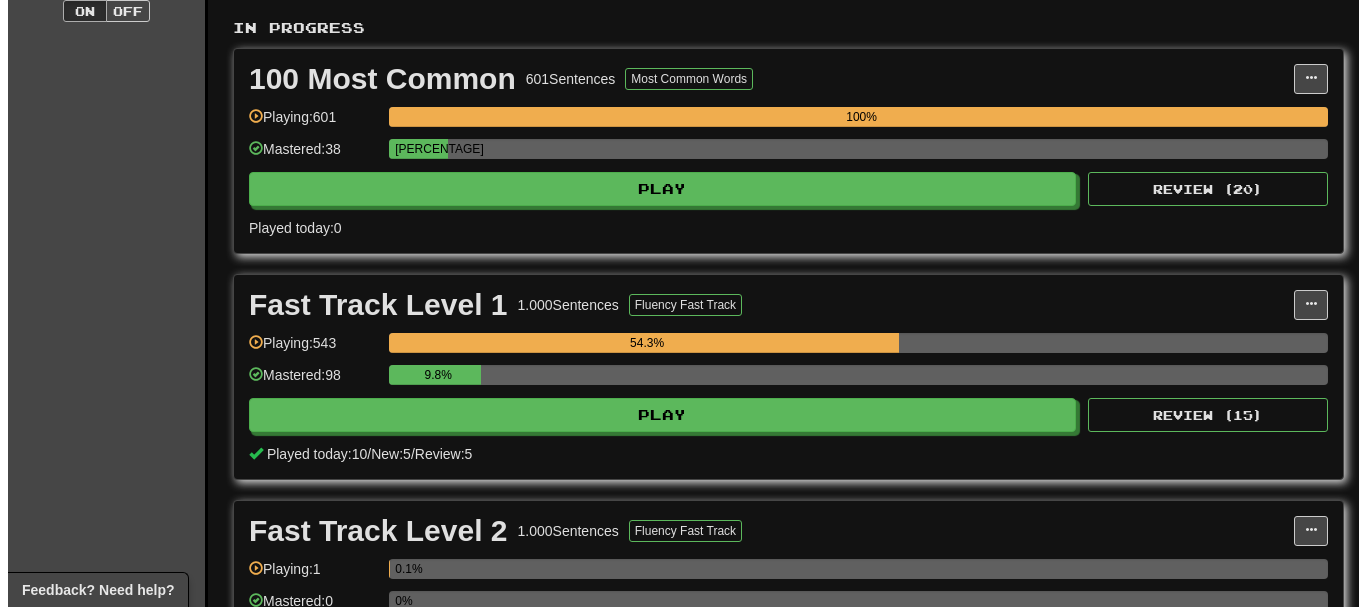 scroll, scrollTop: 500, scrollLeft: 0, axis: vertical 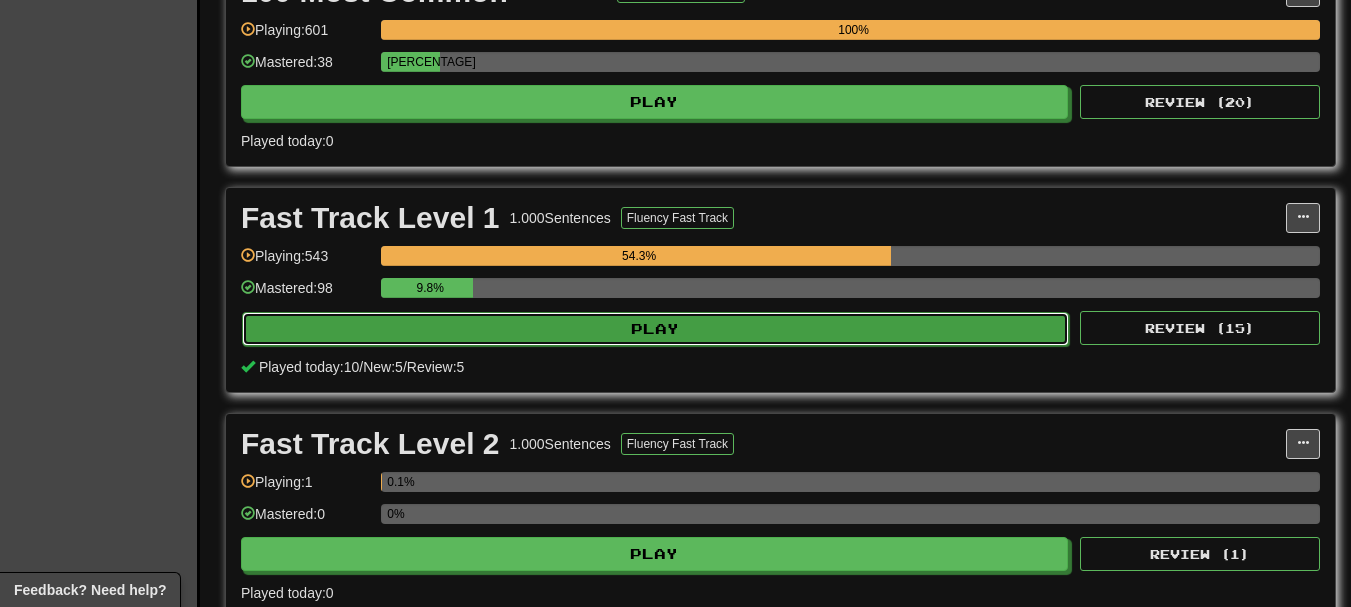 click on "Play" at bounding box center [655, 329] 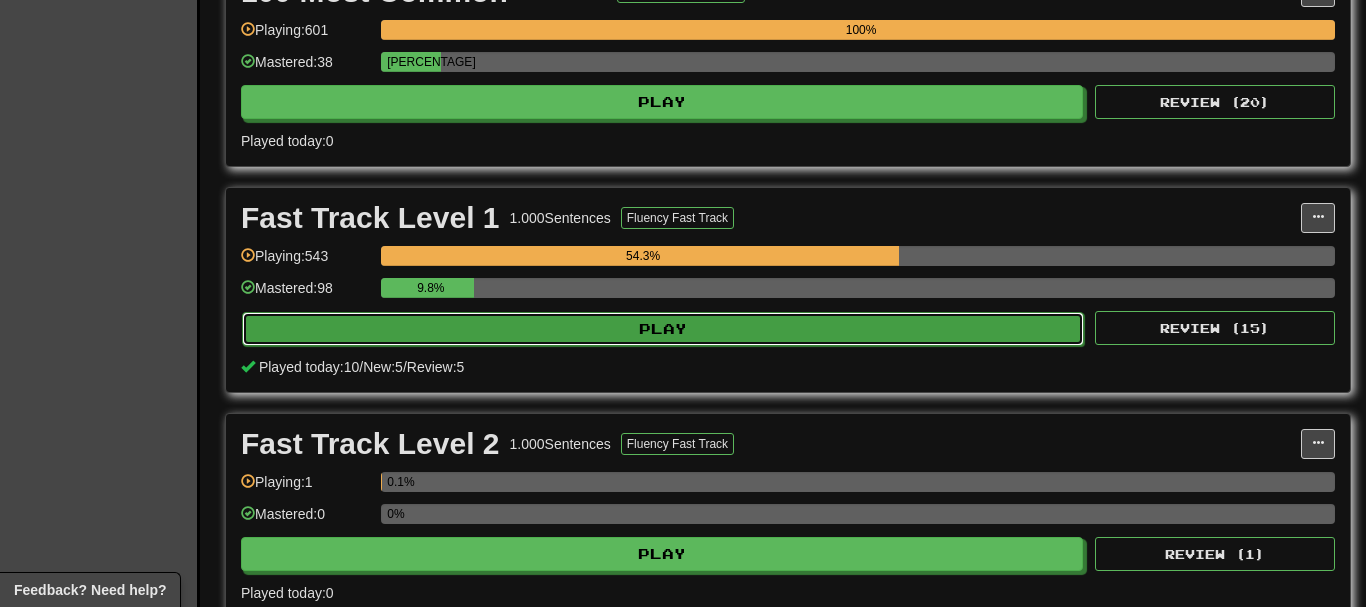 select on "**" 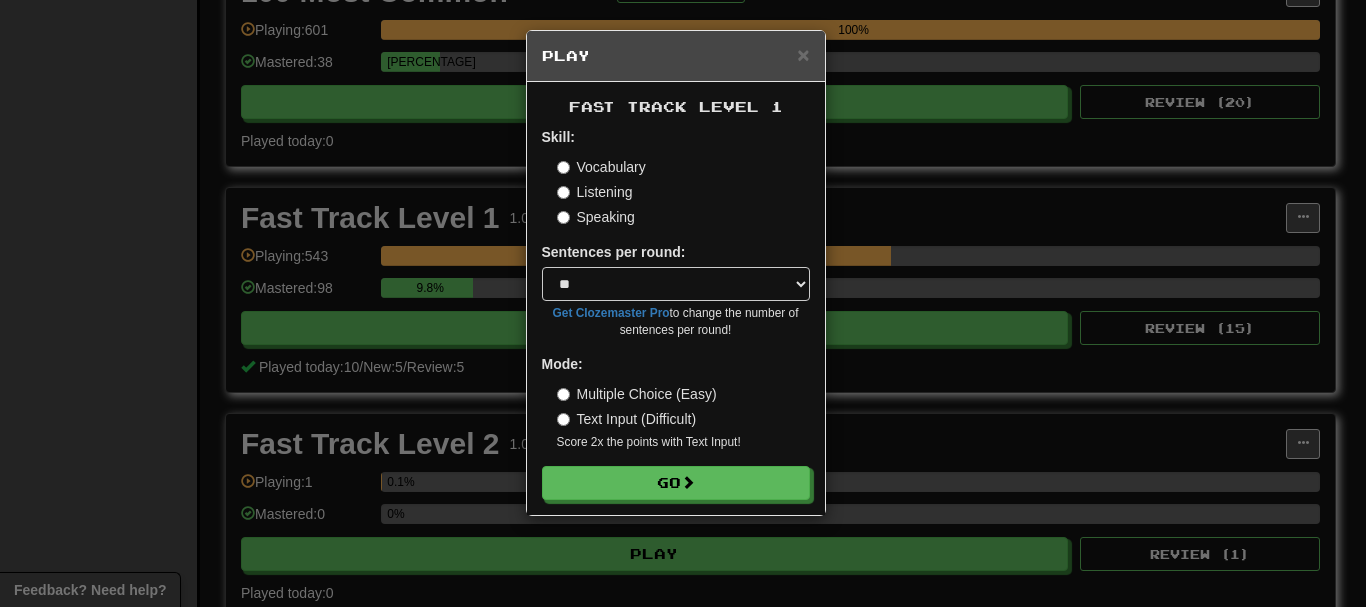 click on "Listening" at bounding box center [595, 192] 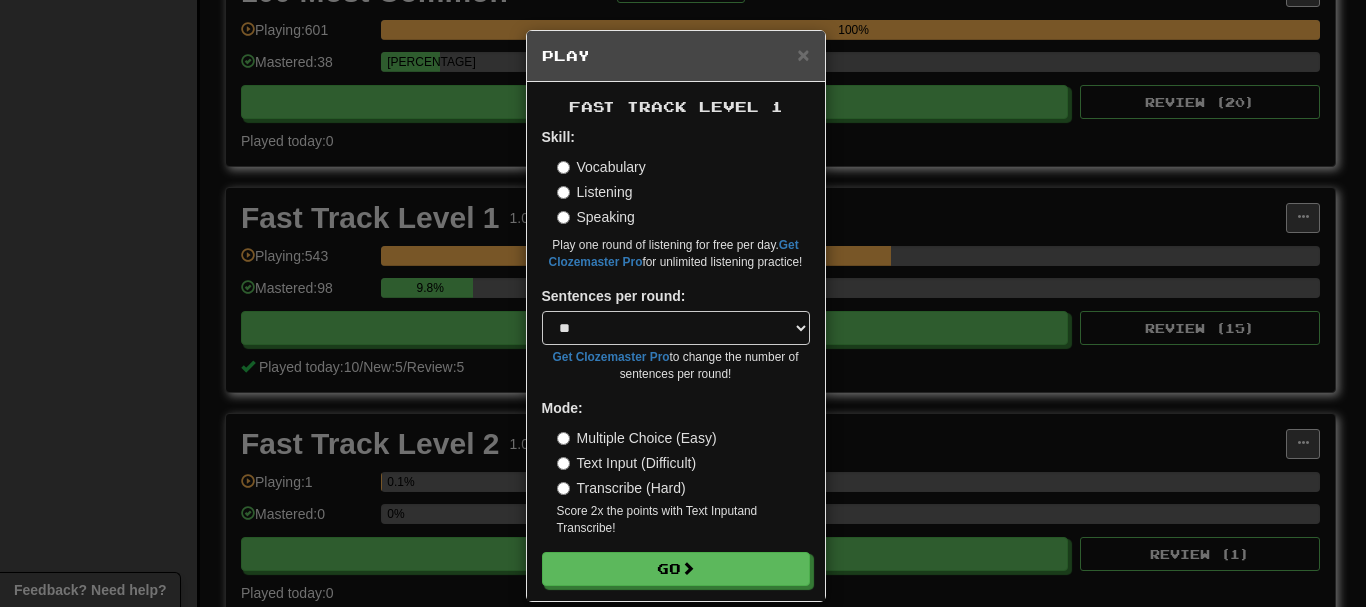 click on "Transcribe (Hard)" at bounding box center [621, 488] 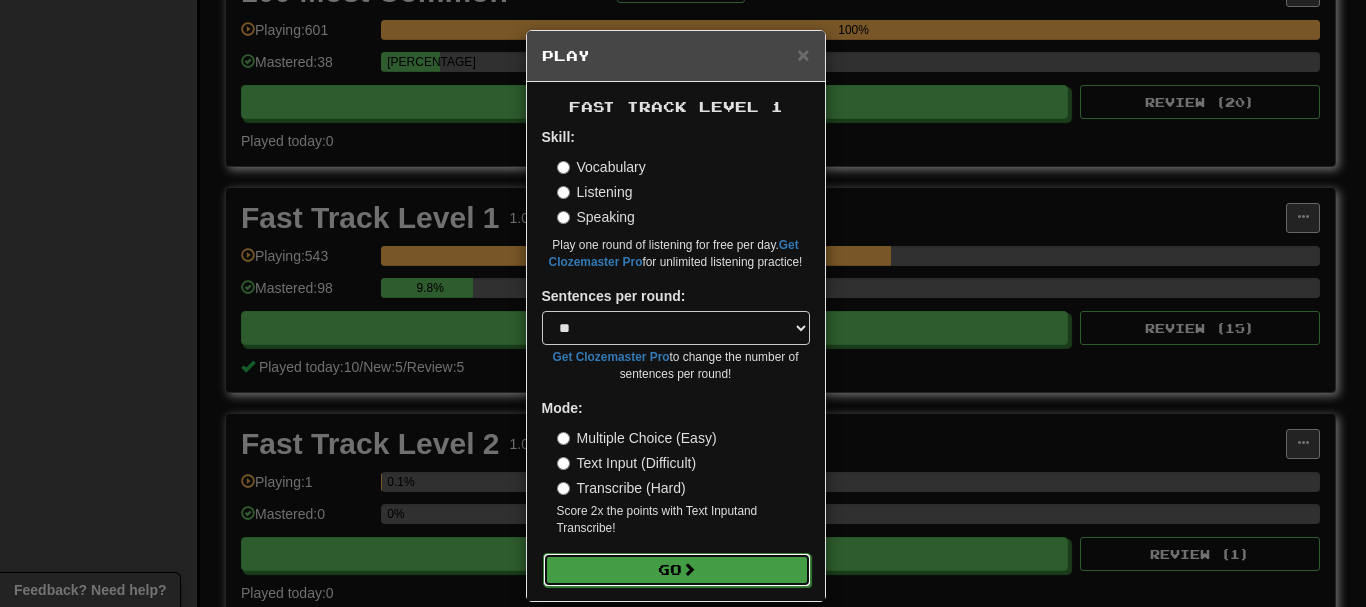 click on "Go" at bounding box center (677, 570) 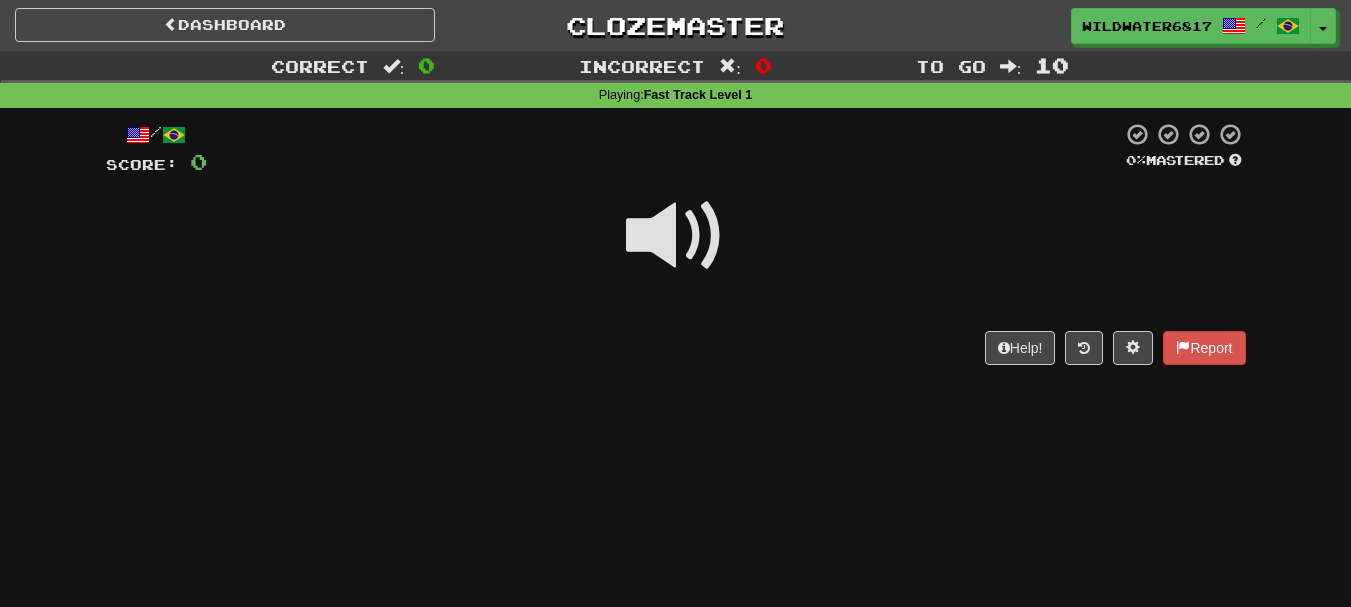 scroll, scrollTop: 0, scrollLeft: 0, axis: both 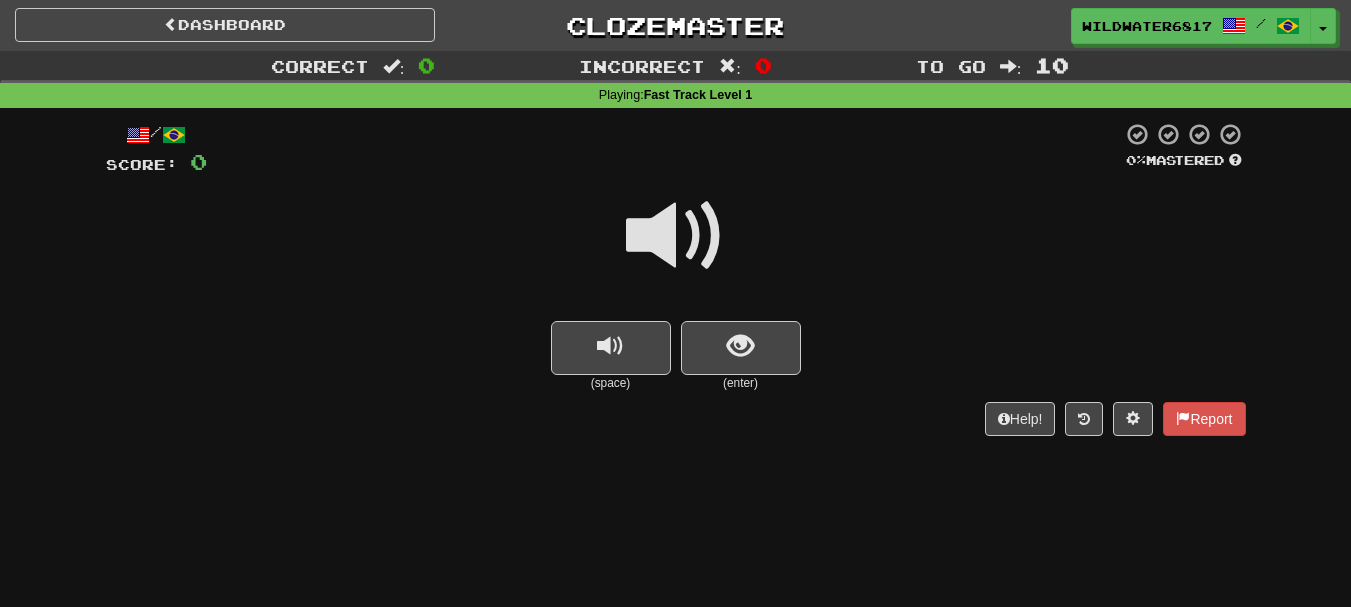 click at bounding box center [676, 236] 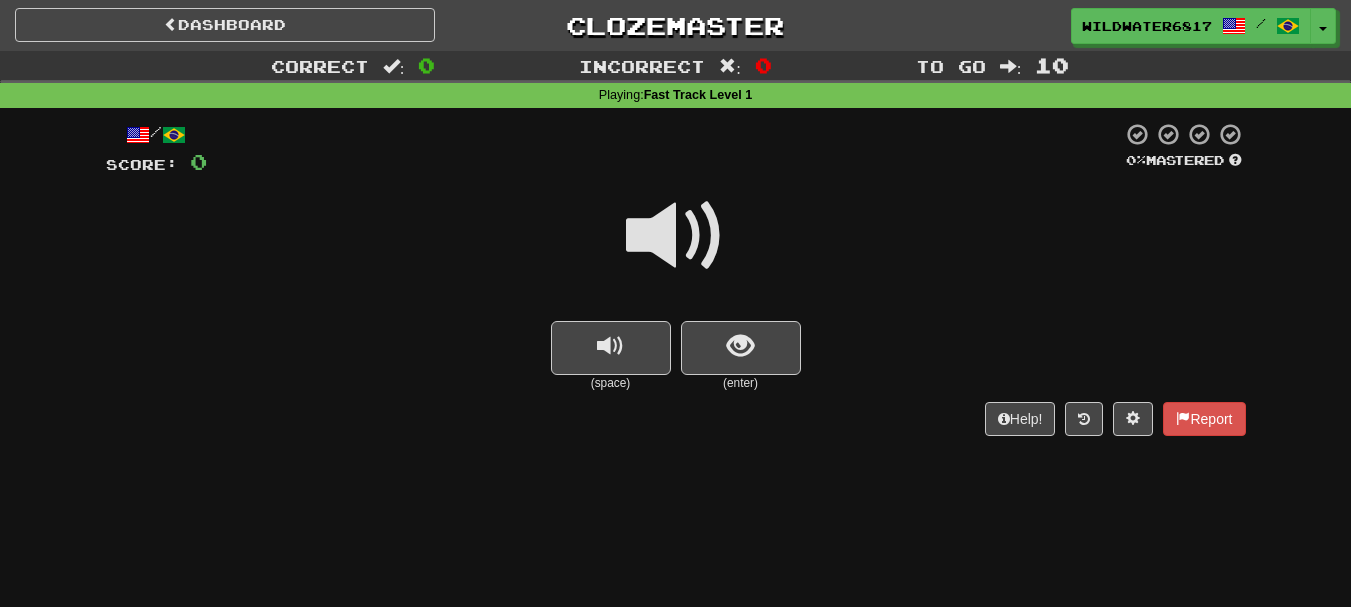 click at bounding box center (676, 236) 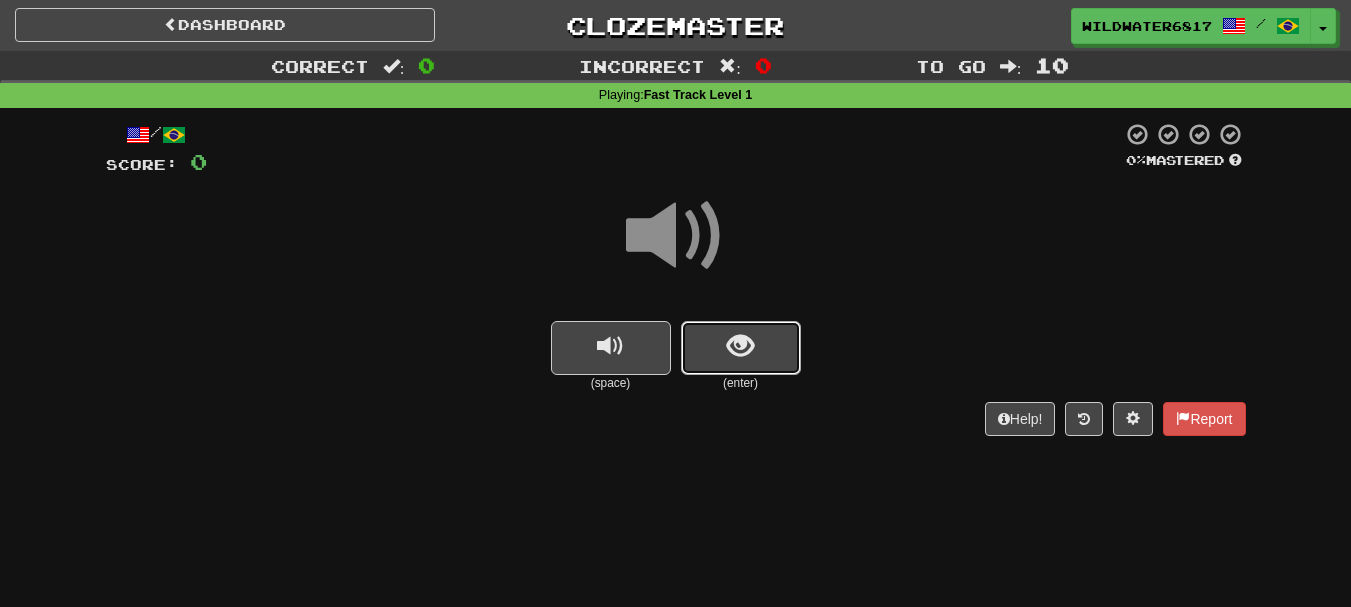 click at bounding box center (740, 346) 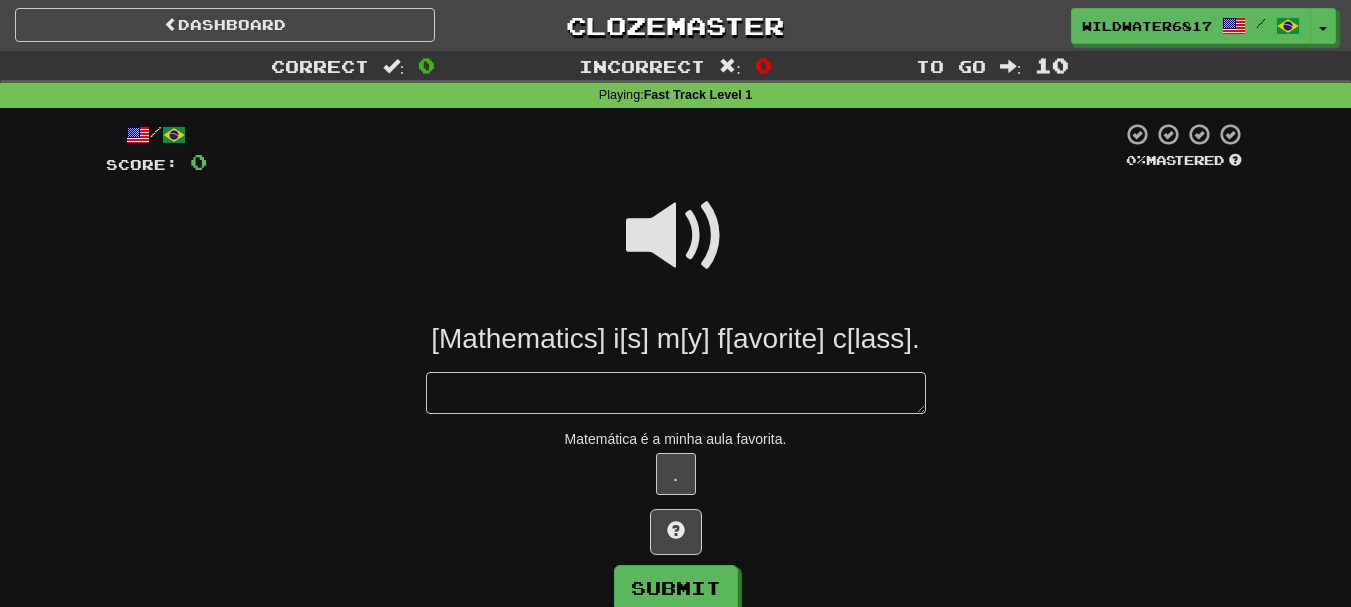 click at bounding box center [676, 393] 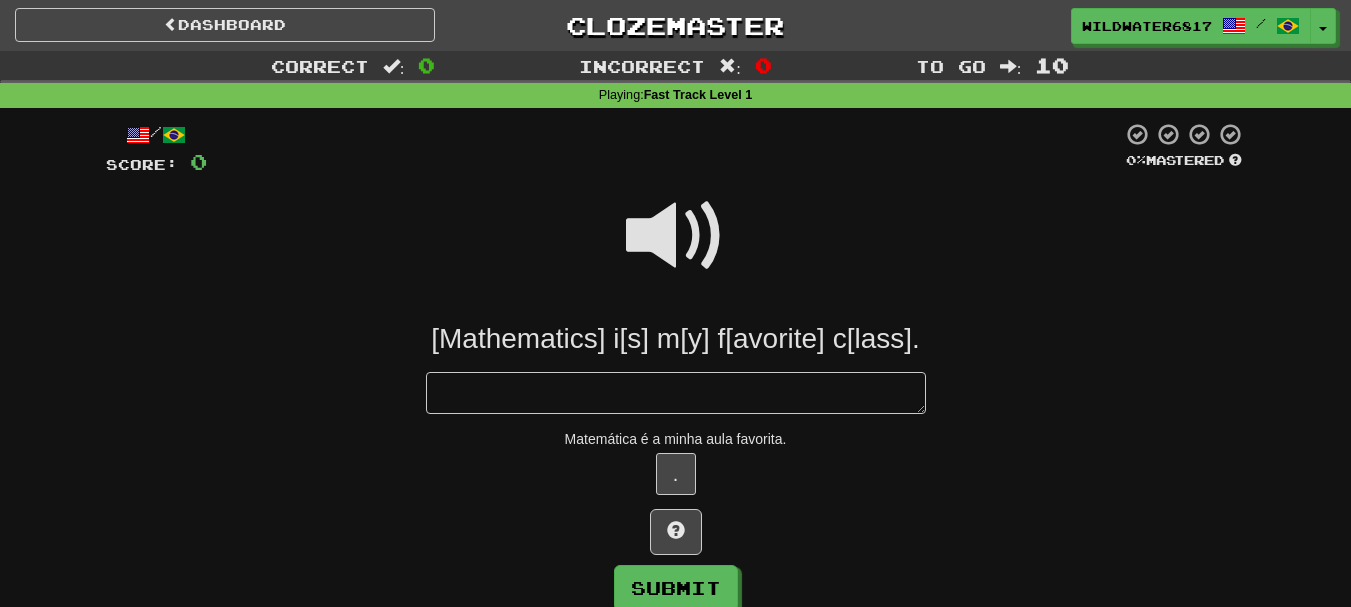 type on "*" 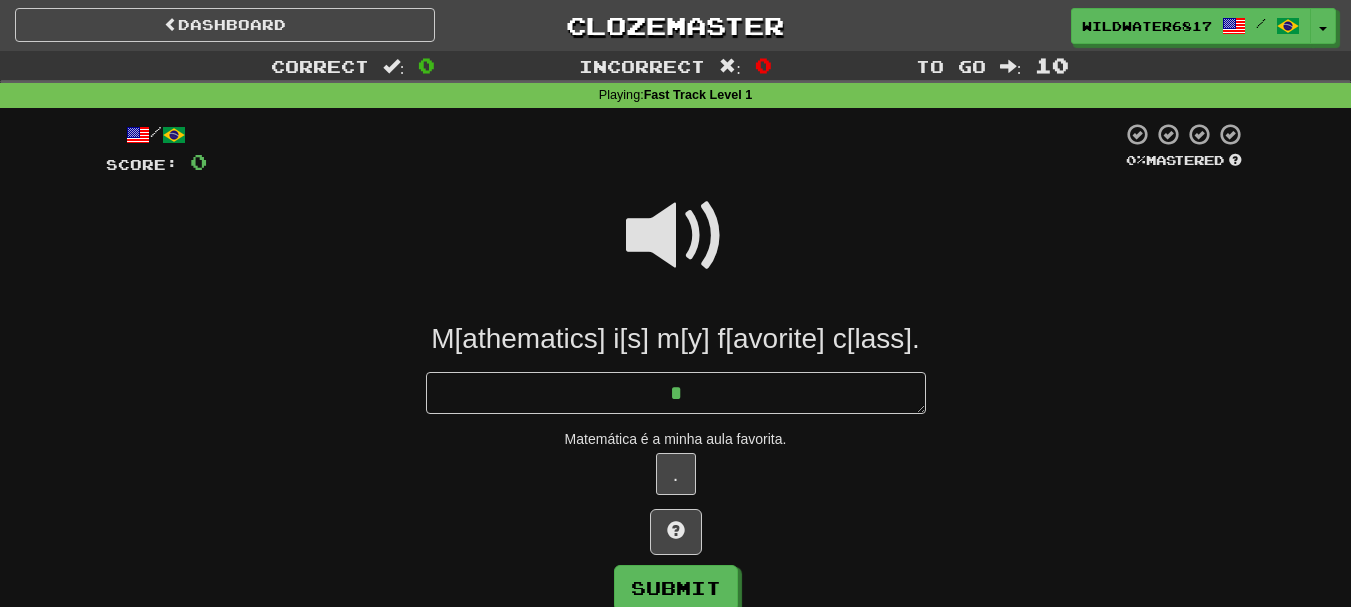 type on "*" 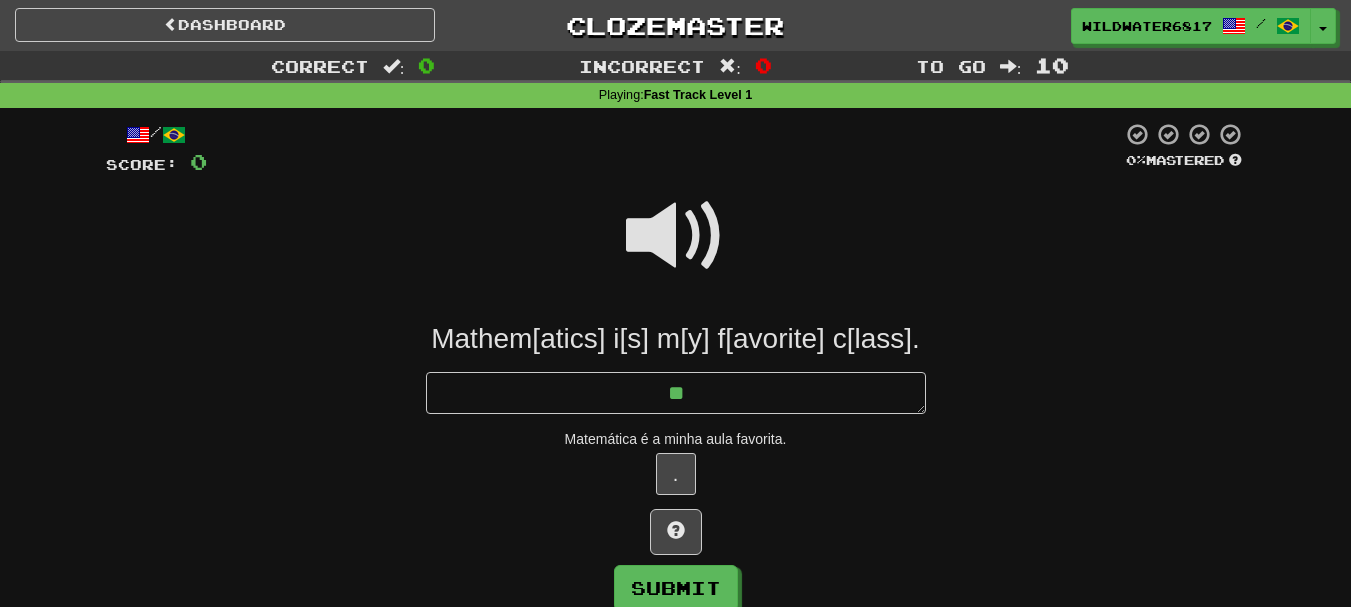 type on "*" 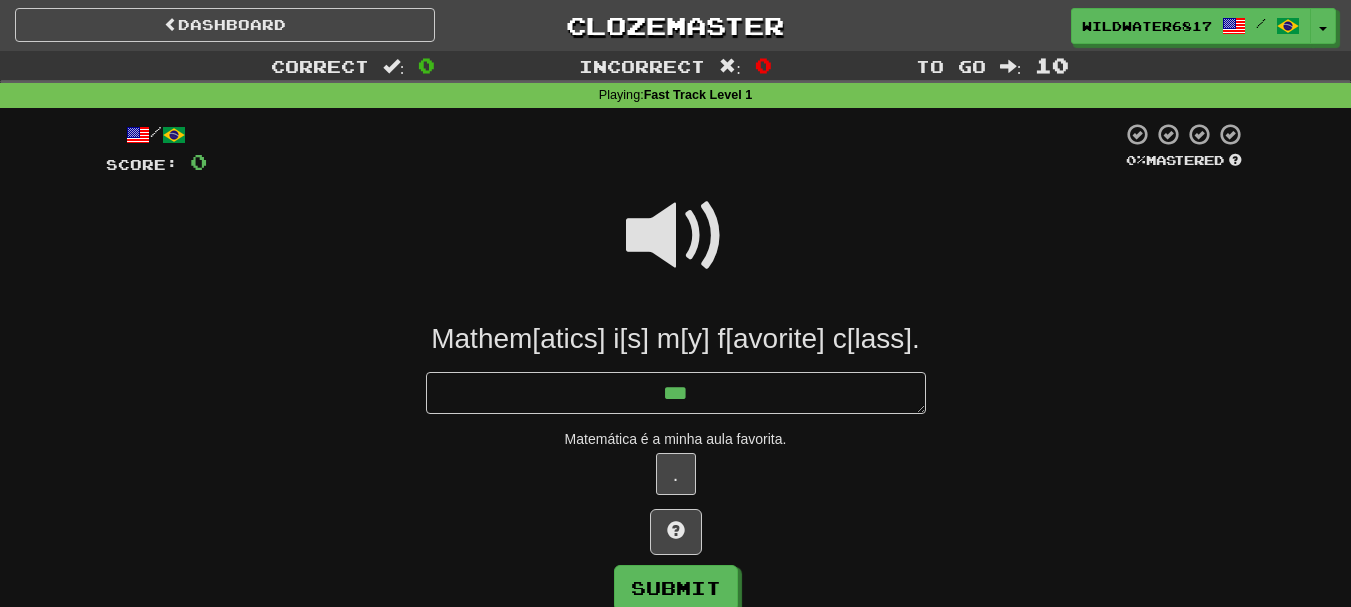 type on "*" 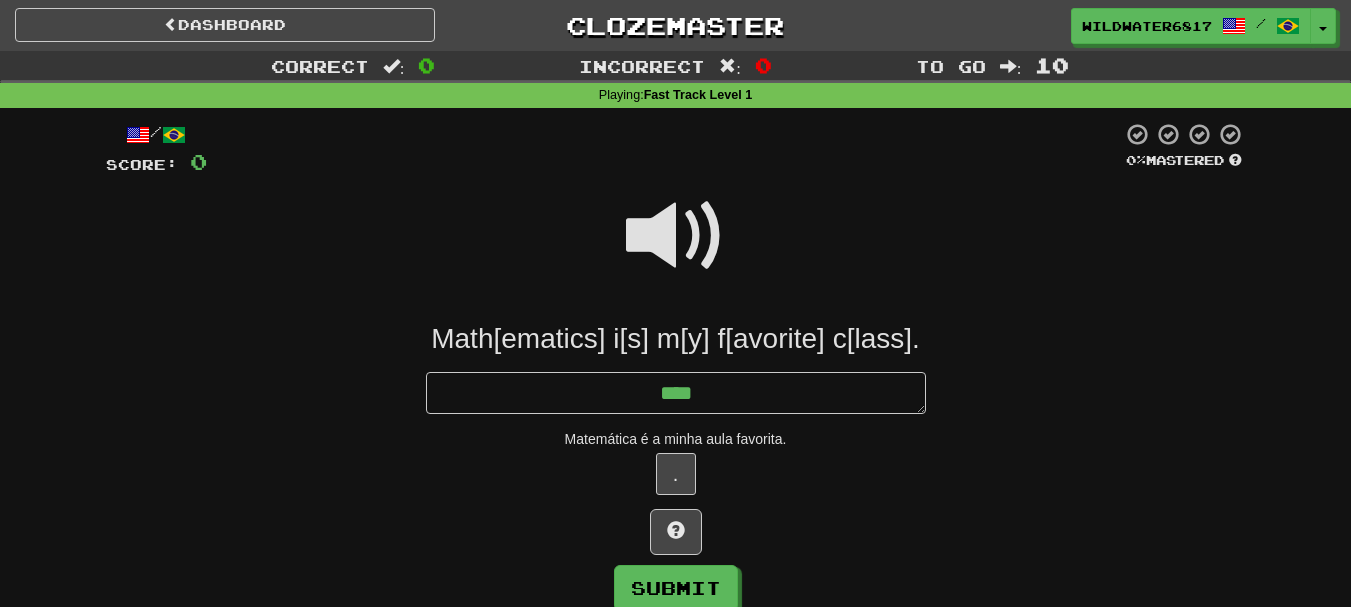 type on "*" 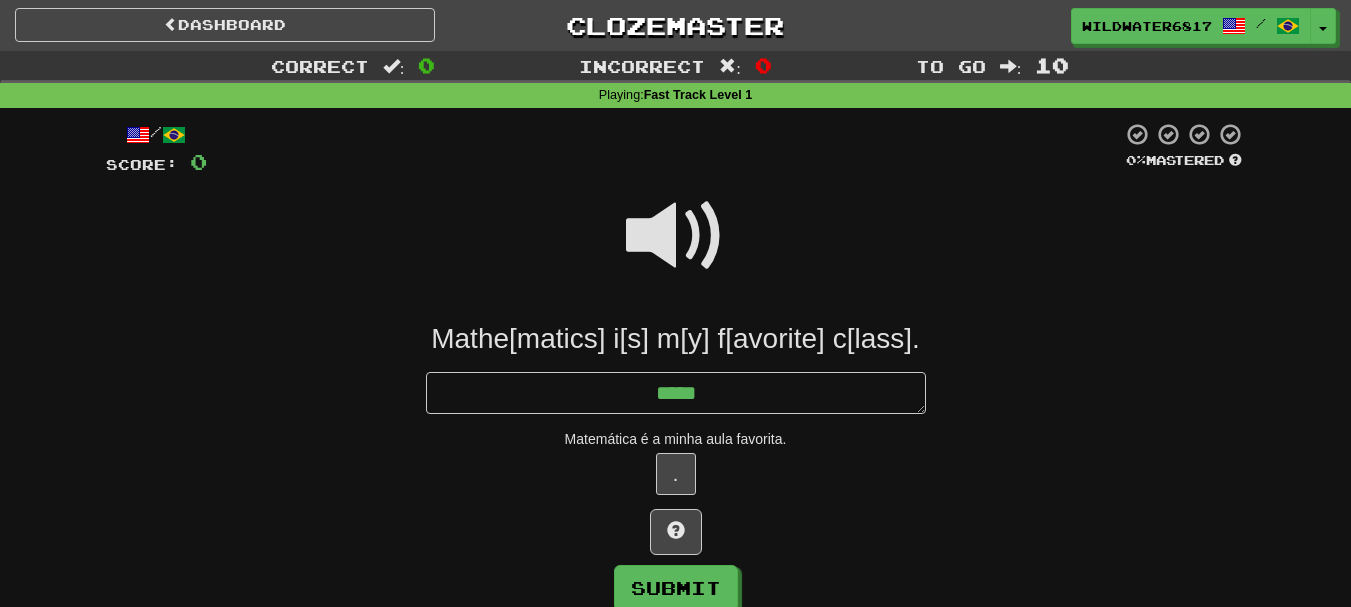 type on "*" 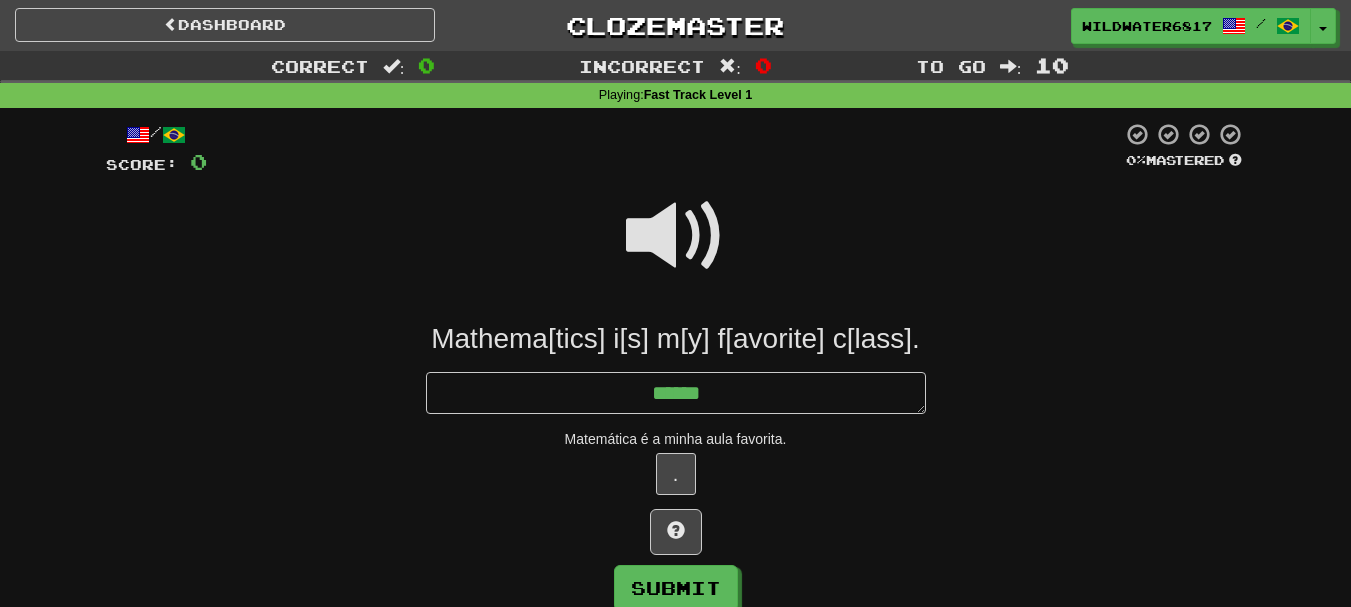 type on "*" 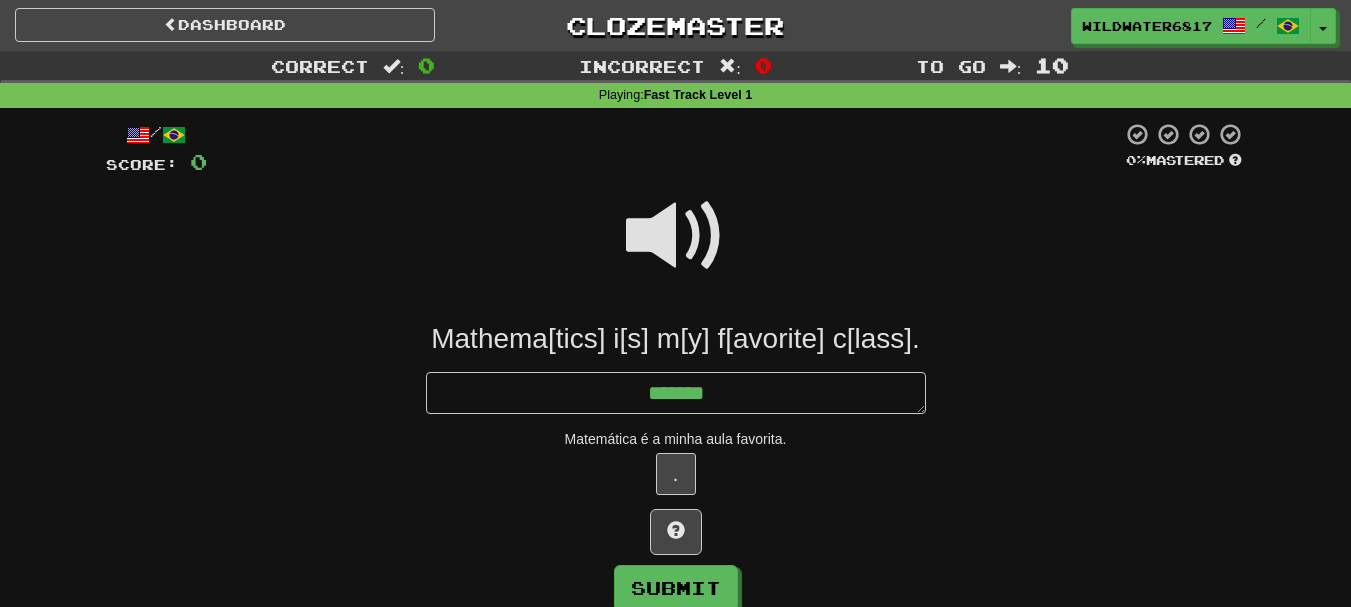 type on "*" 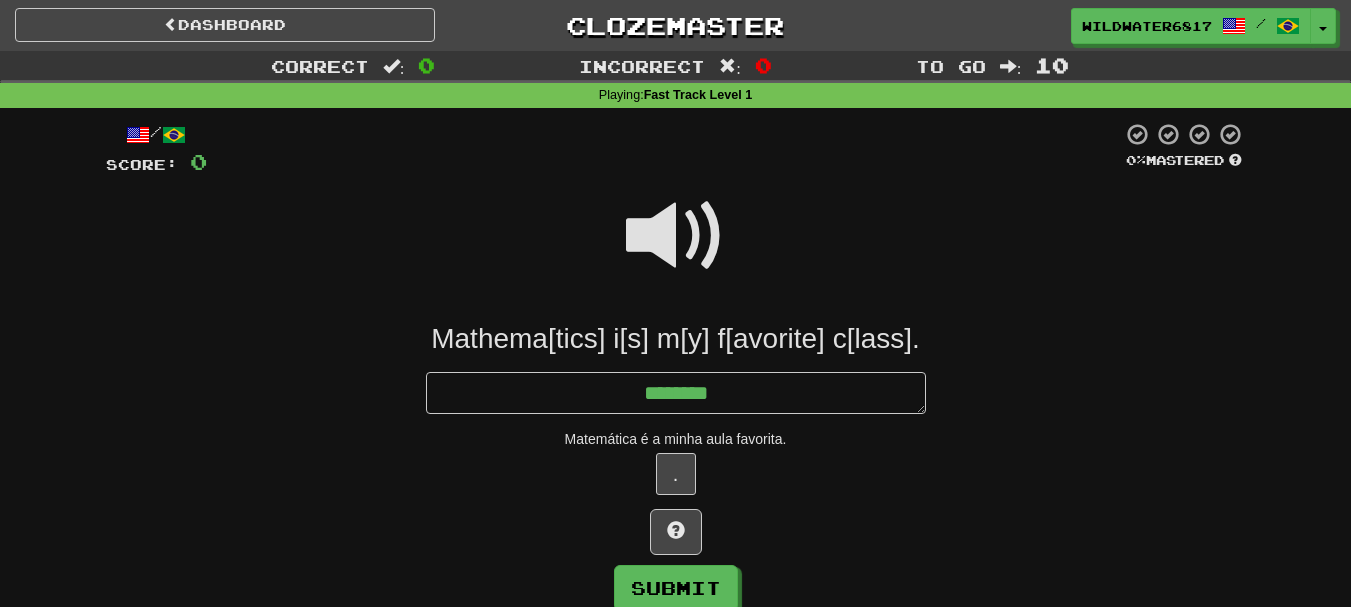 type on "*********" 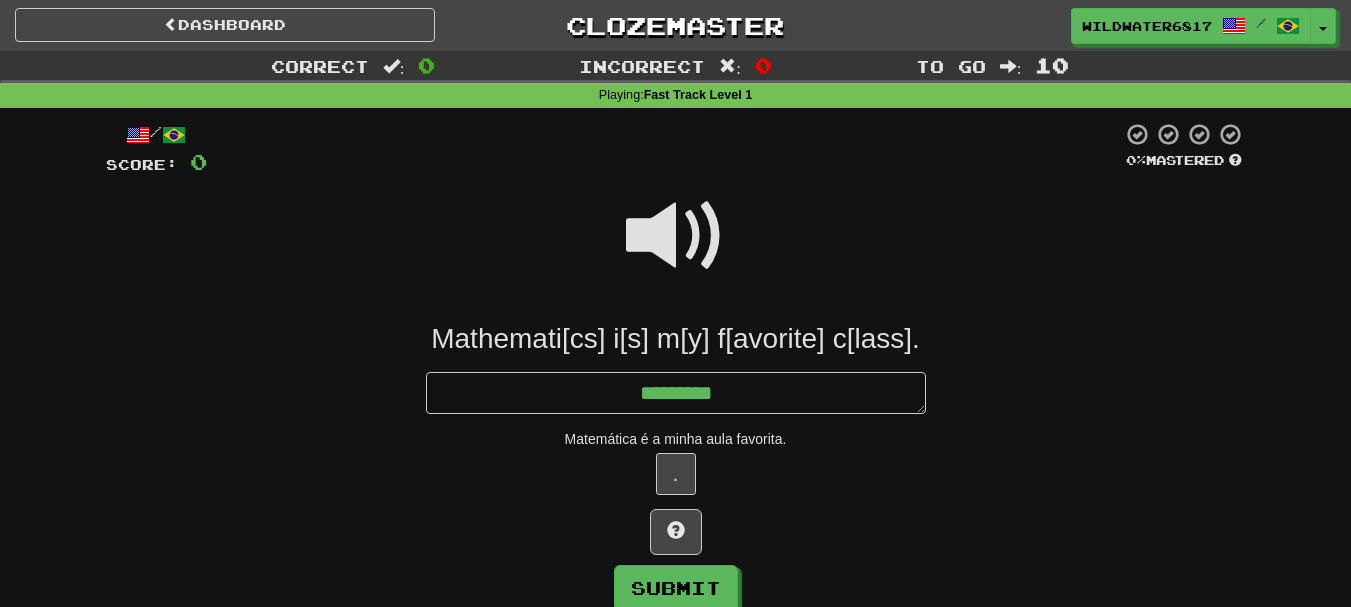 type on "*" 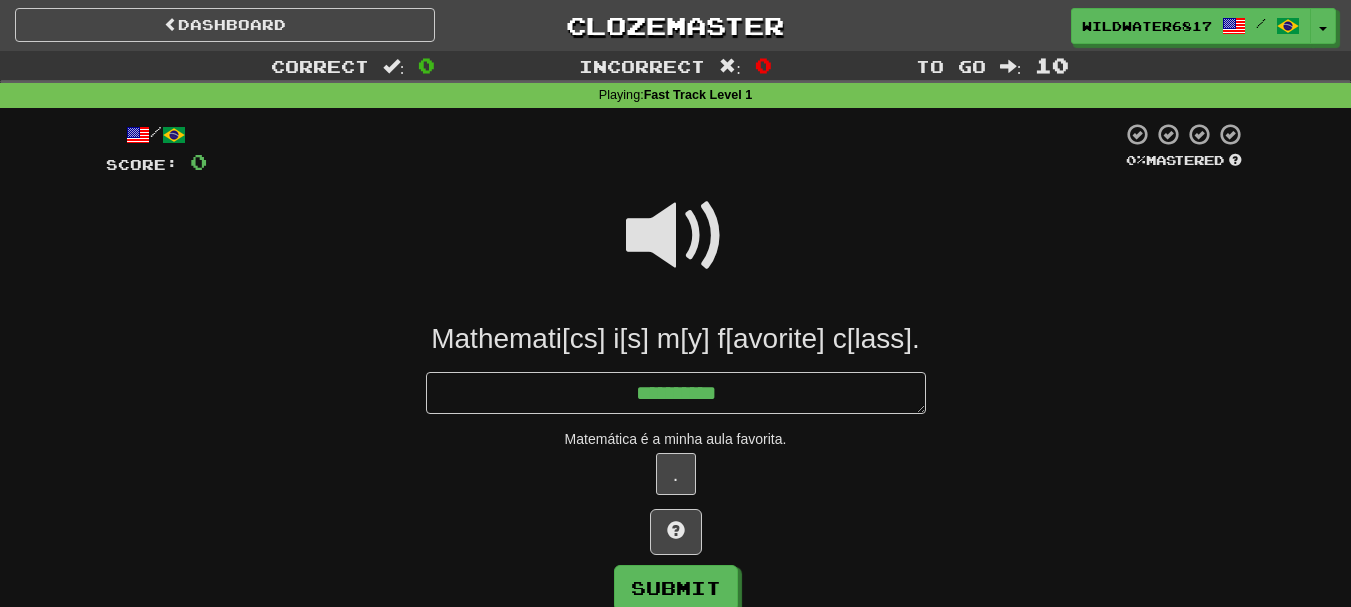 type on "*" 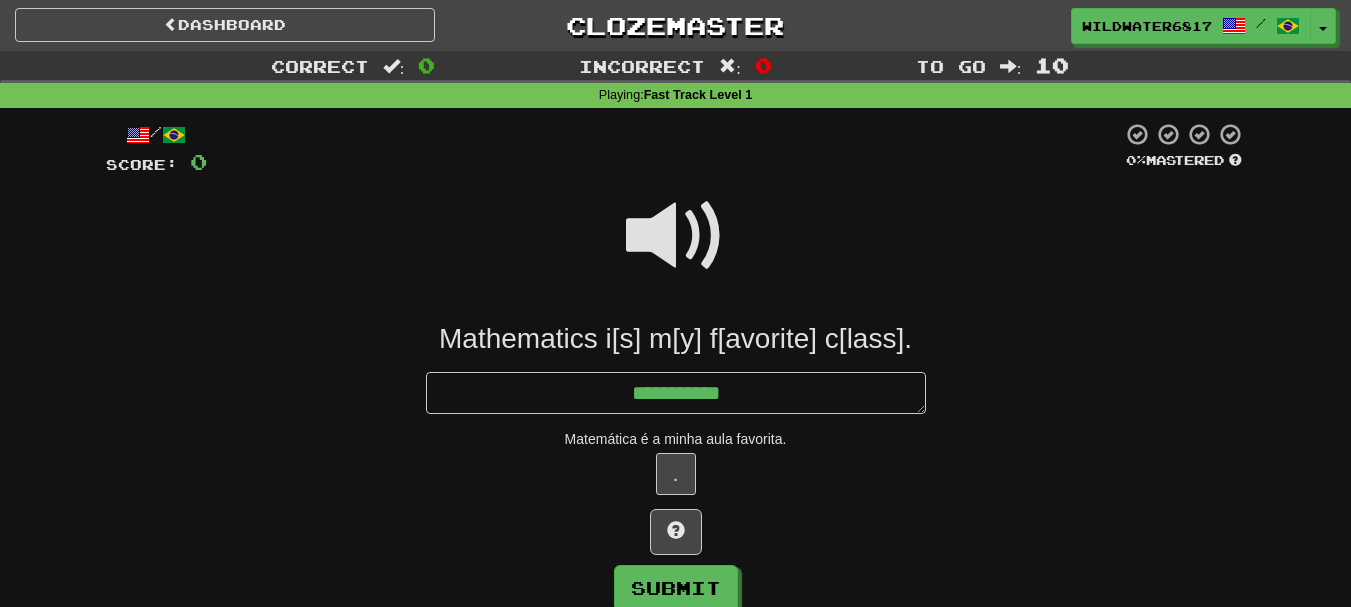 type on "*" 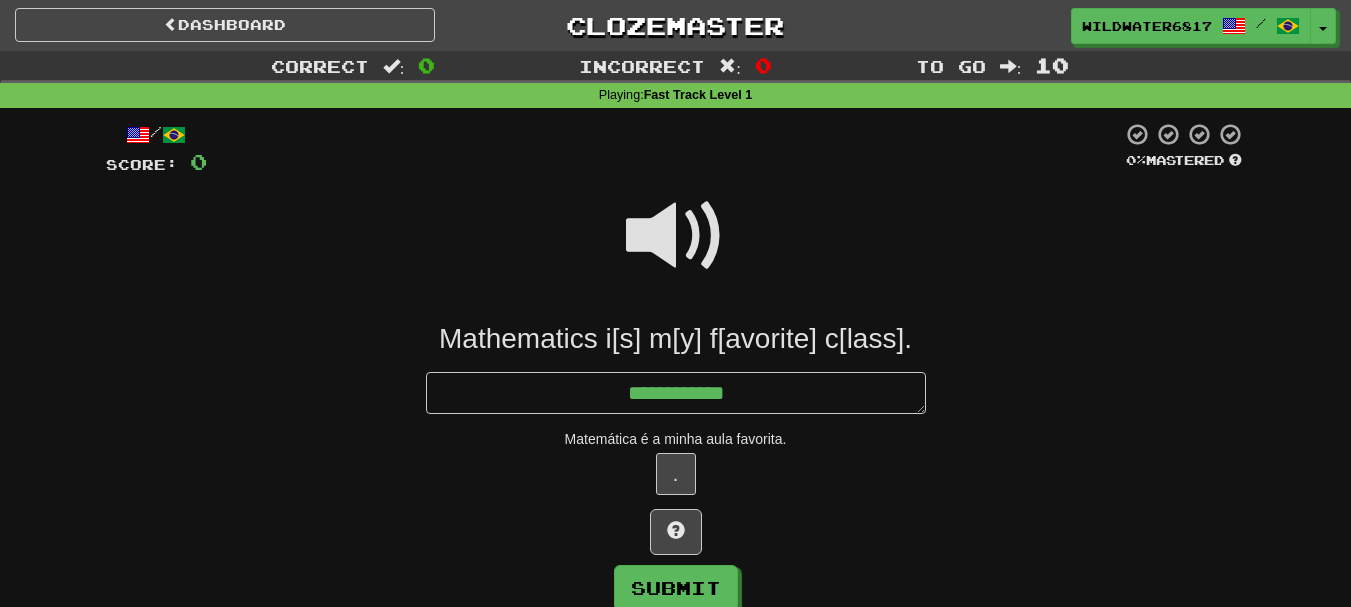 type on "*" 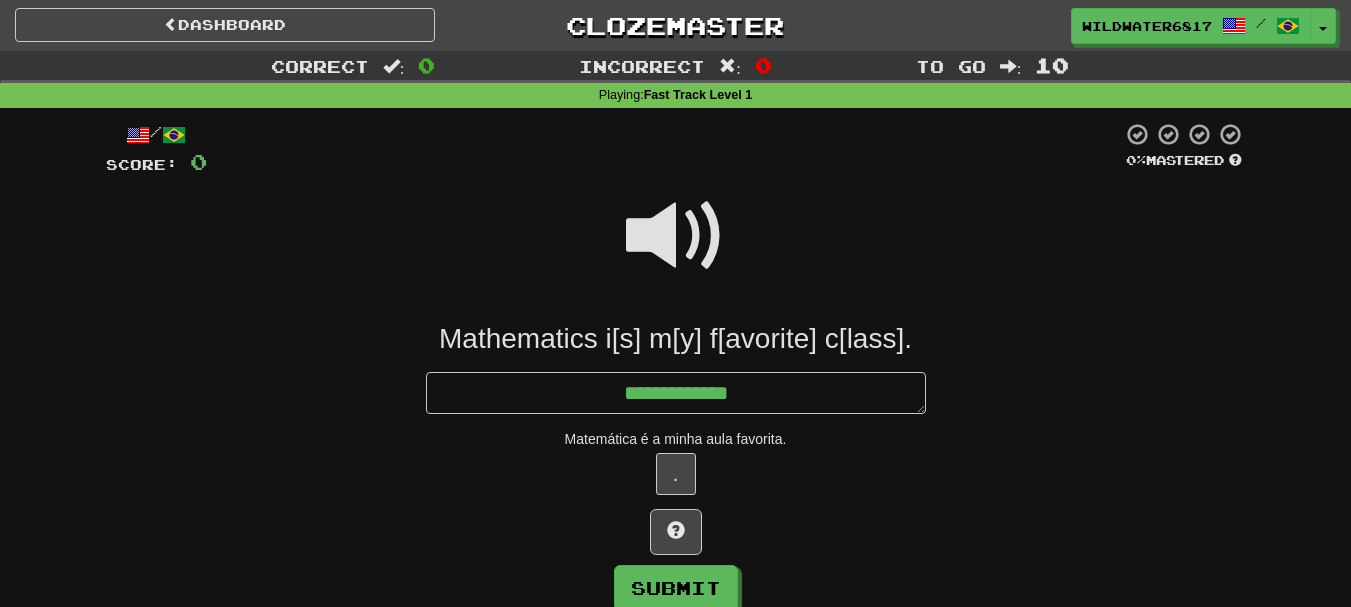 type on "*" 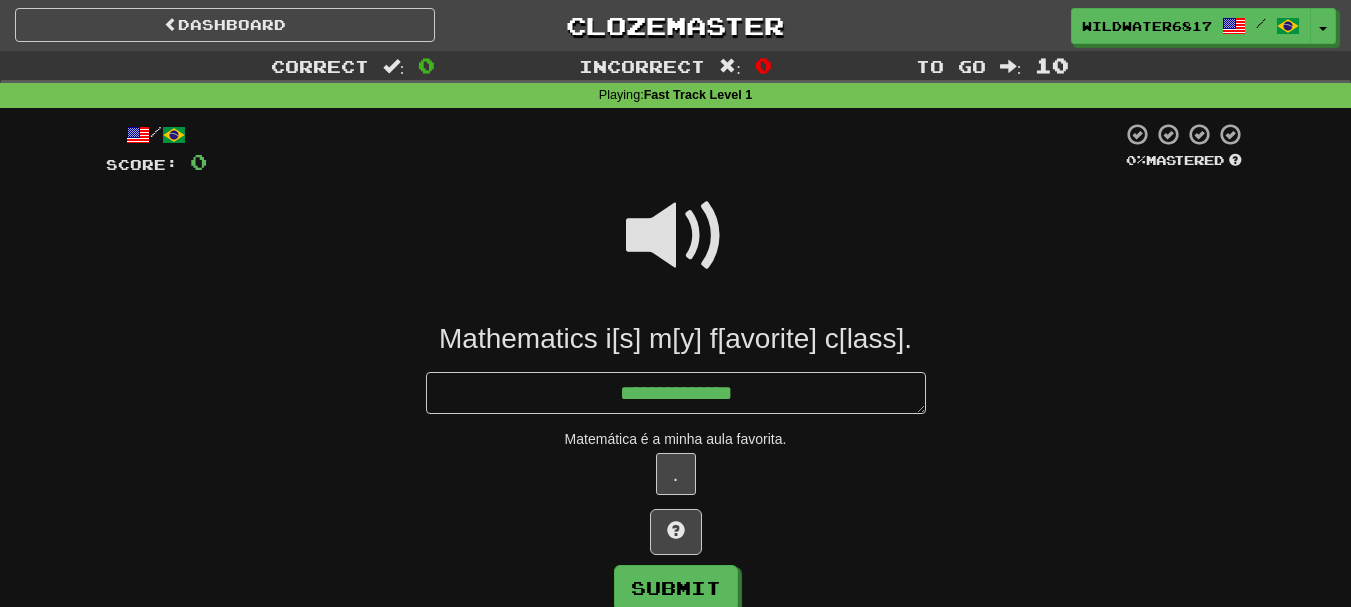 type on "**********" 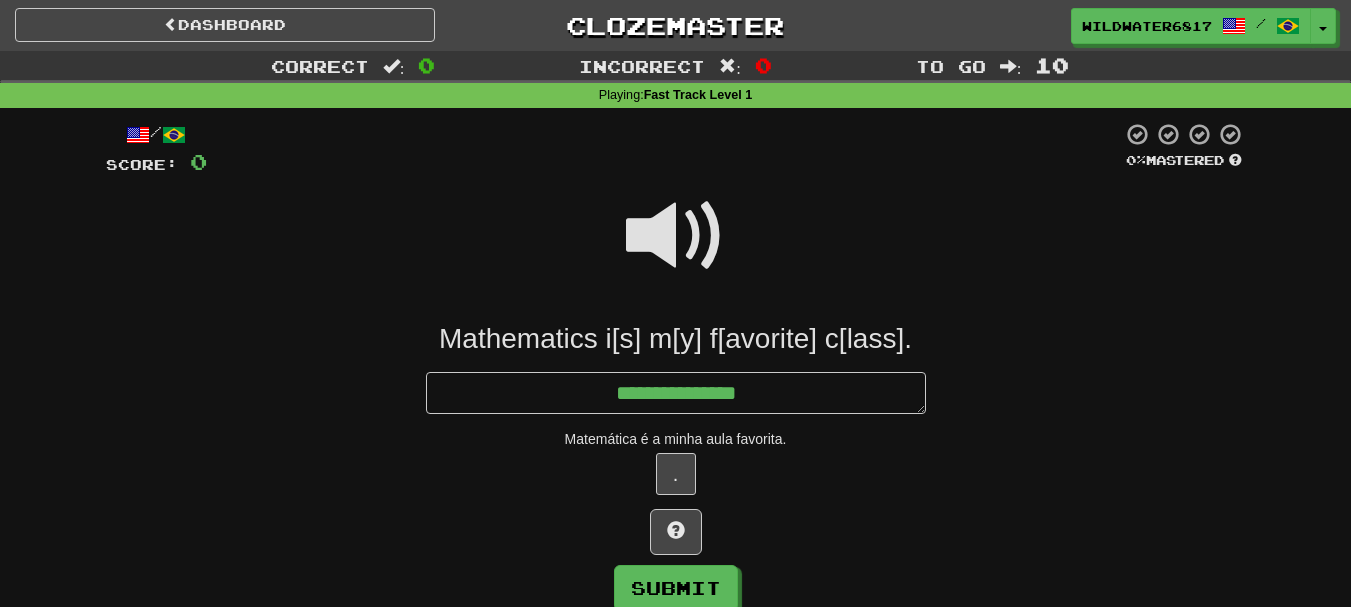 type on "*" 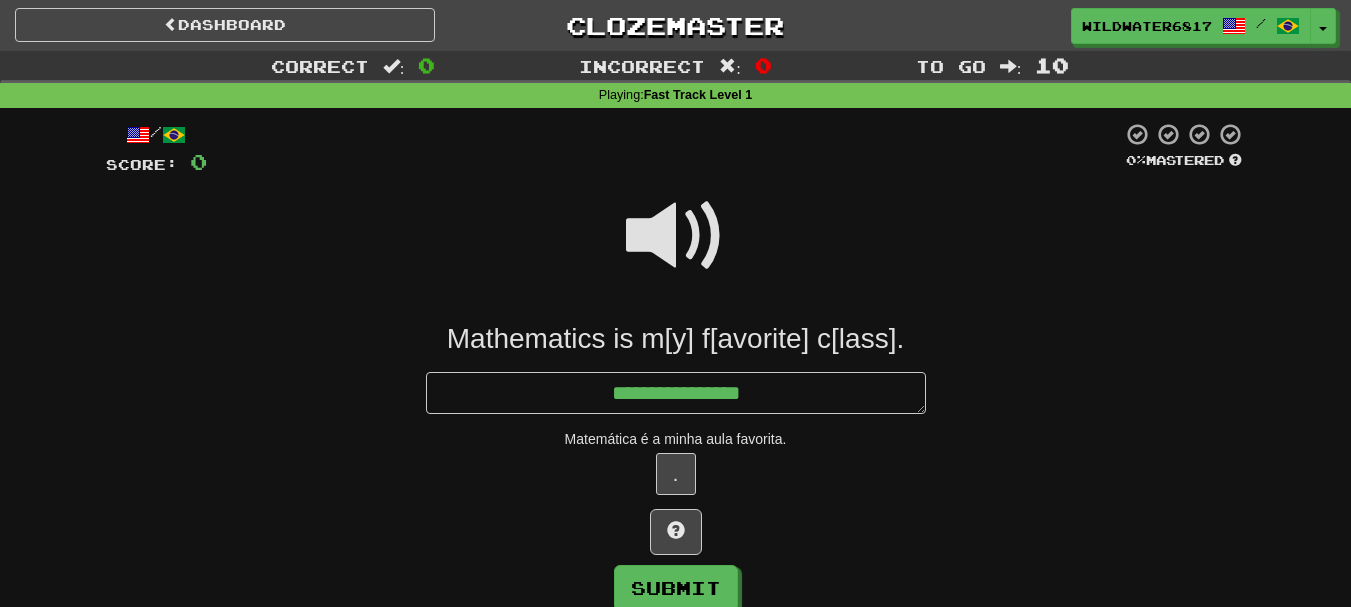 type on "*" 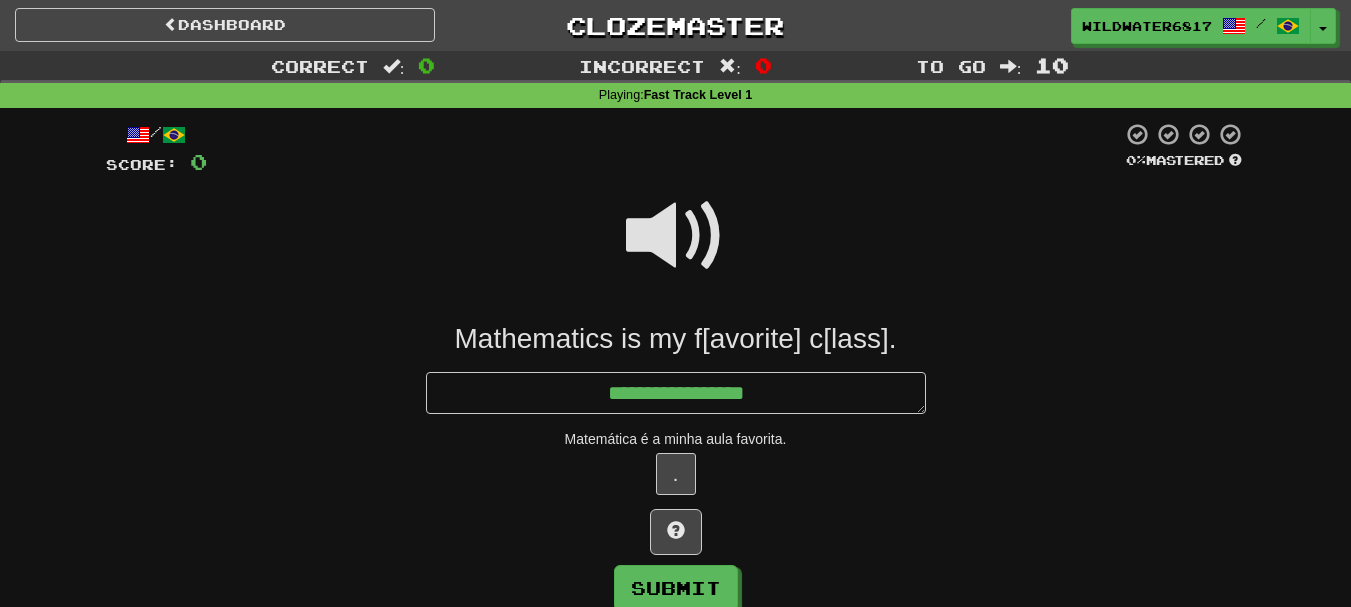 type on "*" 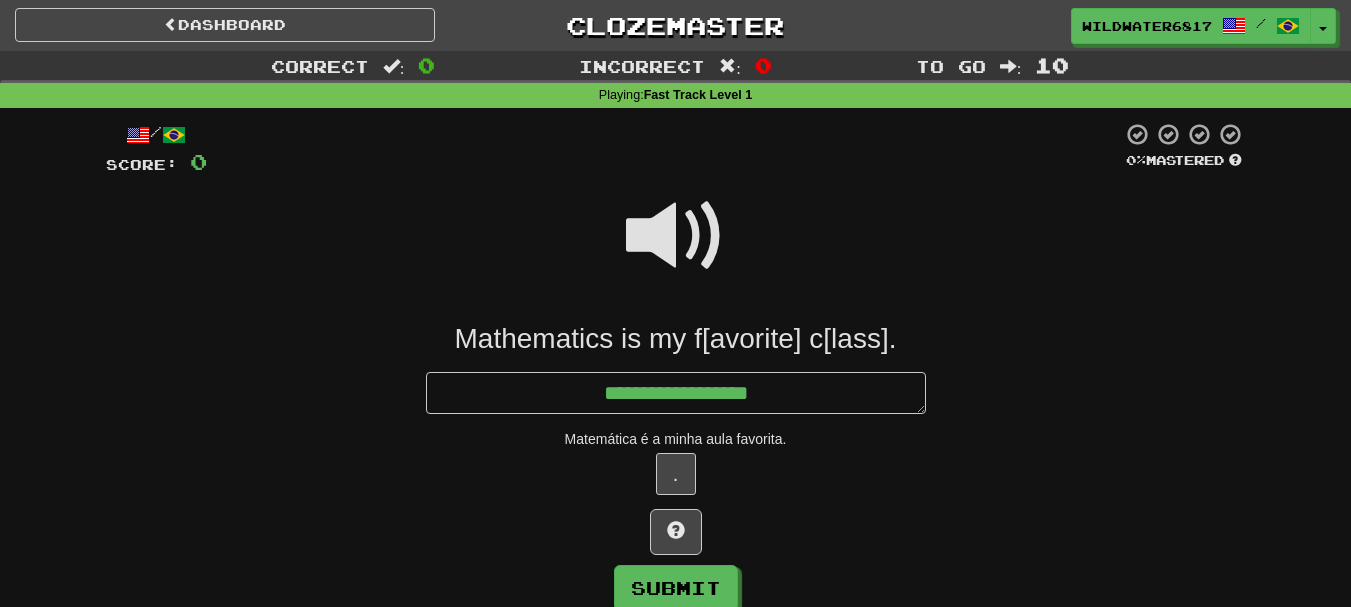 type on "*" 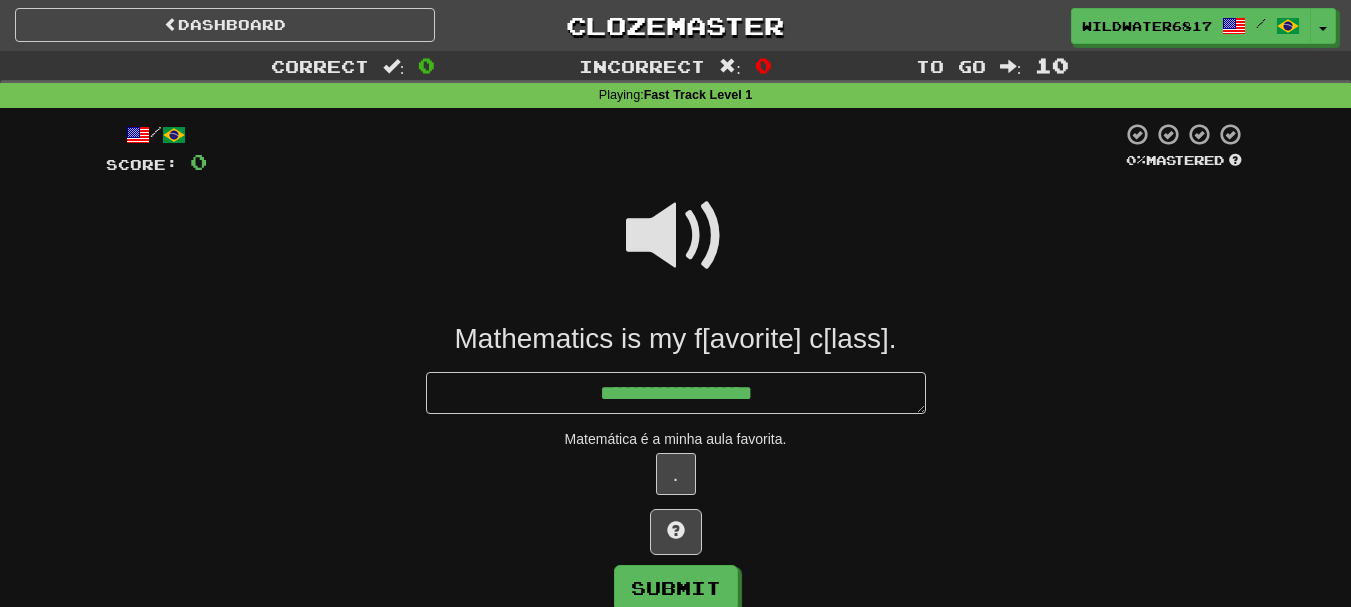 type on "*" 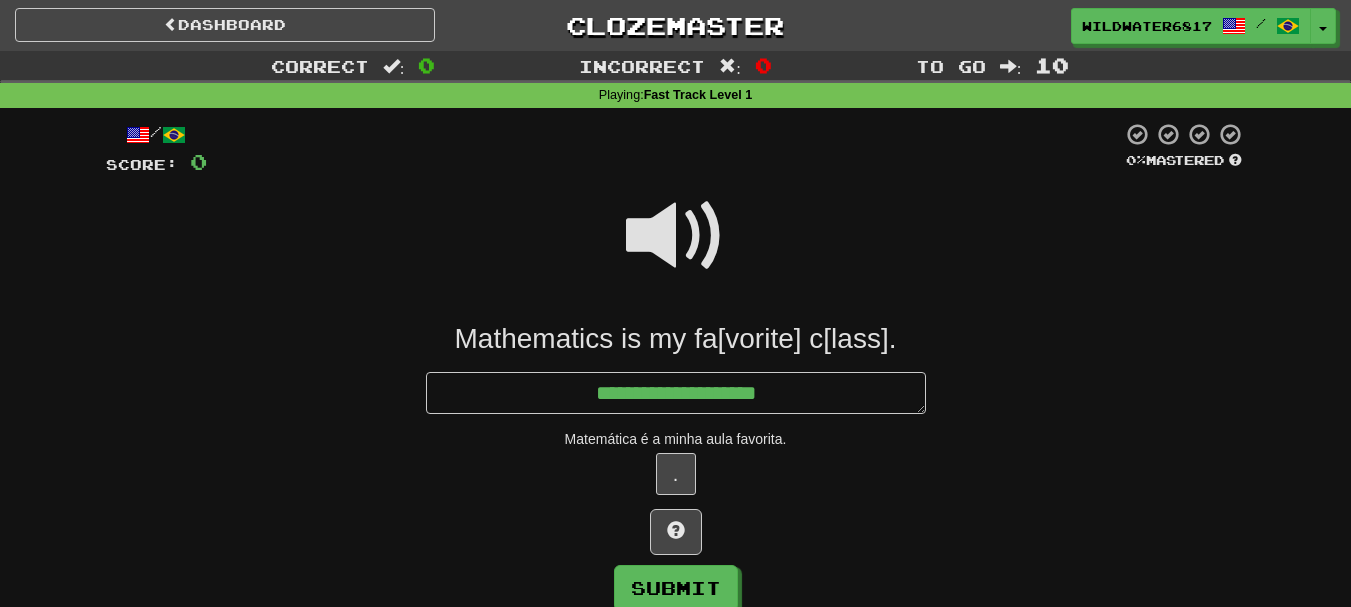 type on "*" 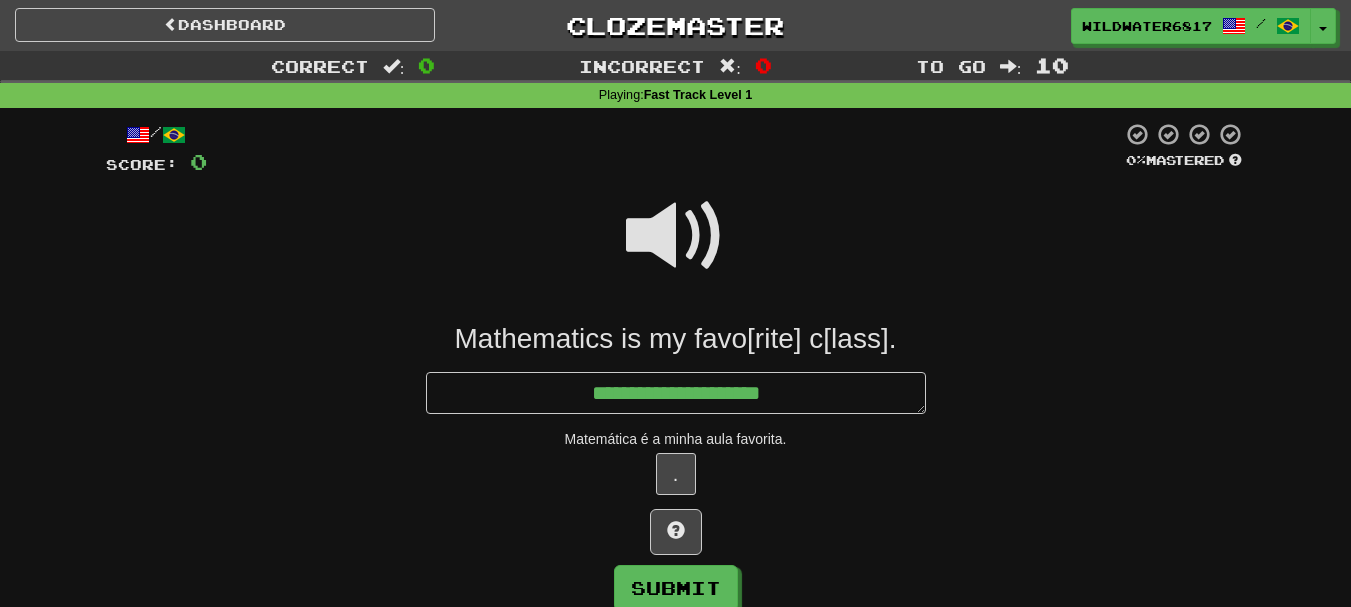 type on "*" 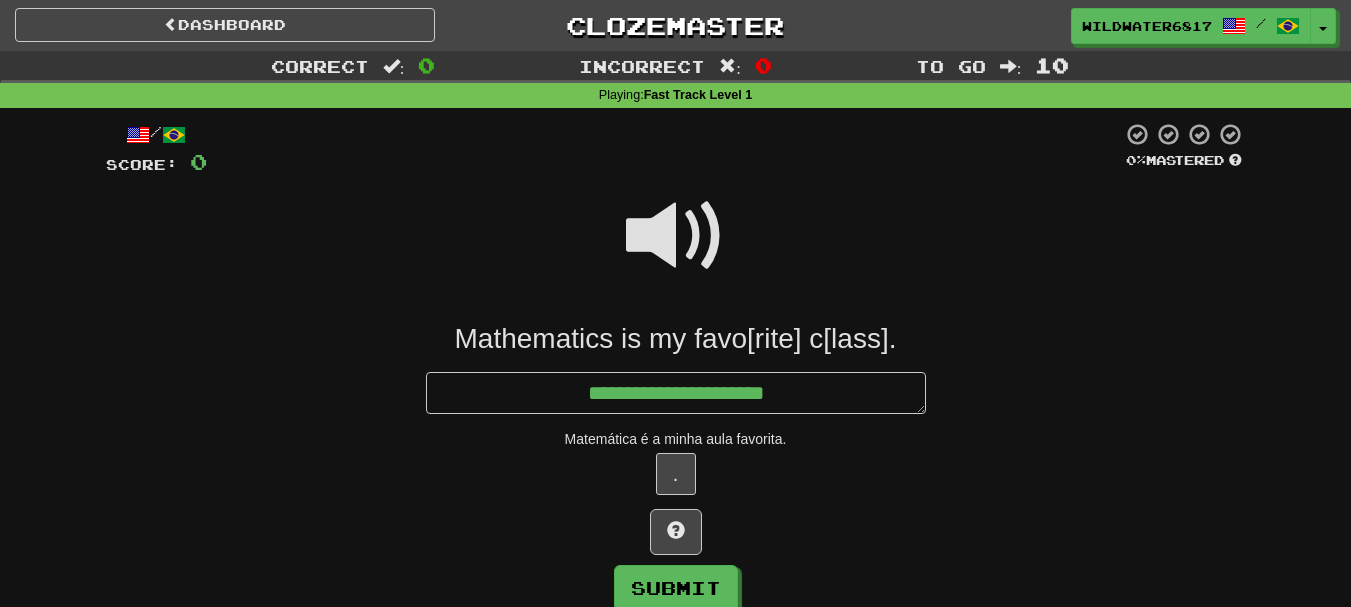 type on "*" 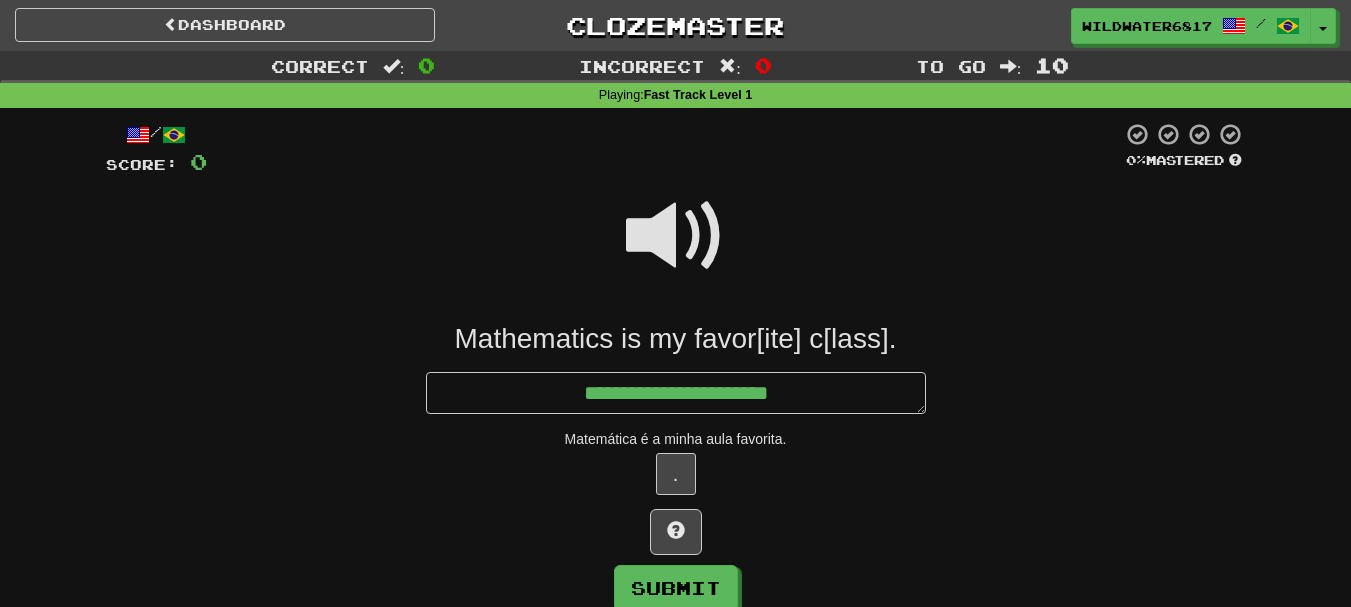 type on "*" 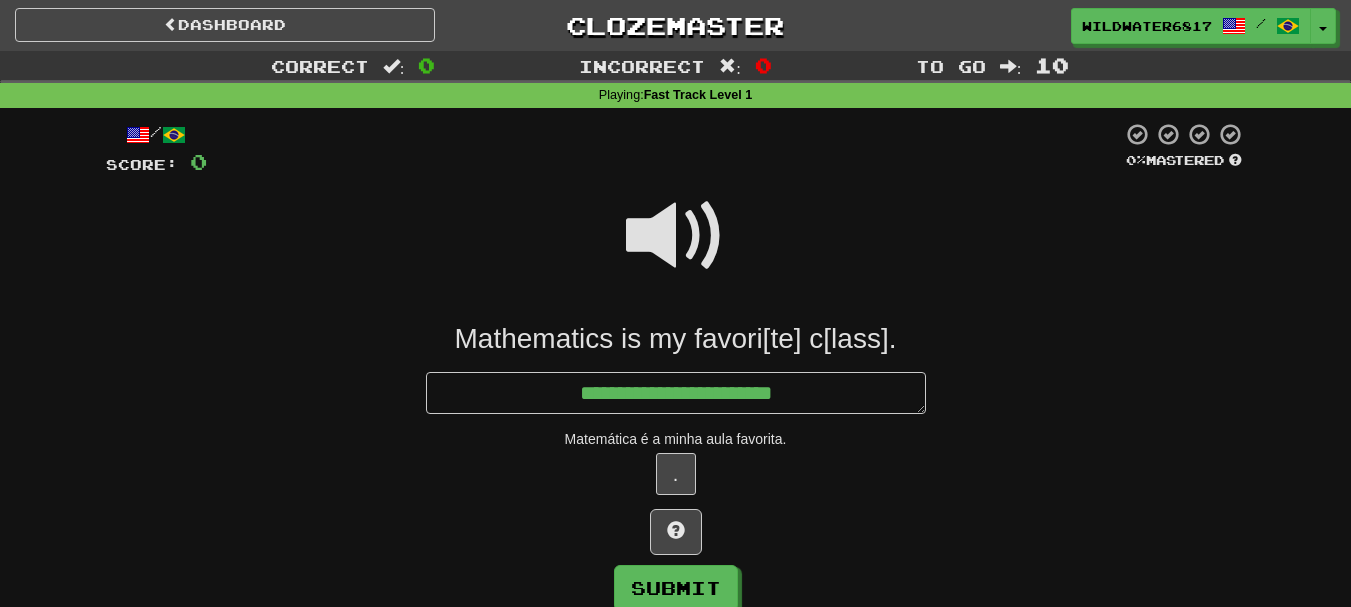 type on "*" 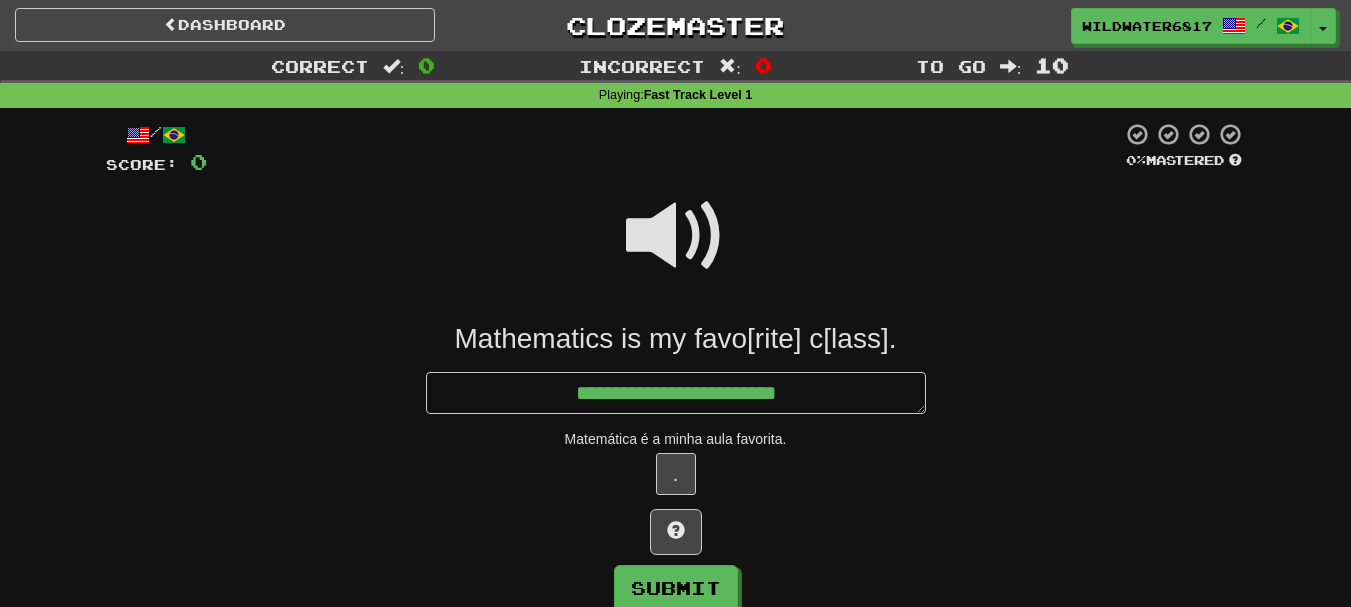 type on "*" 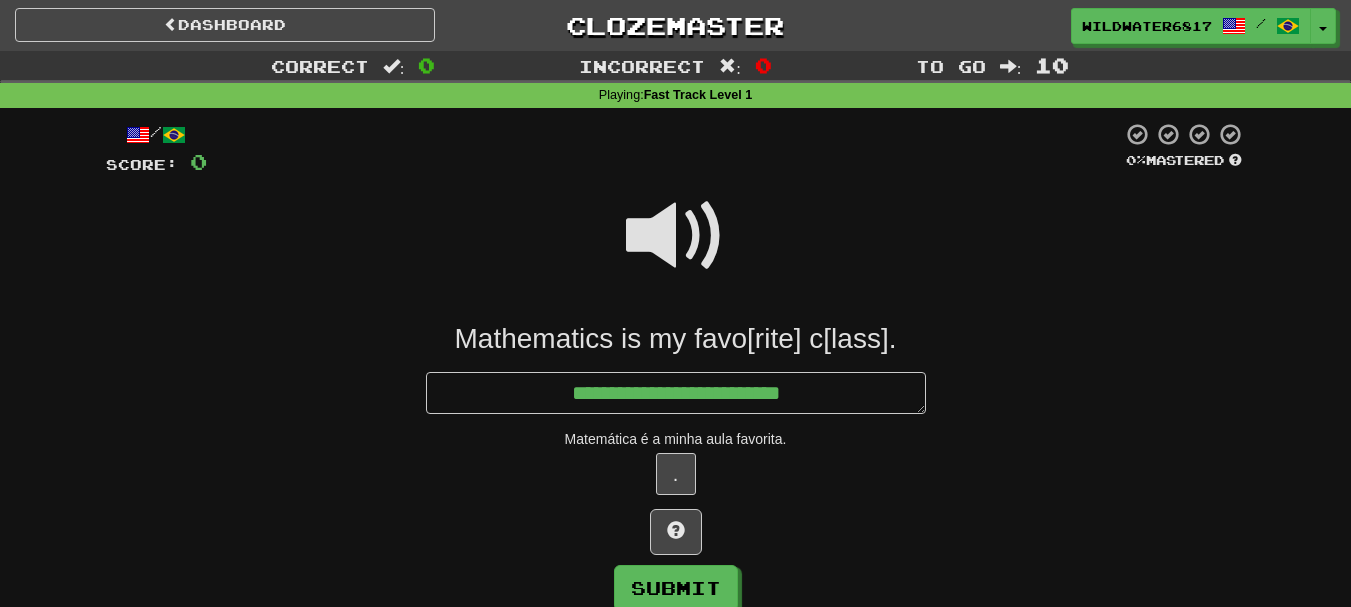 type on "*" 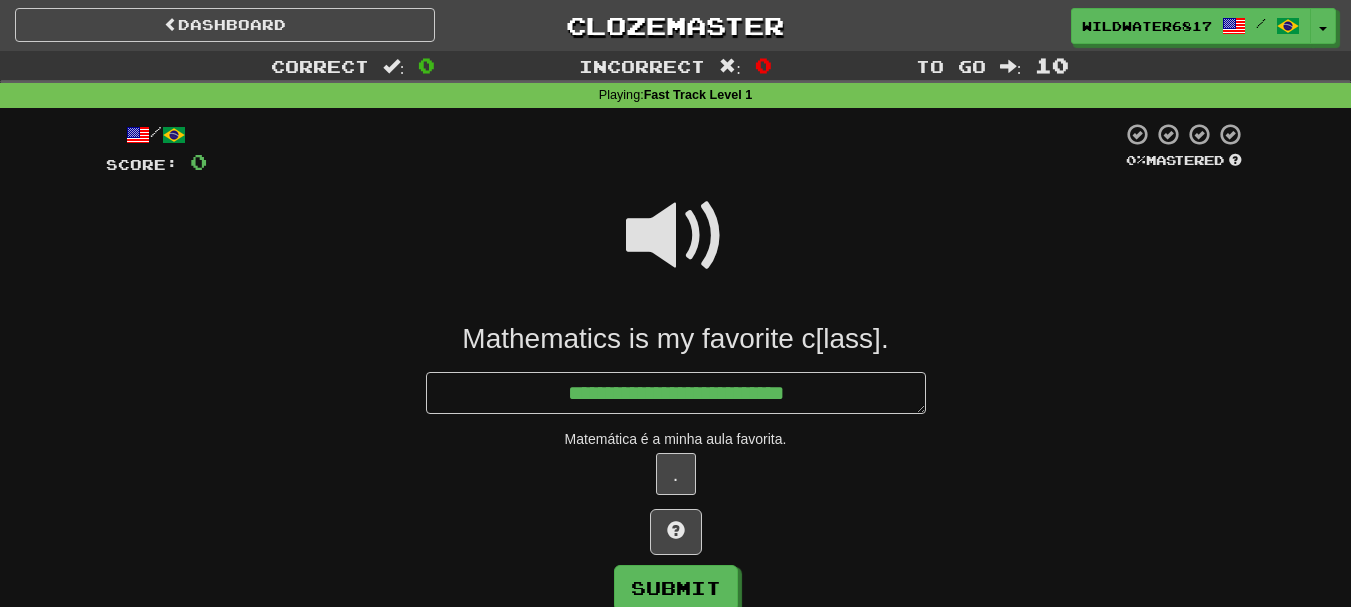 type on "*" 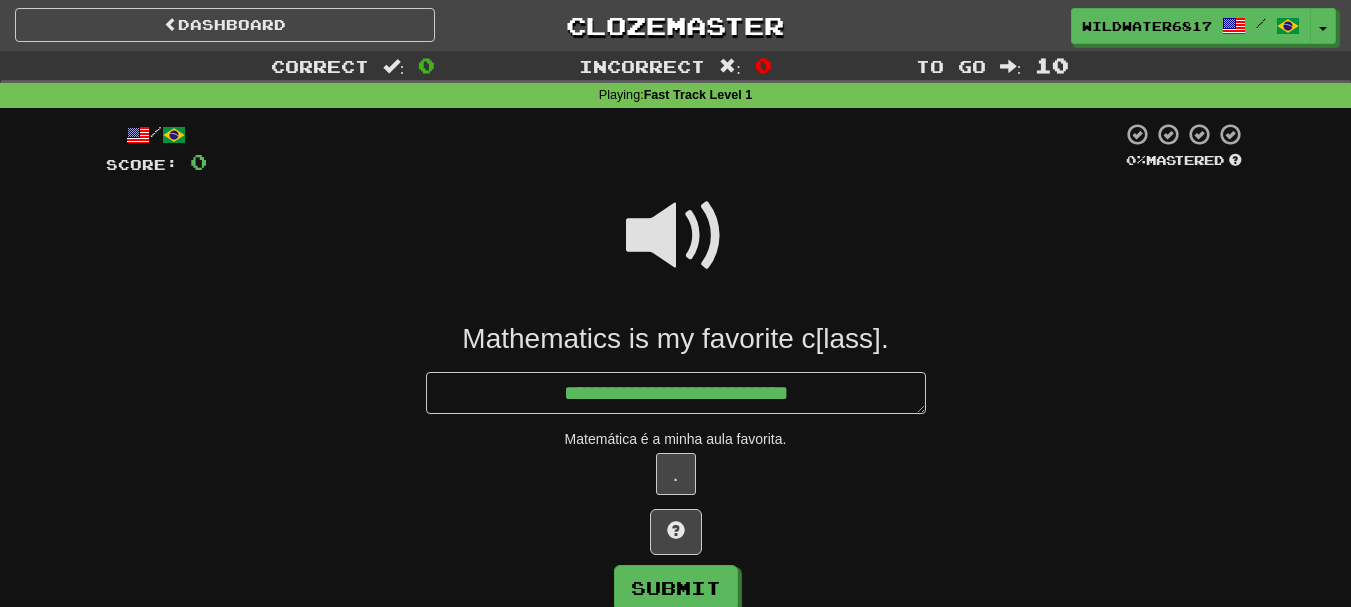 type on "*" 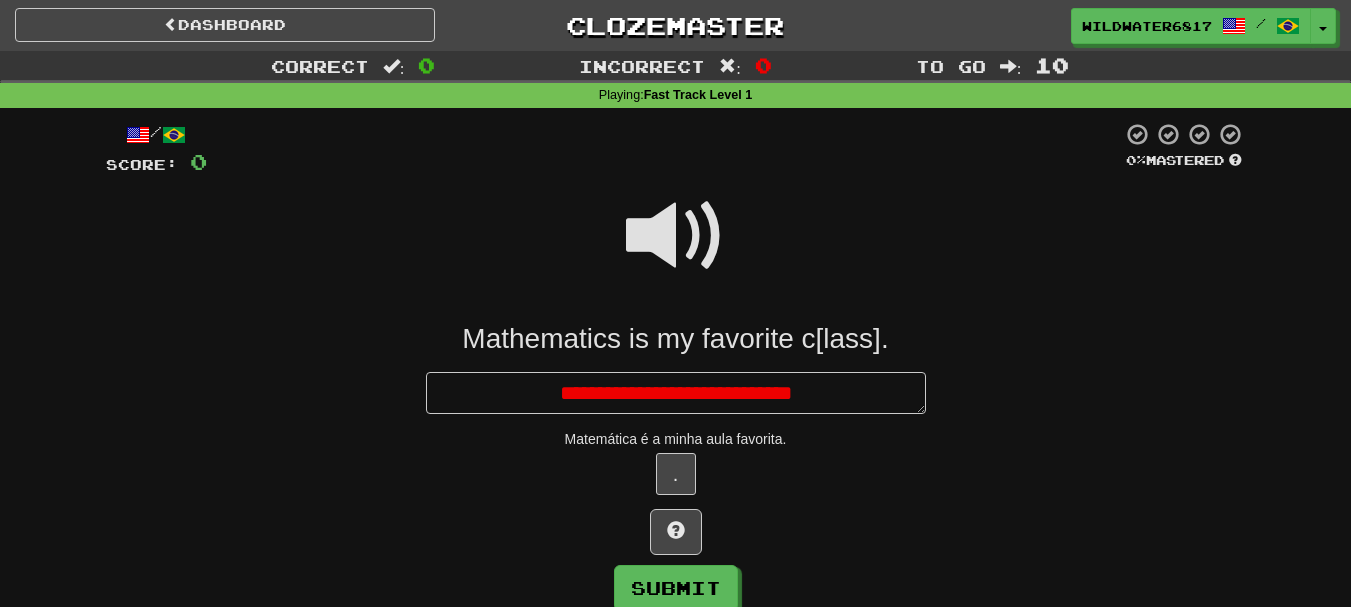 type on "*" 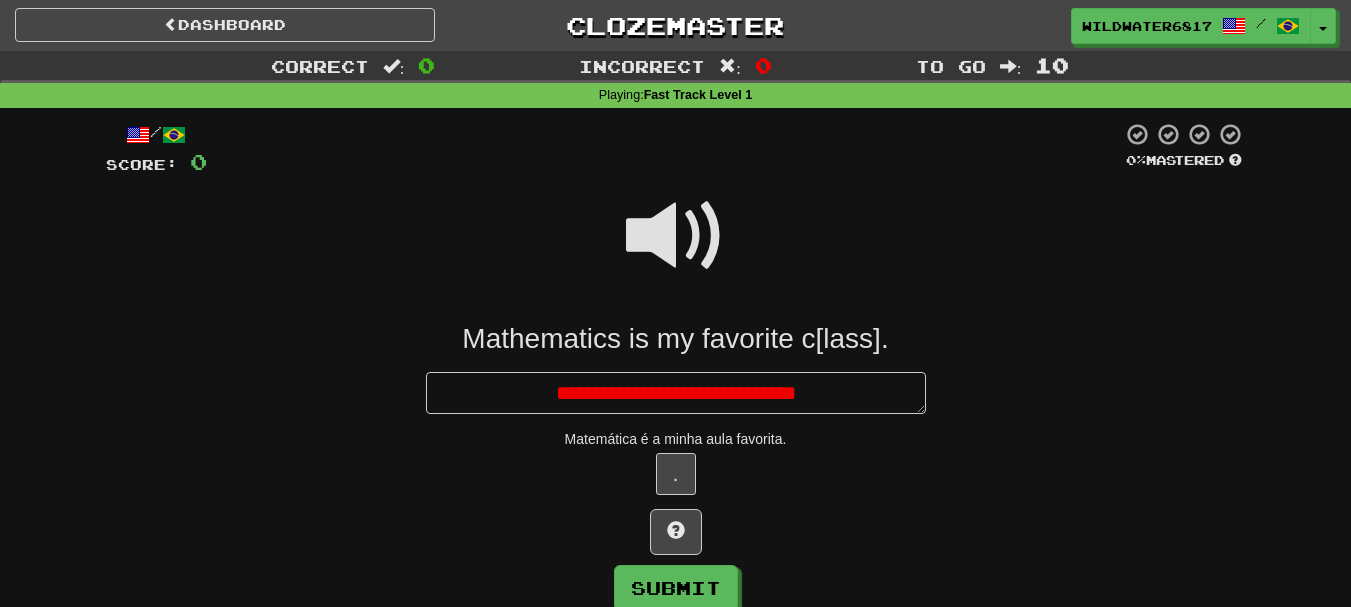 type on "*" 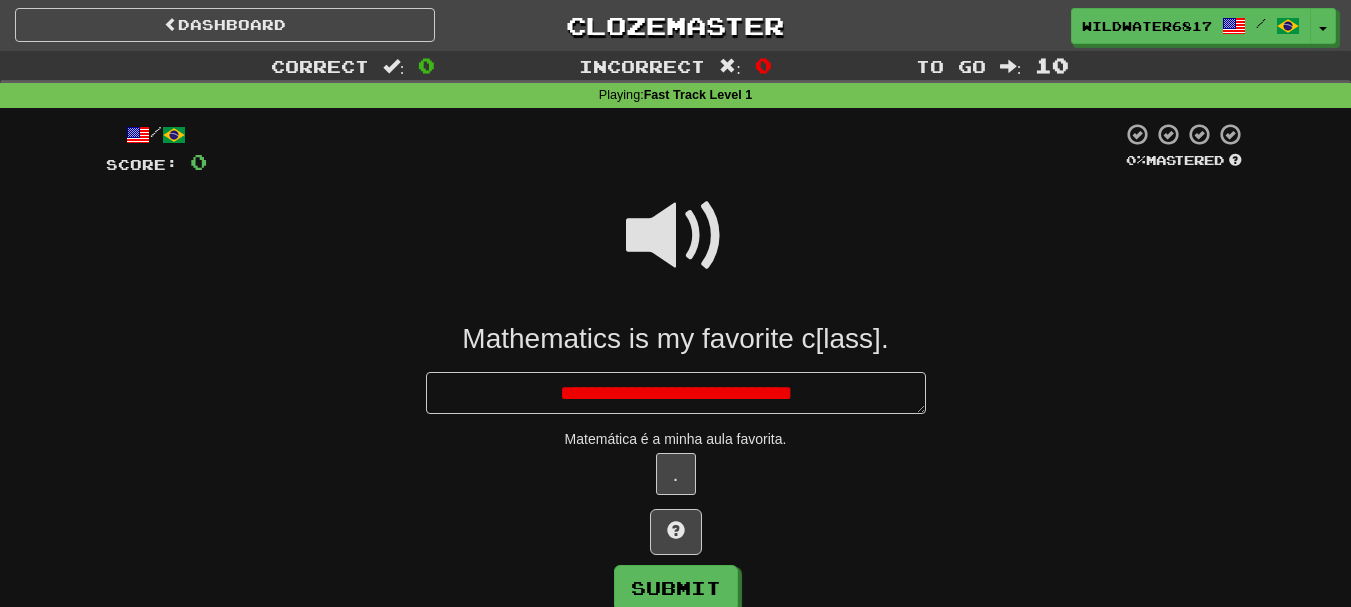 type on "*" 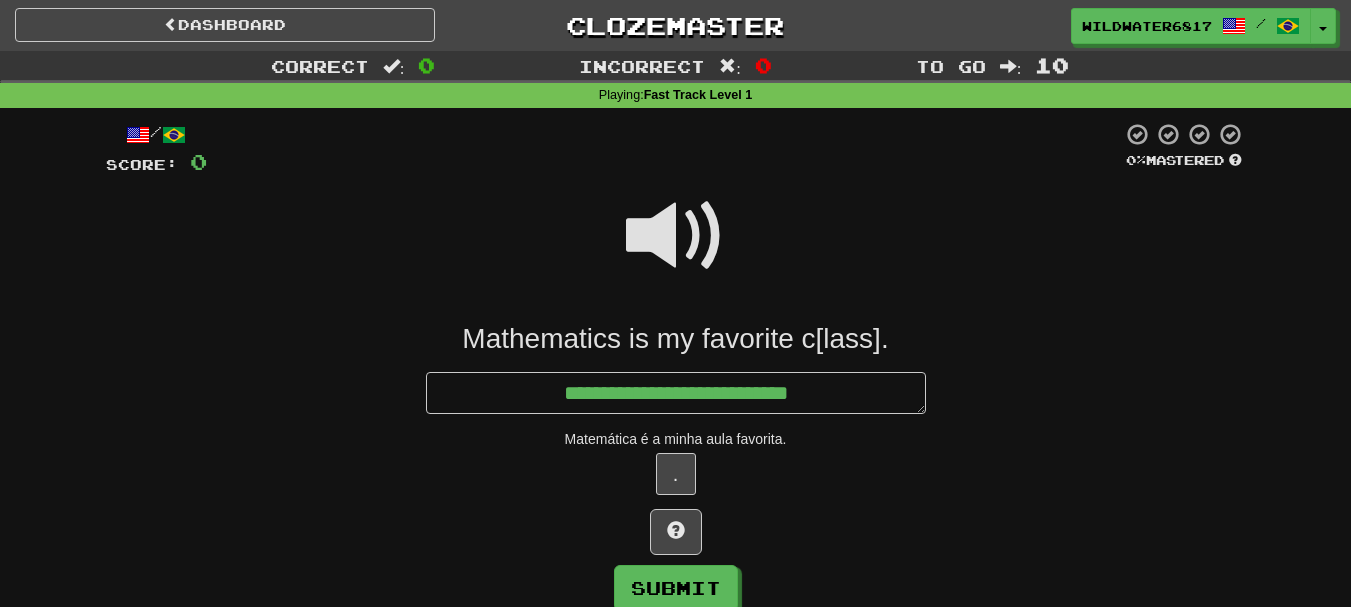 type on "*" 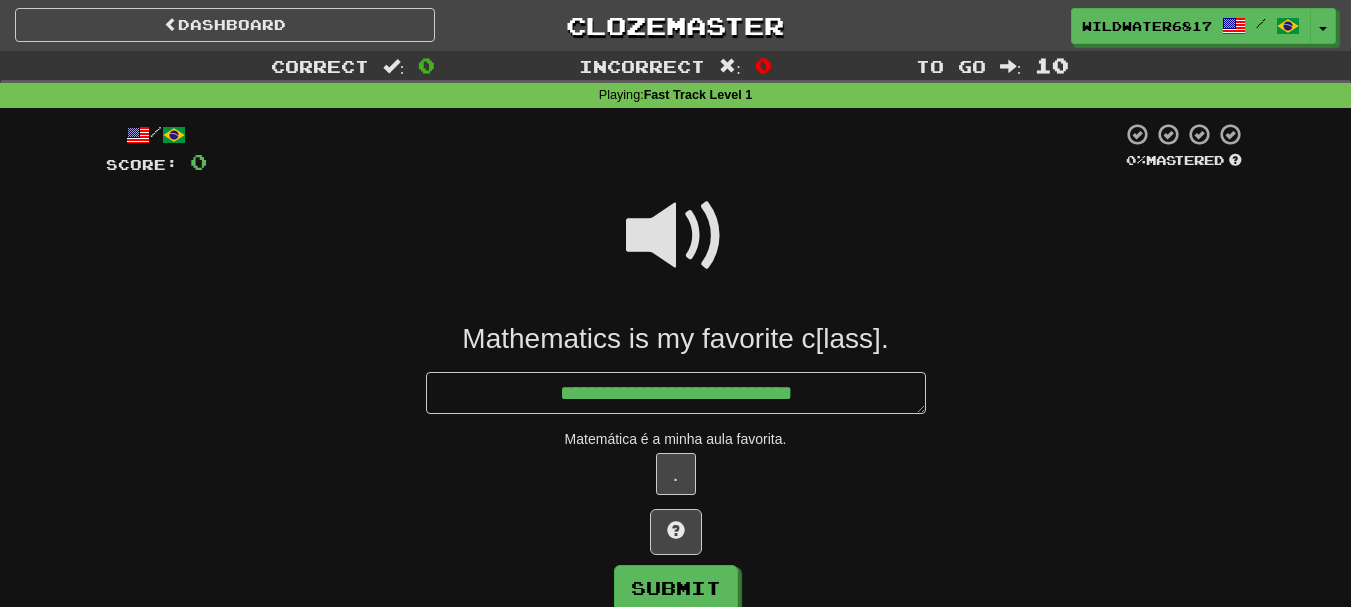 type on "*" 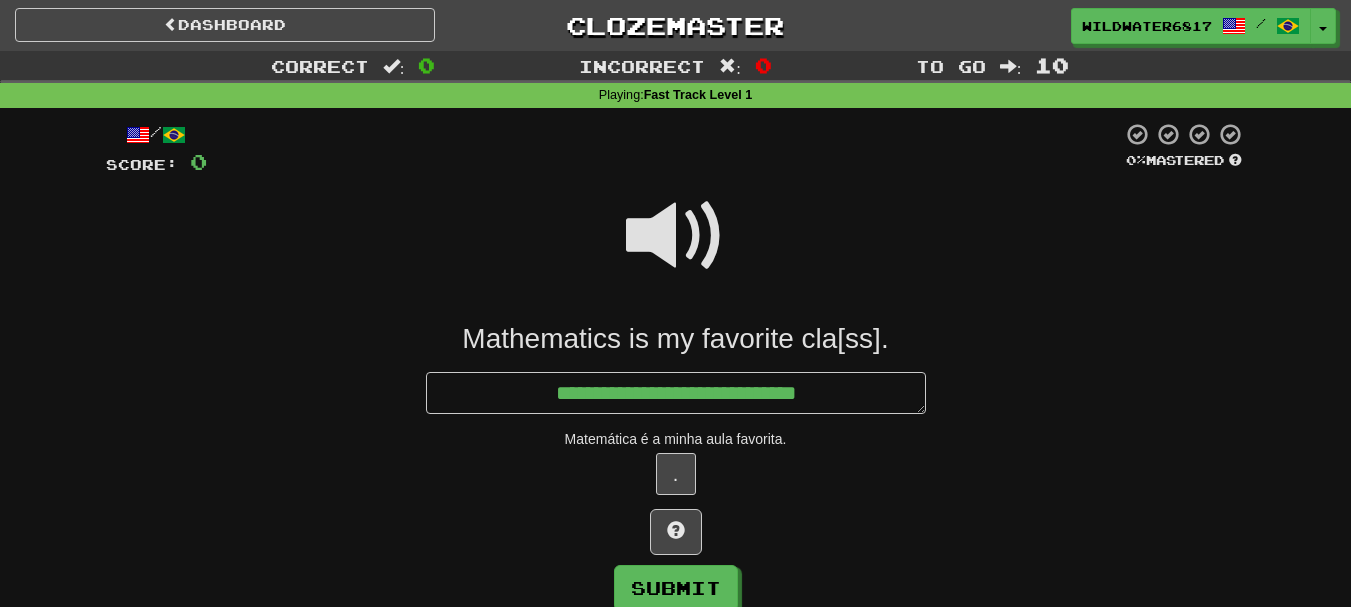 type on "*" 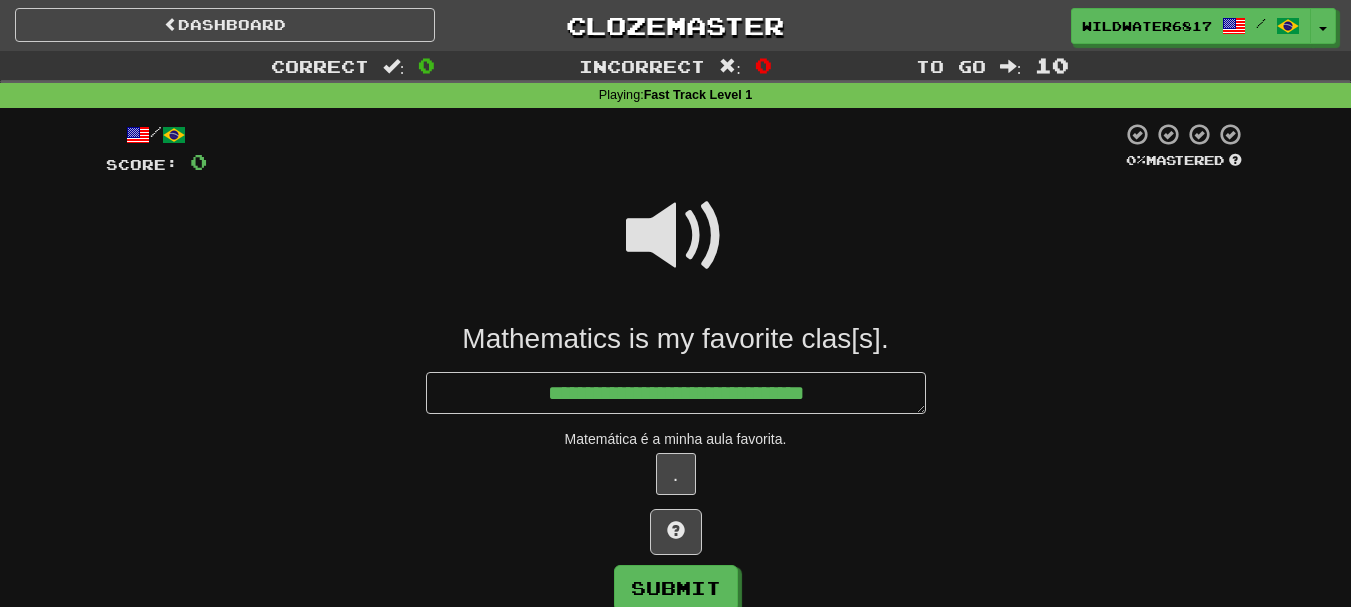 type on "*" 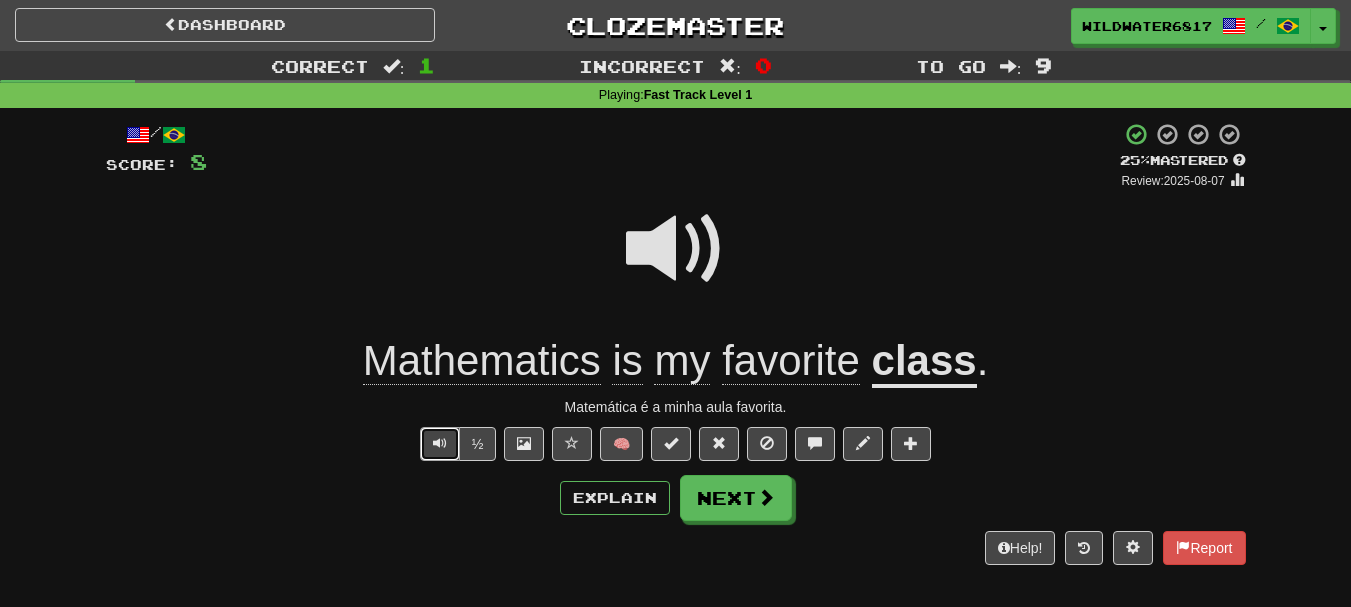 click at bounding box center [440, 443] 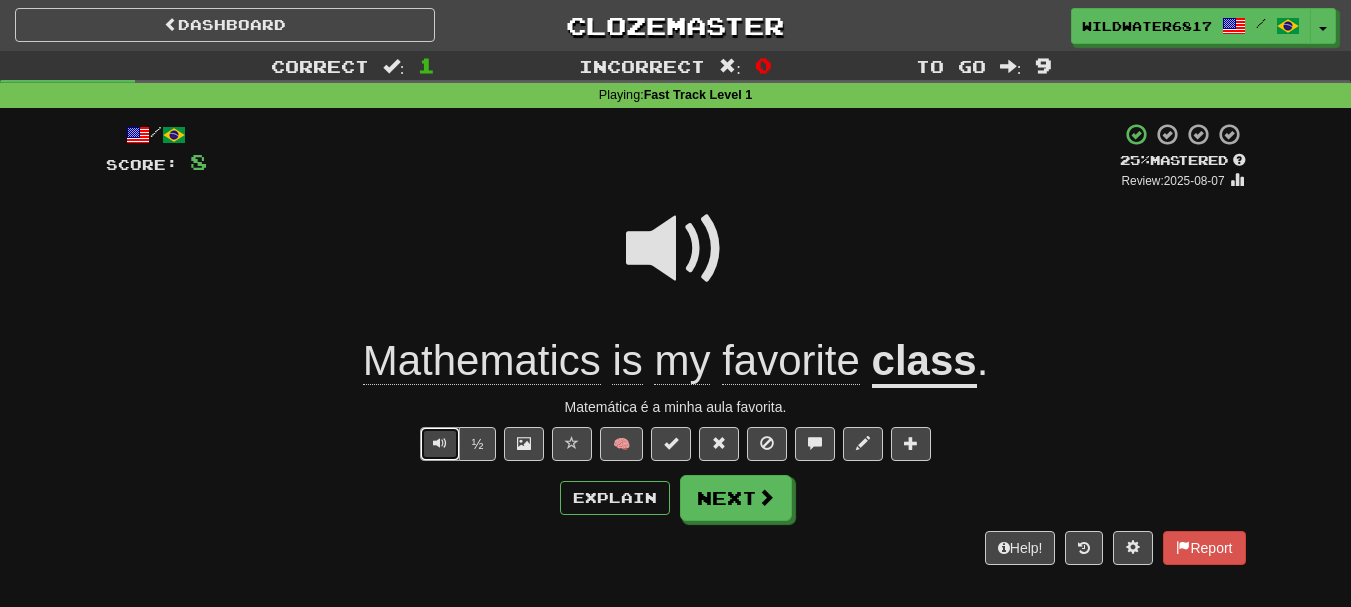click at bounding box center (440, 443) 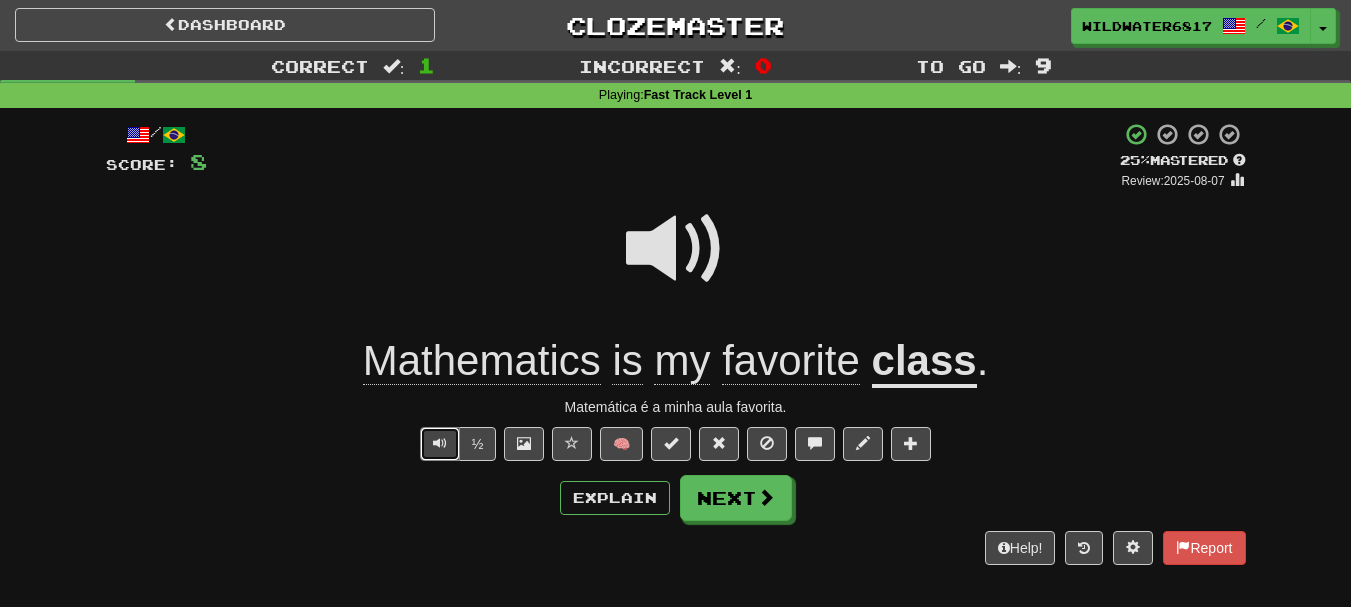 type 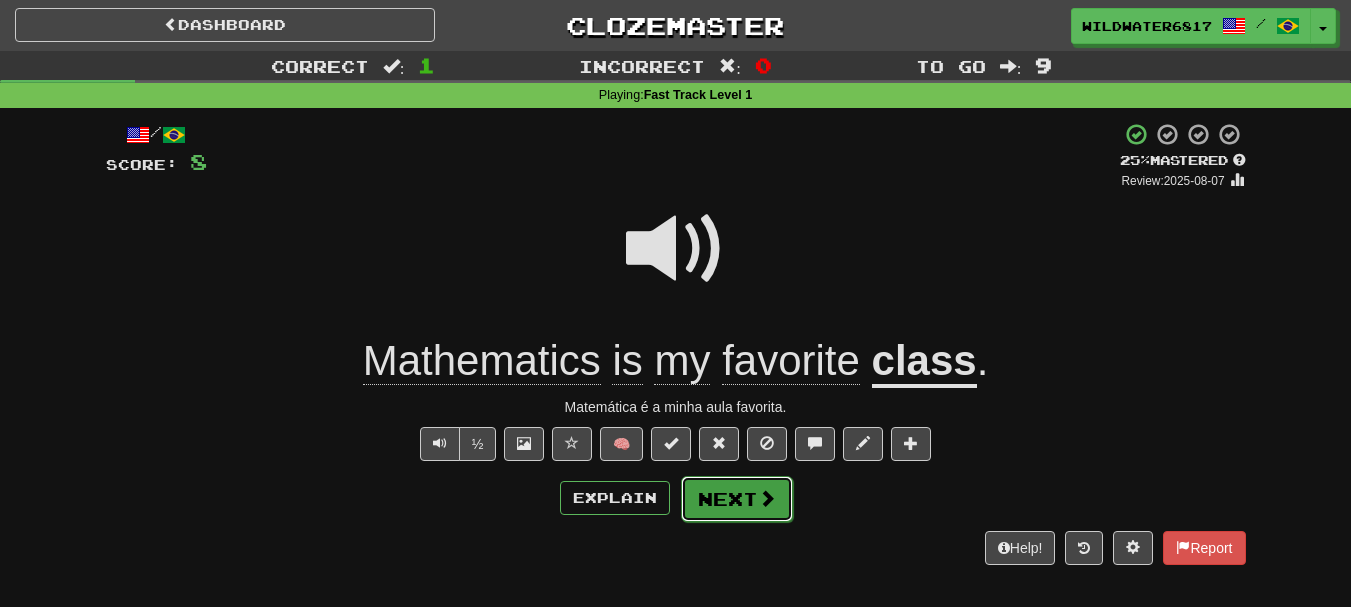 click at bounding box center (767, 498) 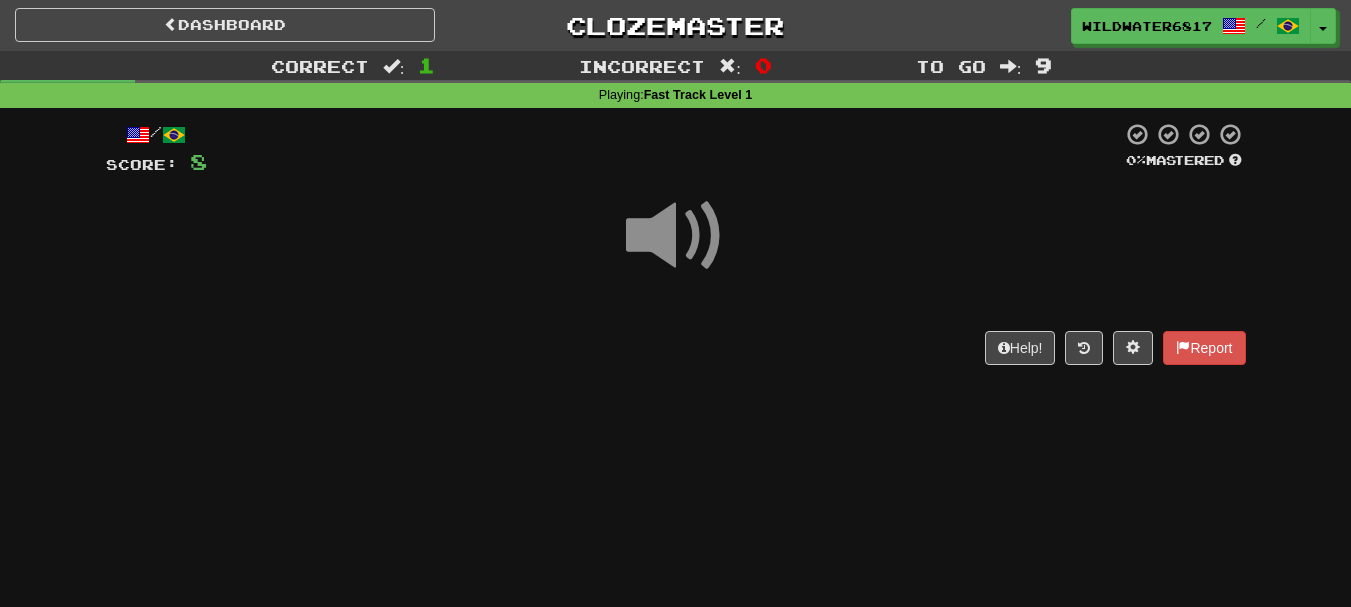 click at bounding box center [676, 236] 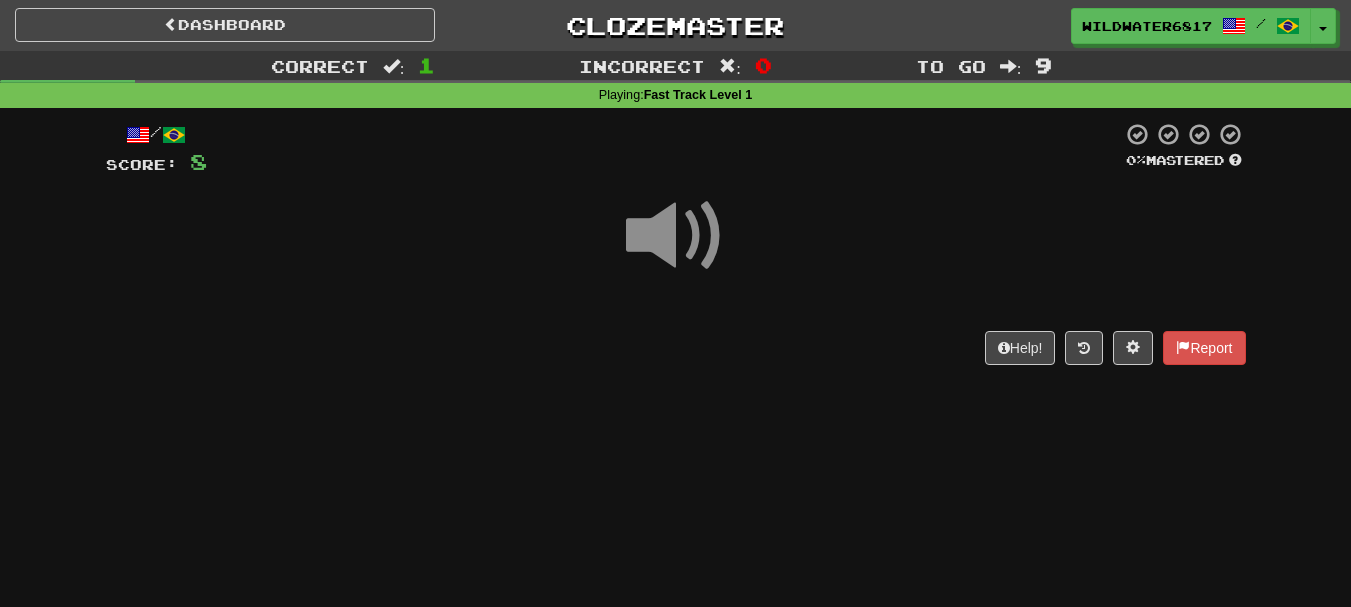 click on "Dashboard
Clozemaster
WildWater6817
/
Toggle Dropdown
Dashboard
Leaderboard
Activity Feed
Notifications
Profile
Discussions
English
/
Português
Streak:
32
Review:
36
Daily Goal:  160 /100
Español
/
English
Streak:
0
Review:
0
Points Today: 0
Languages
Account
Logout
WildWater6817
/
Toggle Dropdown
Dashboard
Leaderboard
Activity Feed
Notifications
Profile
Discussions
English
/
Português
Streak:
32
Review:
36
Daily Goal:  160 /100
Español
/
English
Streak:
0
Review:
0
Points Today: 0
Languages
Account
Logout
clozemaster
:" at bounding box center (675, 303) 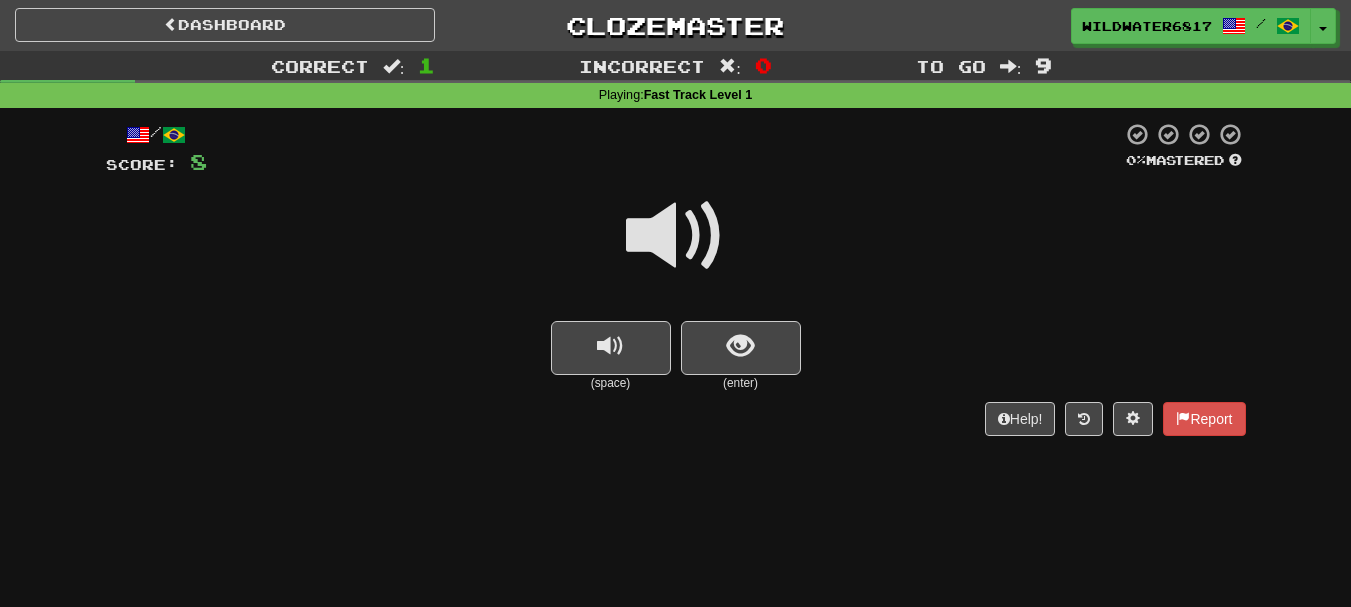 click on "Help!  Report" at bounding box center [676, 419] 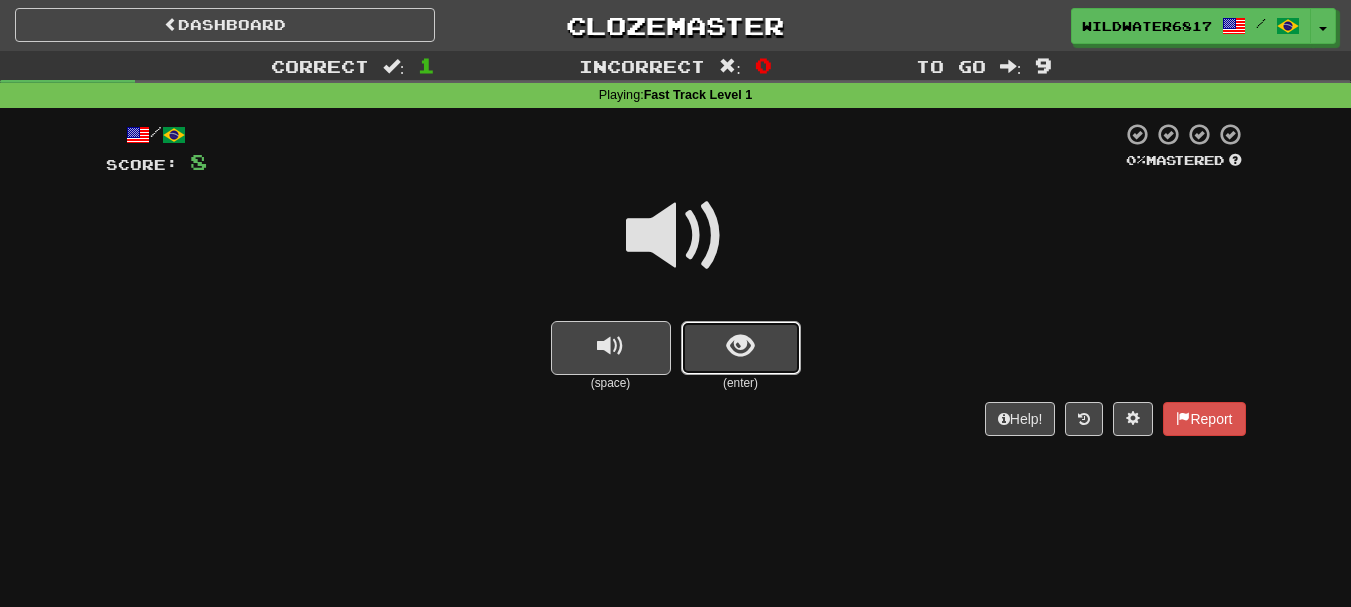 click at bounding box center (741, 348) 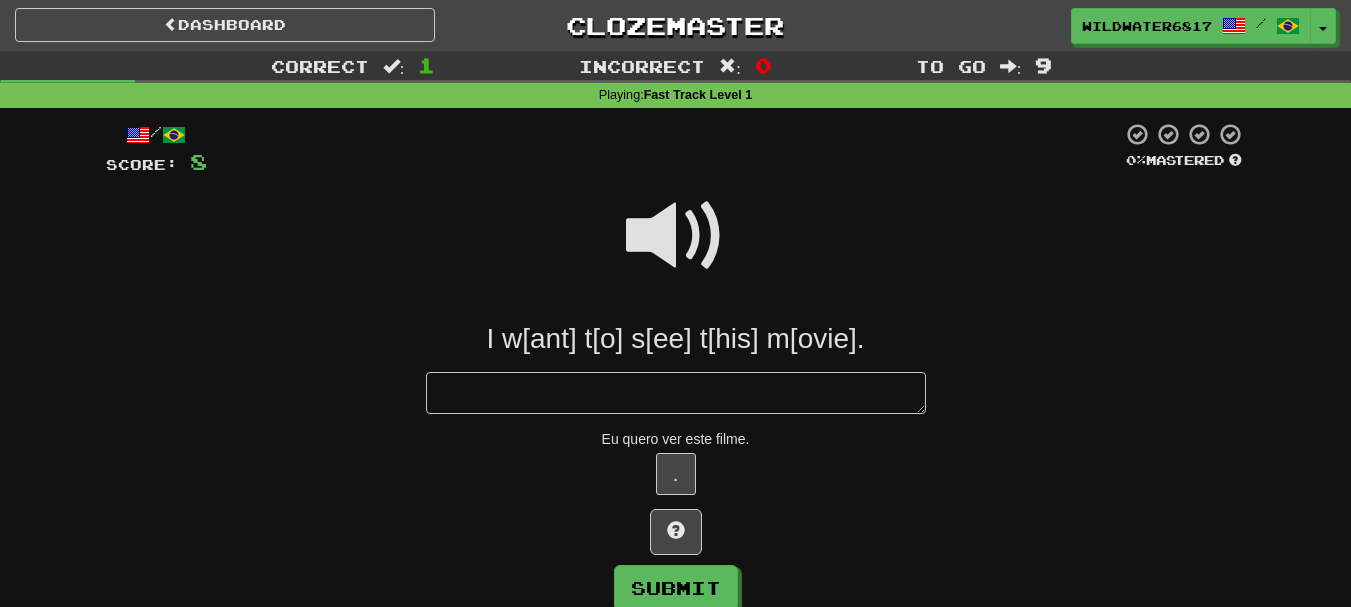 type on "*" 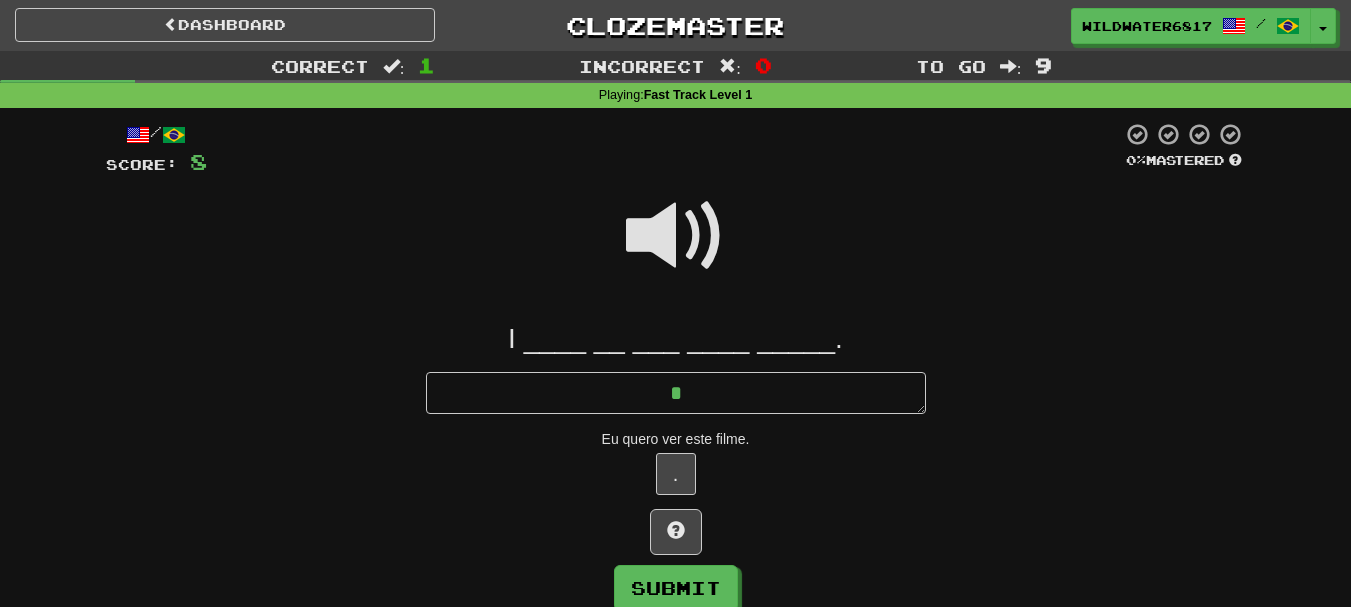 type on "*" 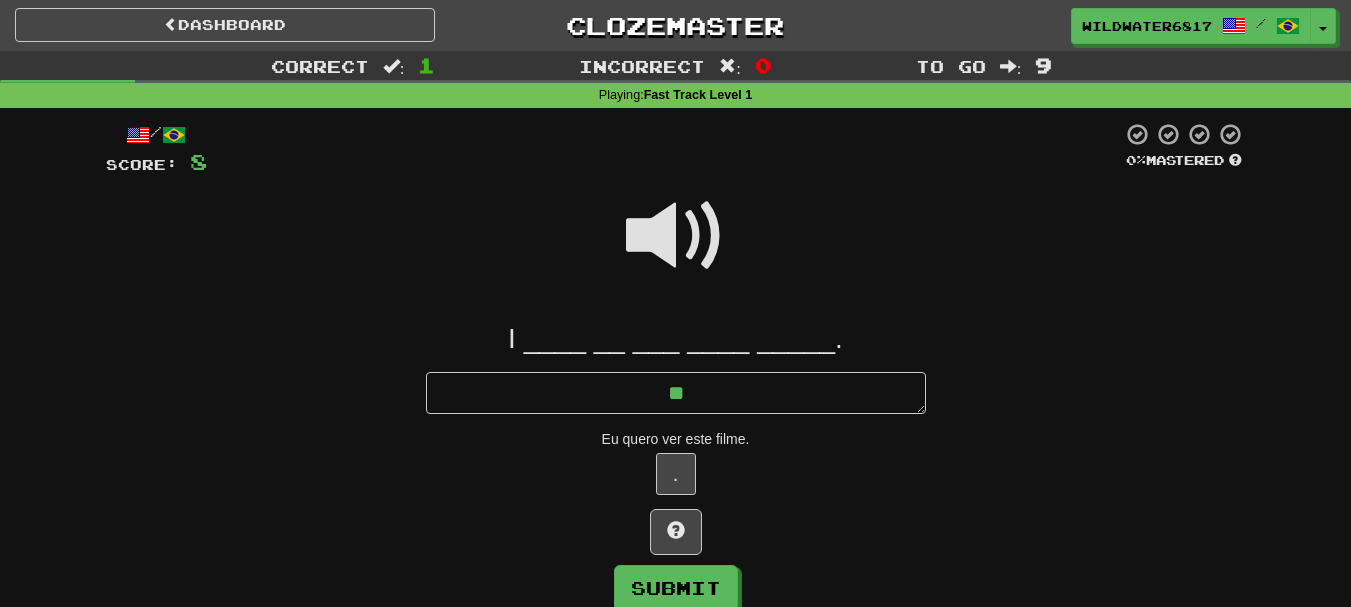 type on "*" 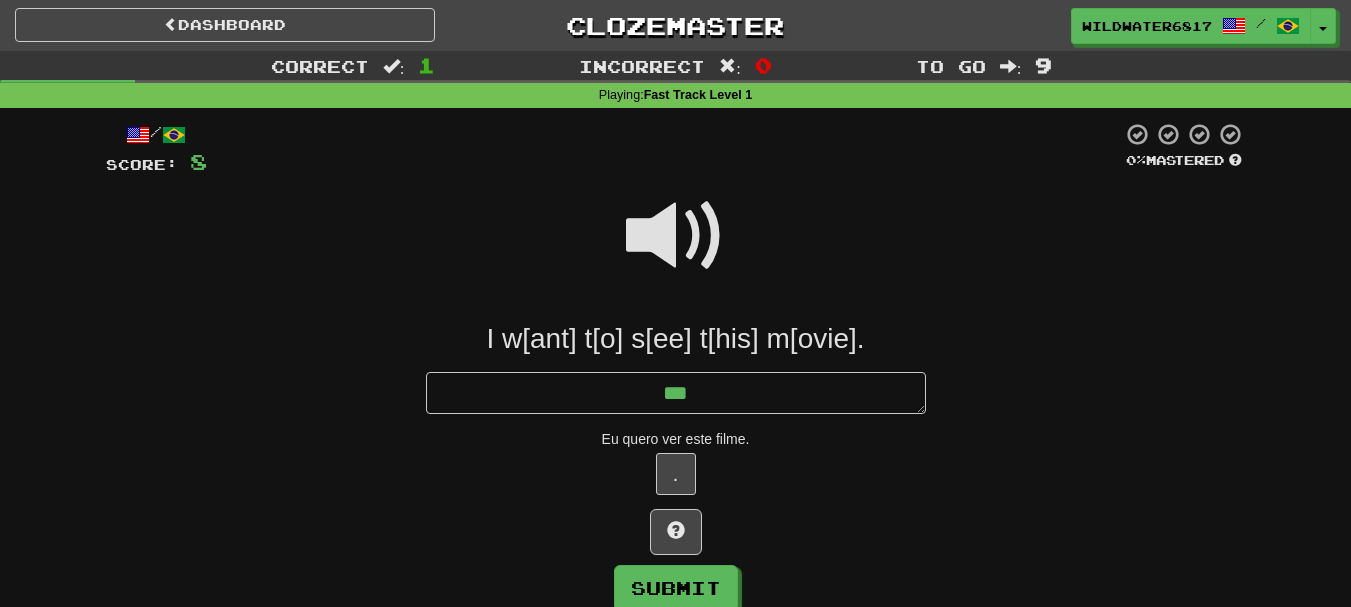 type on "*" 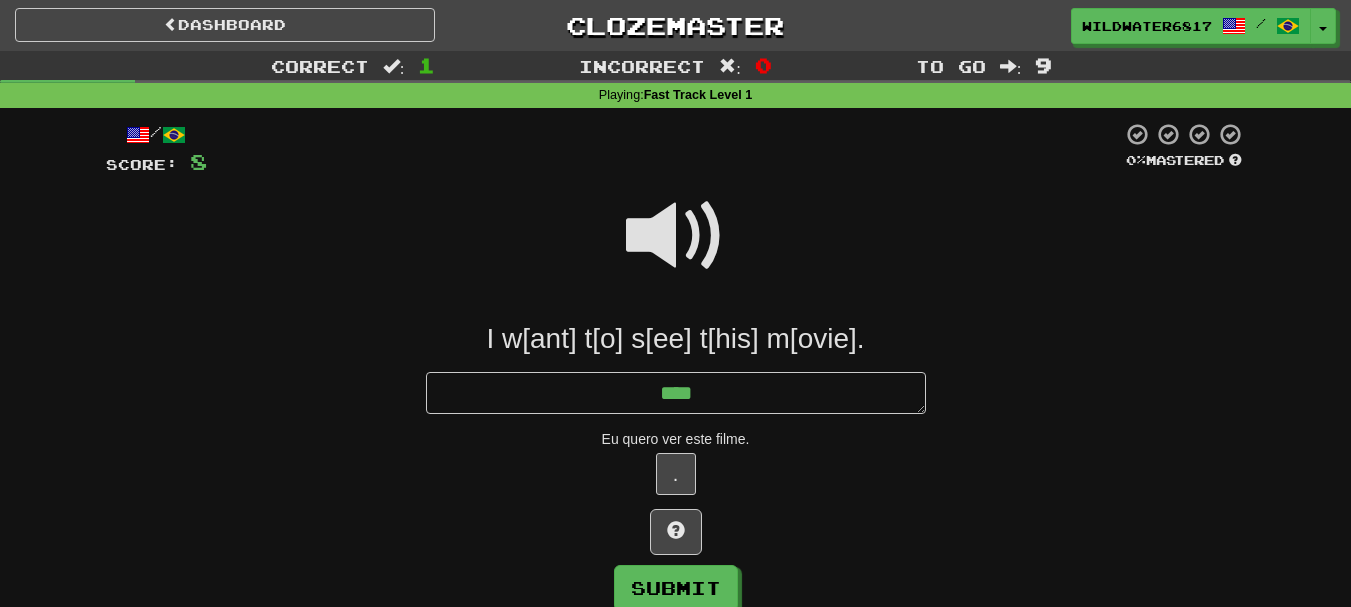 type on "*" 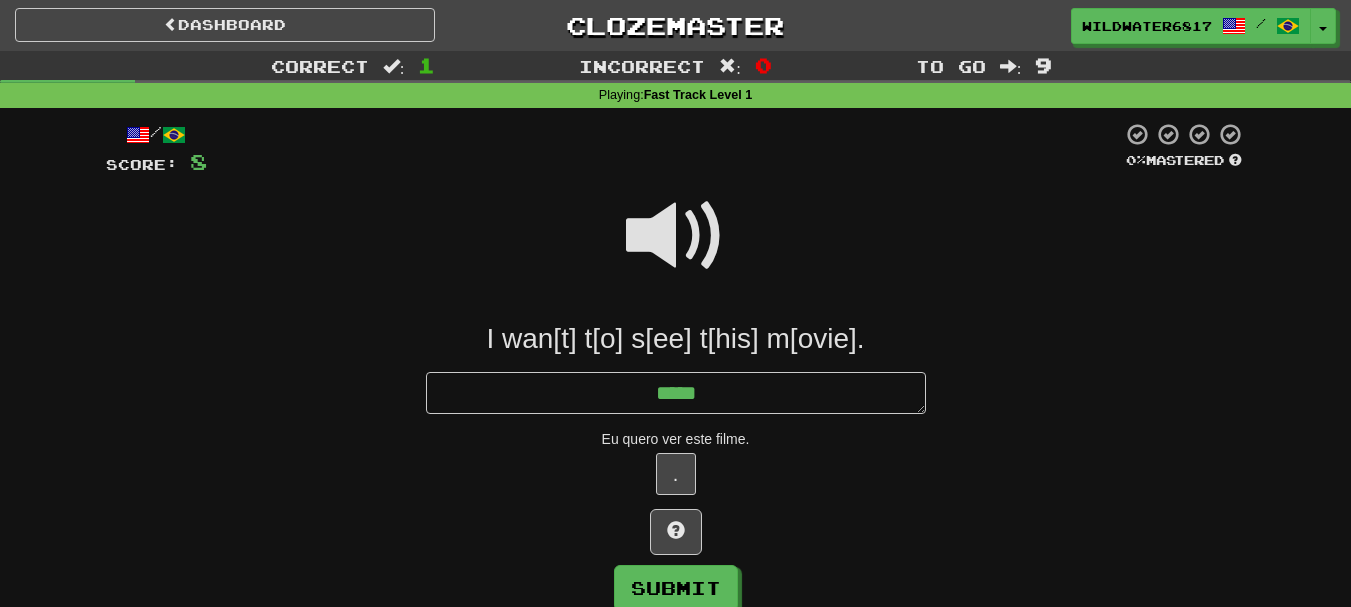 type on "*" 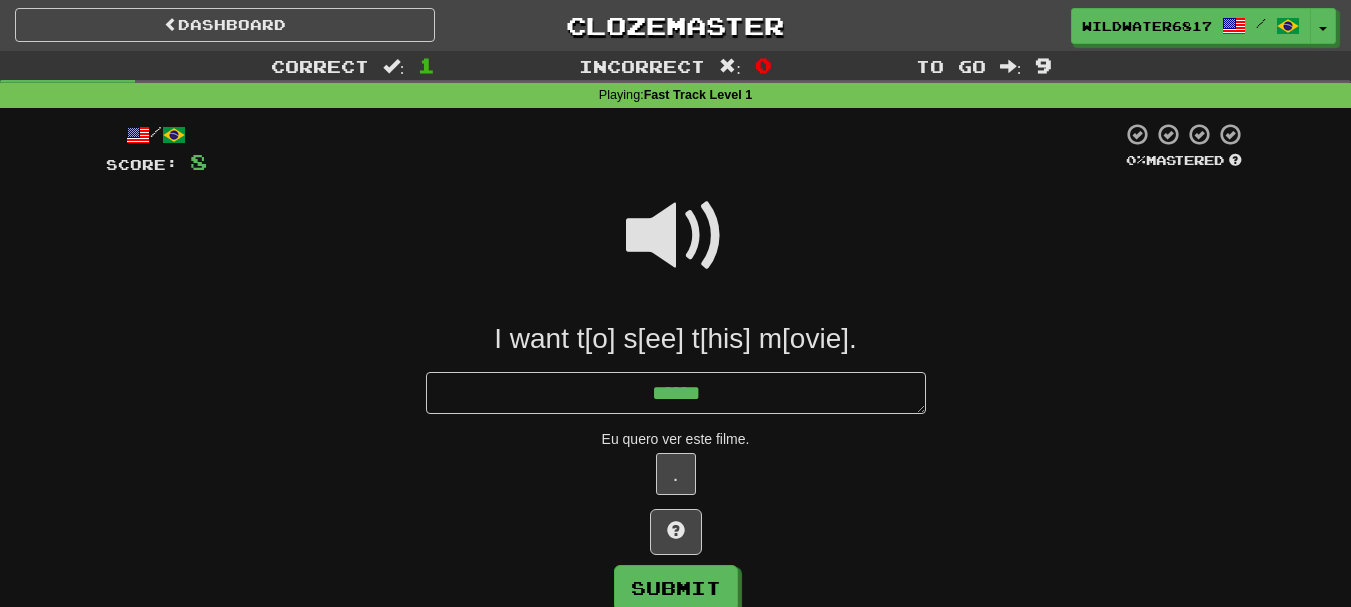 type on "*" 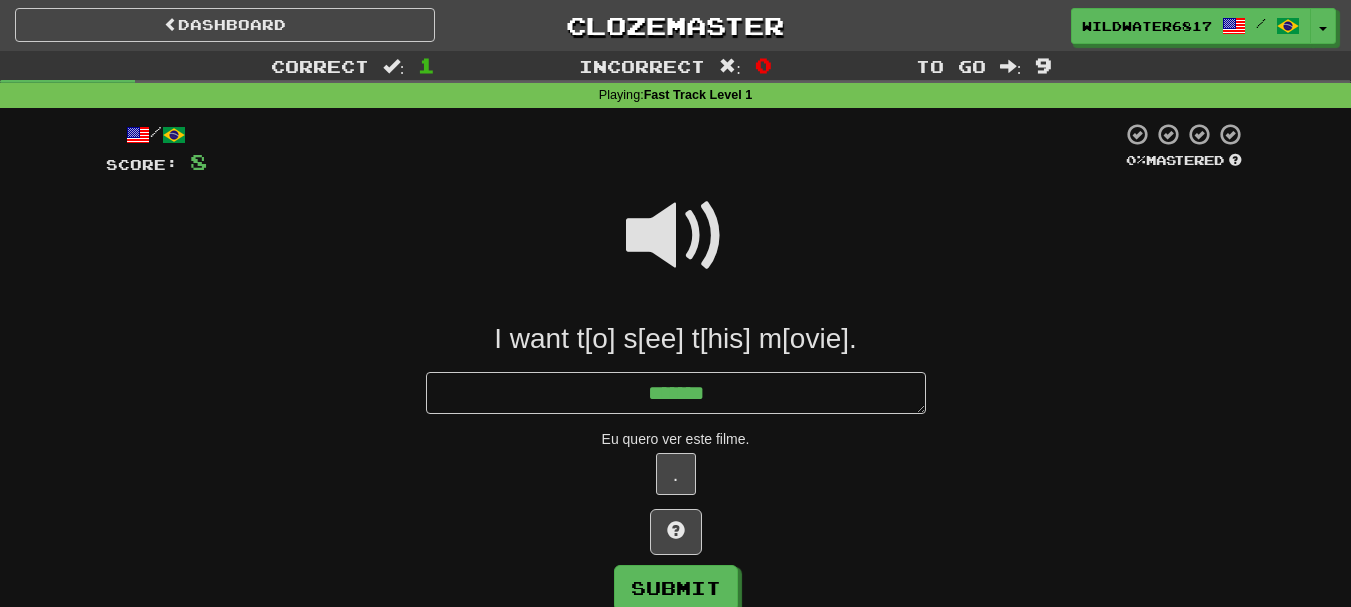 type on "*" 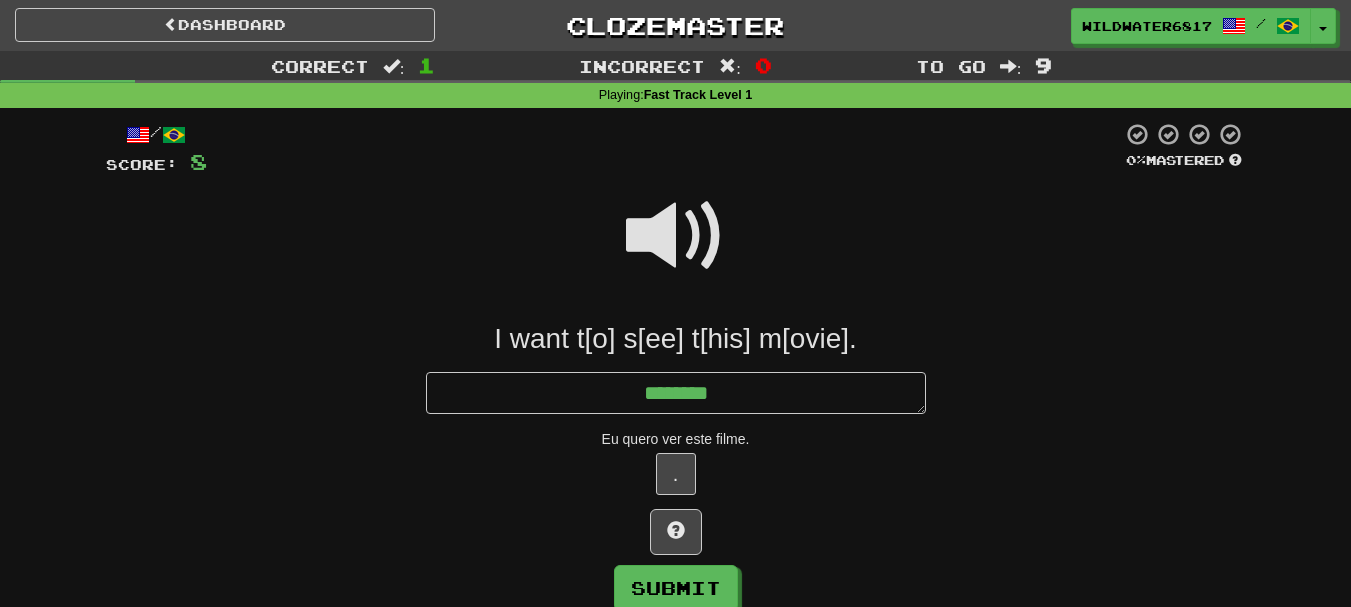type on "*********" 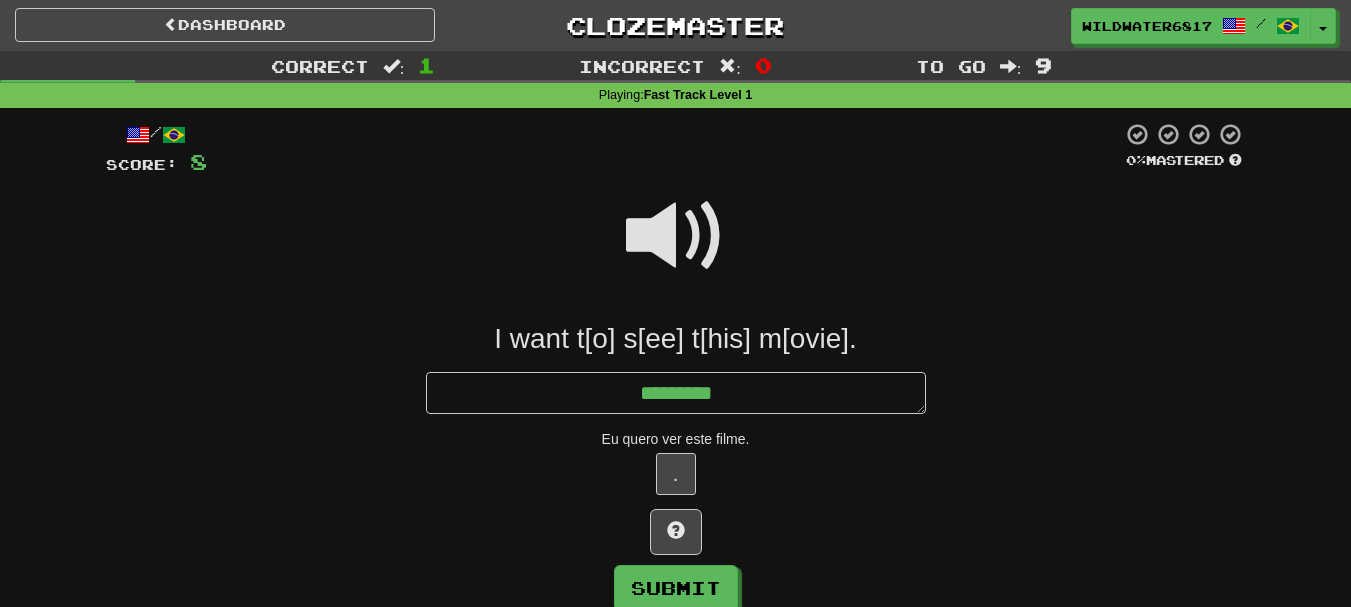 type on "*" 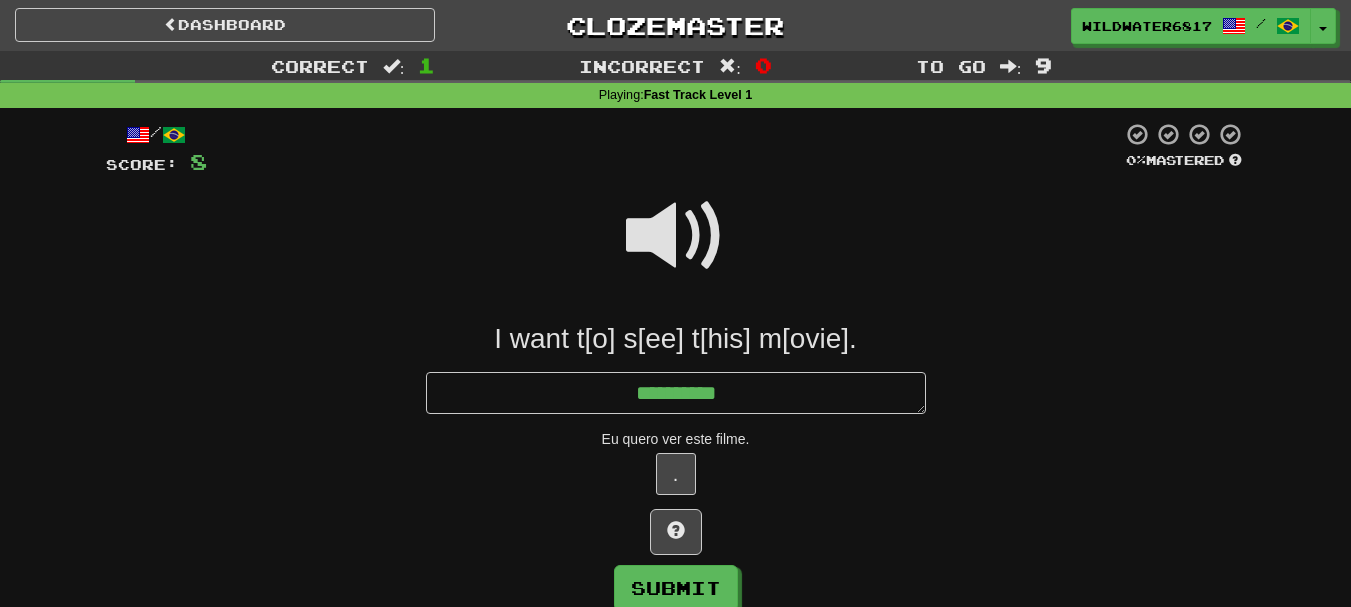 type on "*" 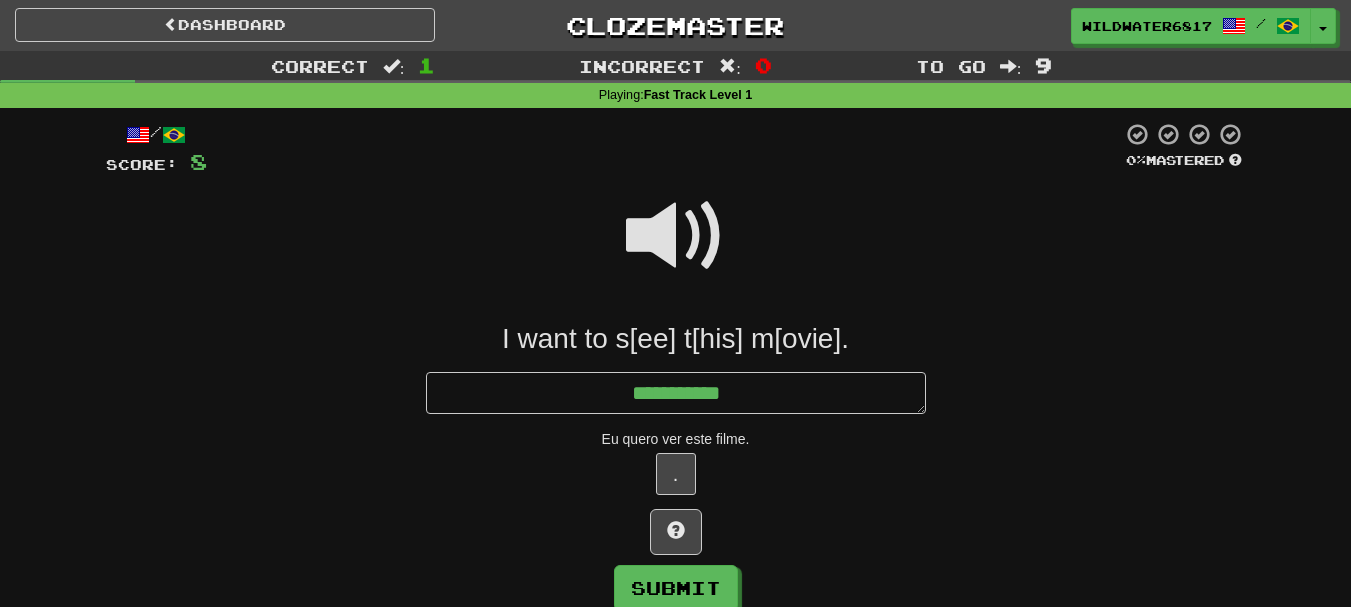 type on "*" 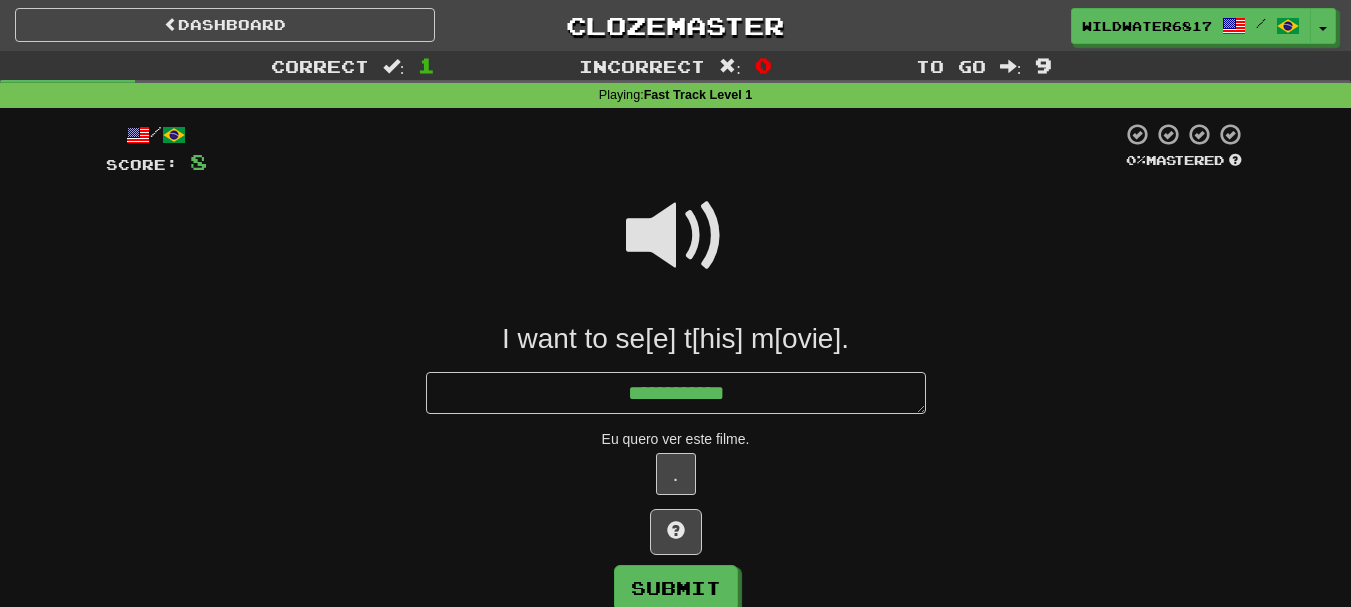 type on "*" 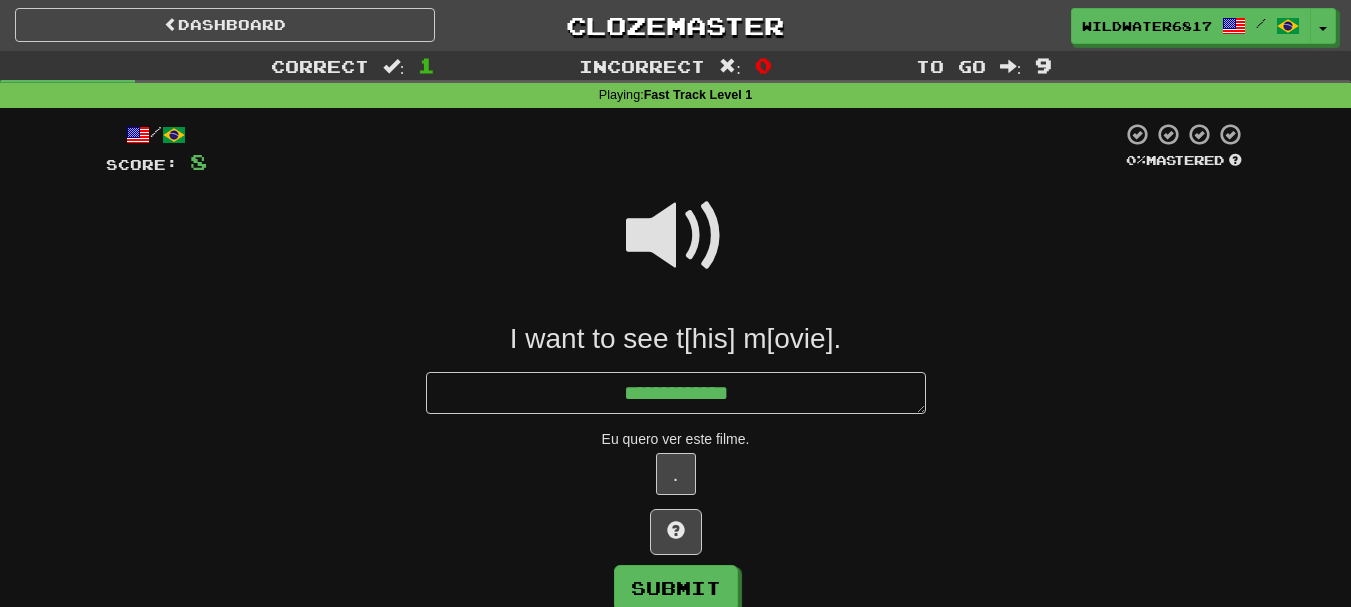 type on "*" 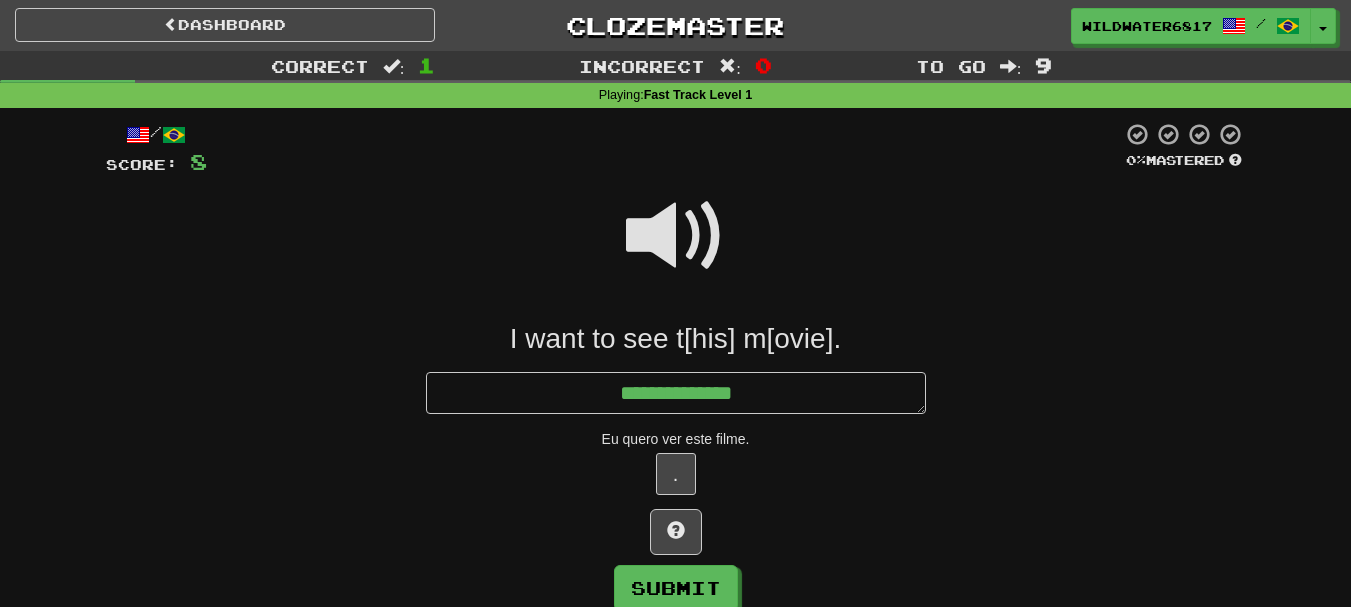 type on "*" 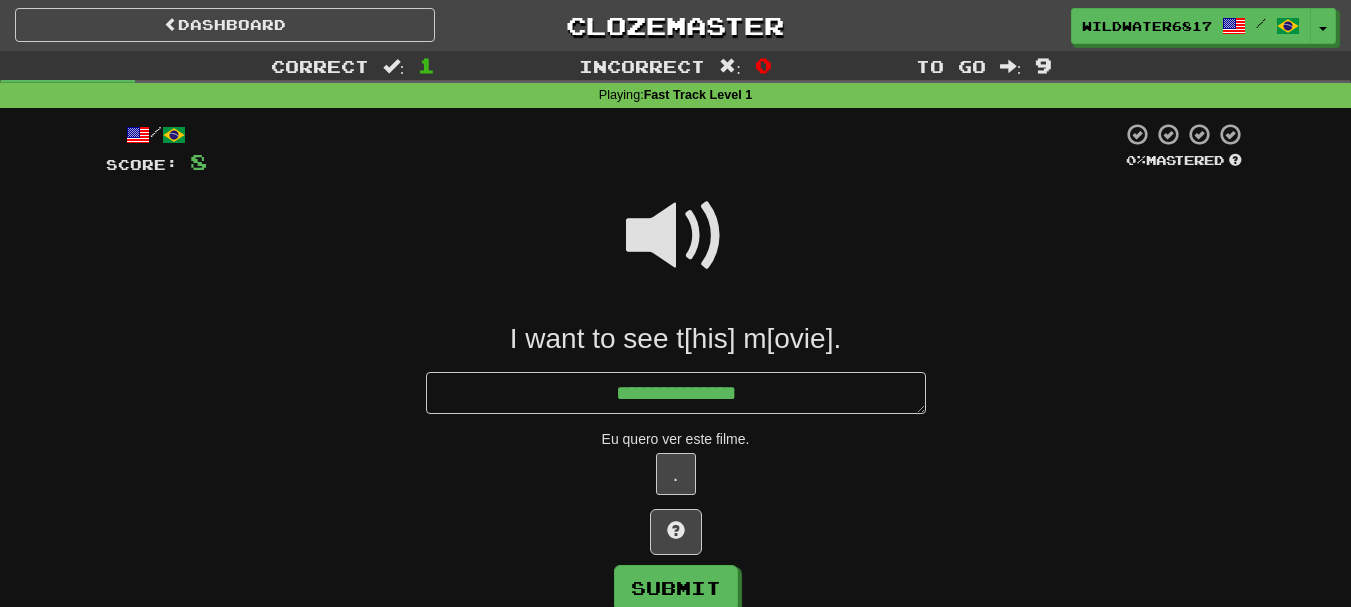 type on "**********" 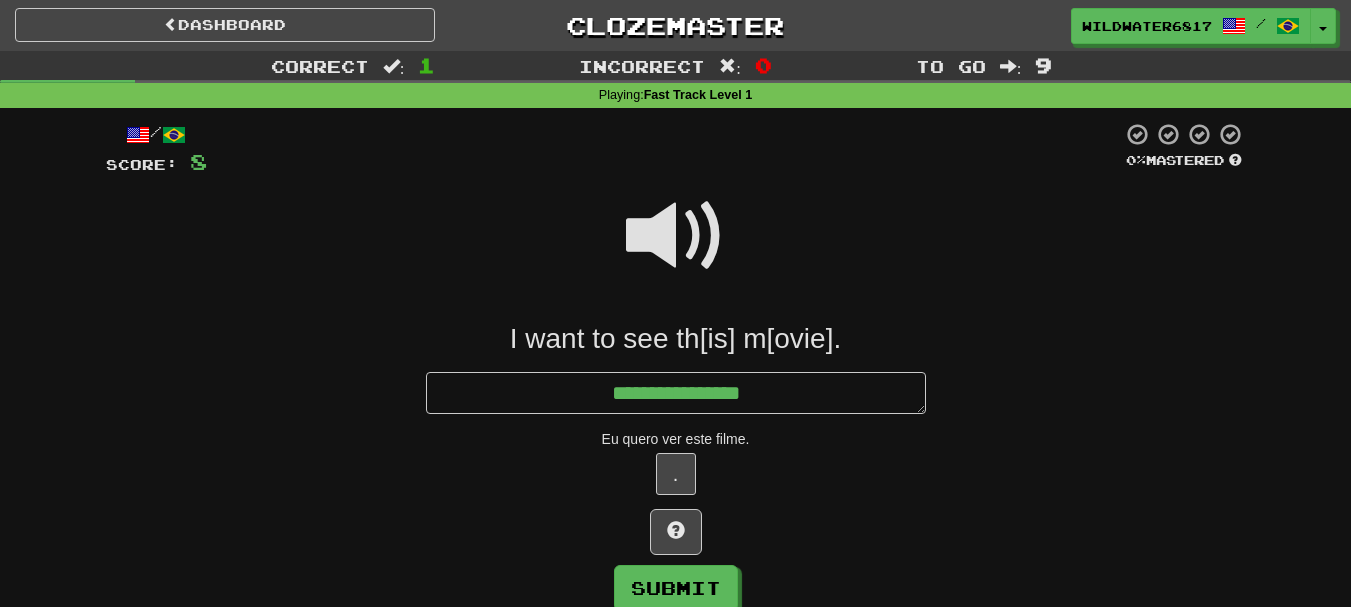 type on "*" 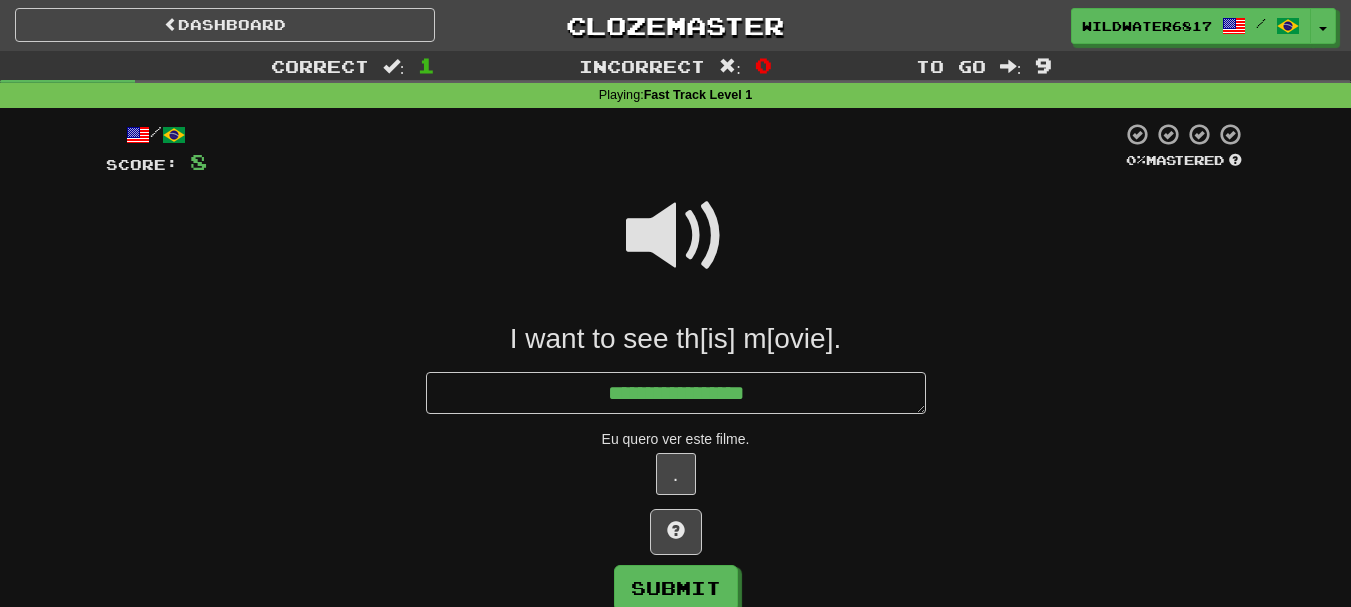 type on "*" 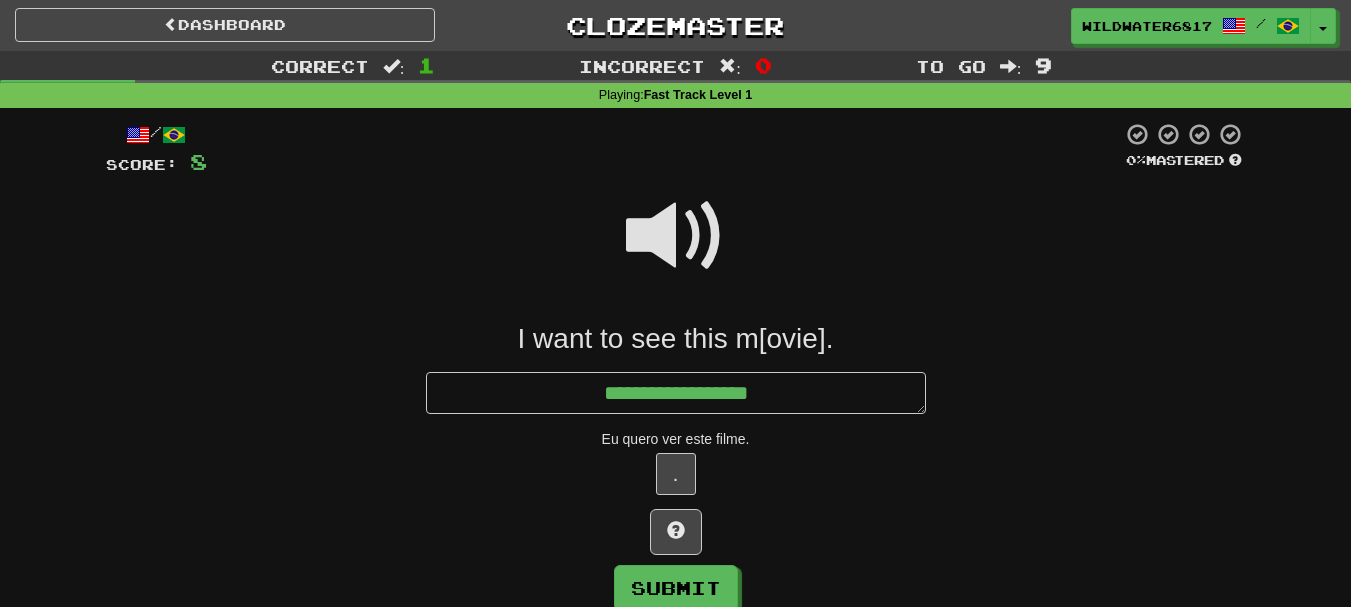type on "*" 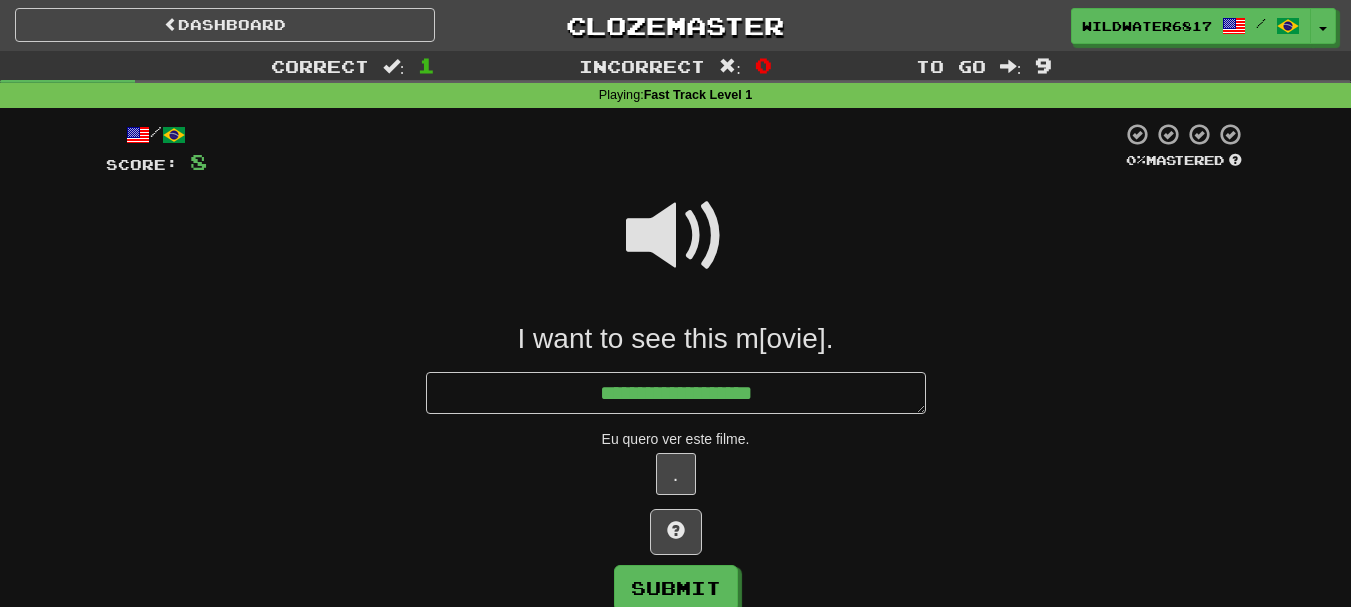 type on "*" 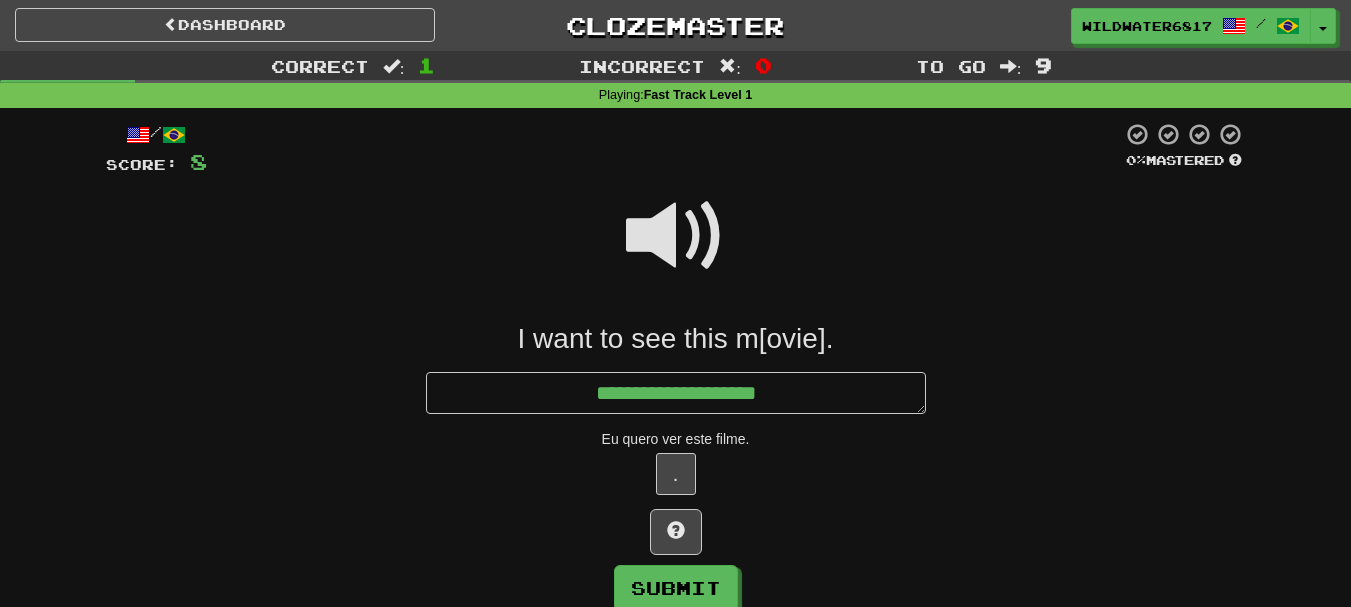type on "*" 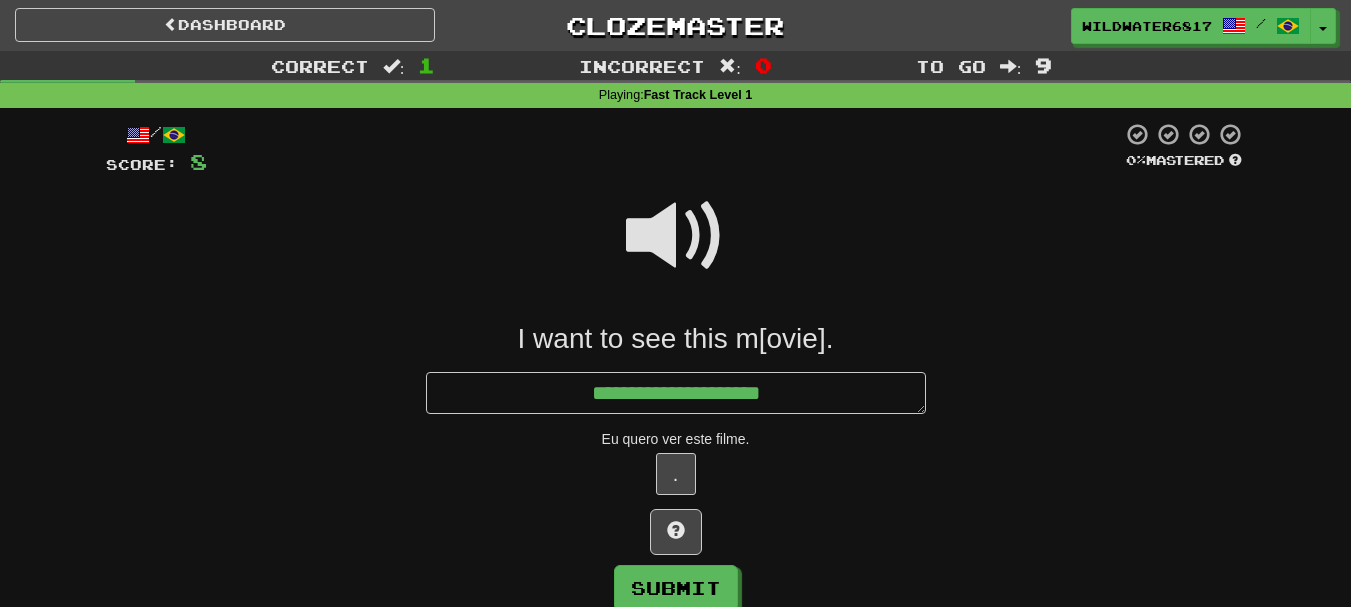type on "*" 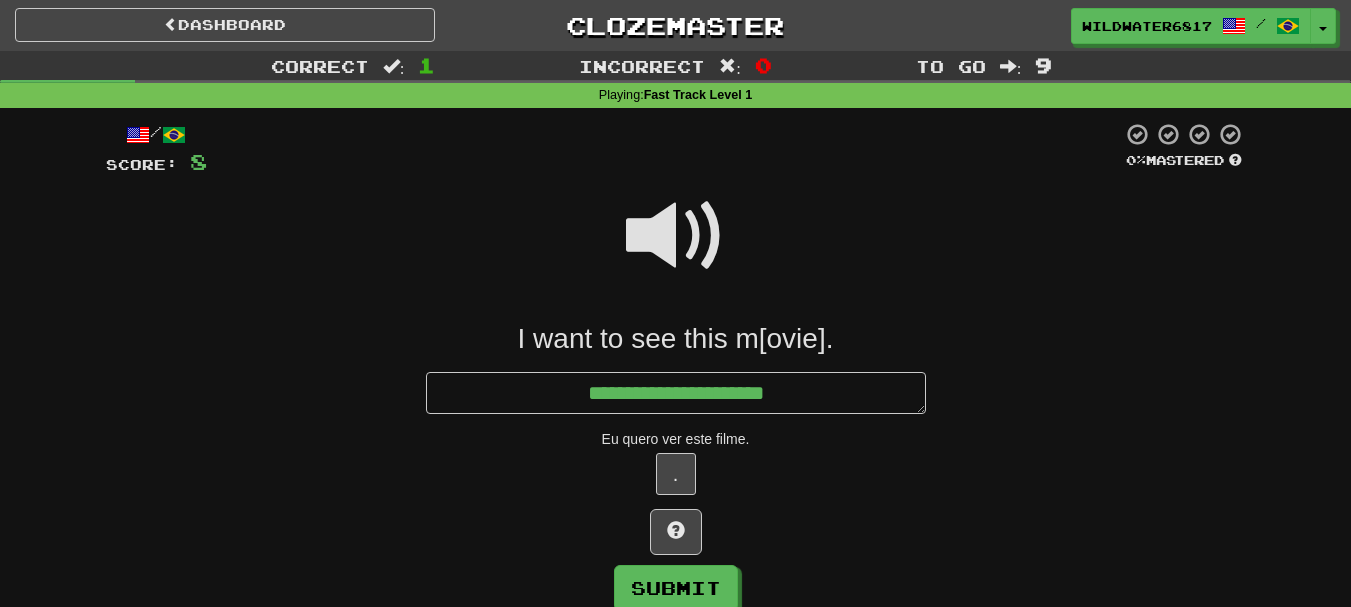 type on "*" 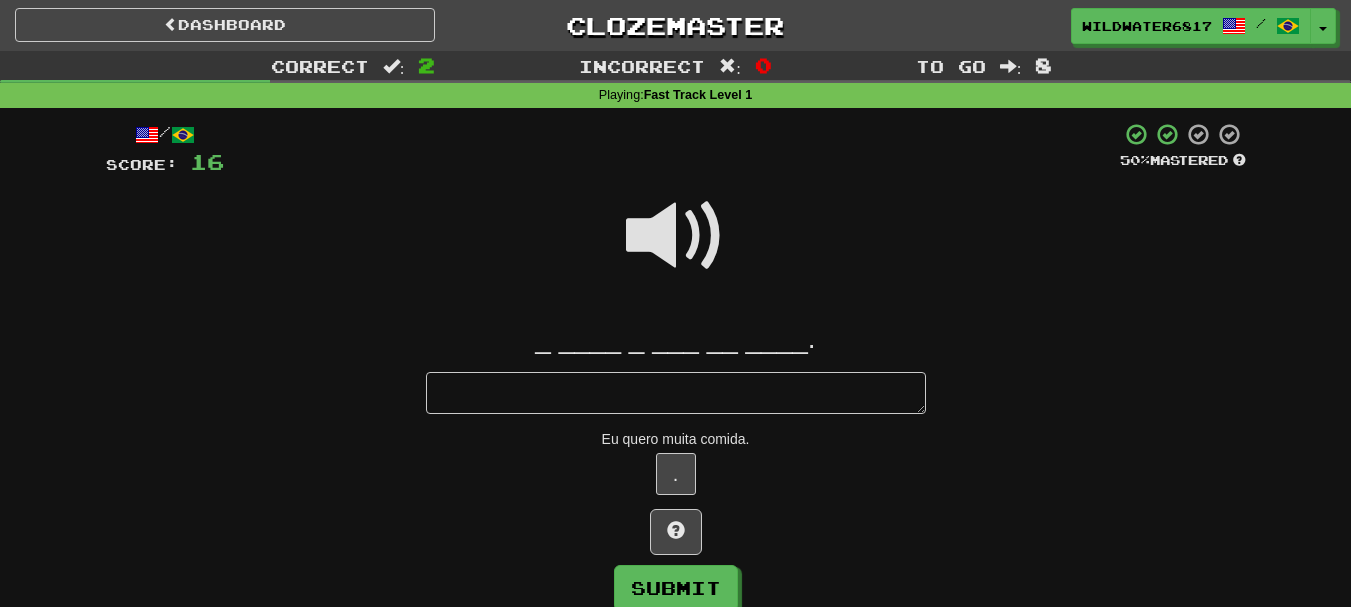 type on "*" 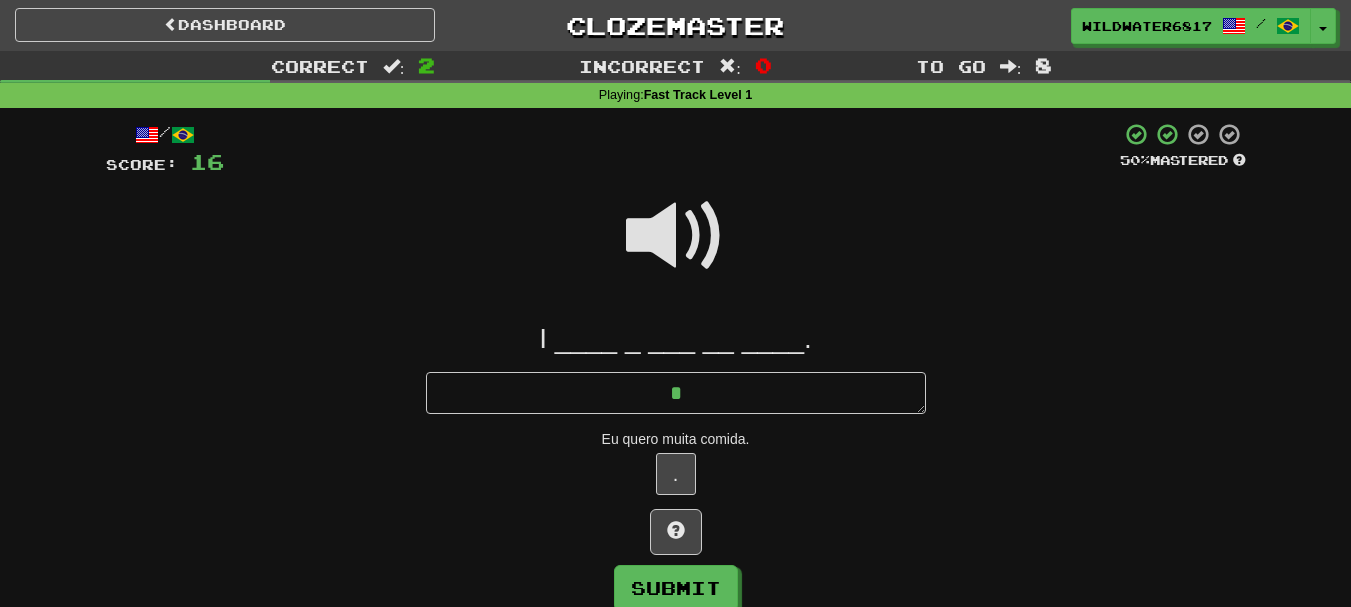 type on "*" 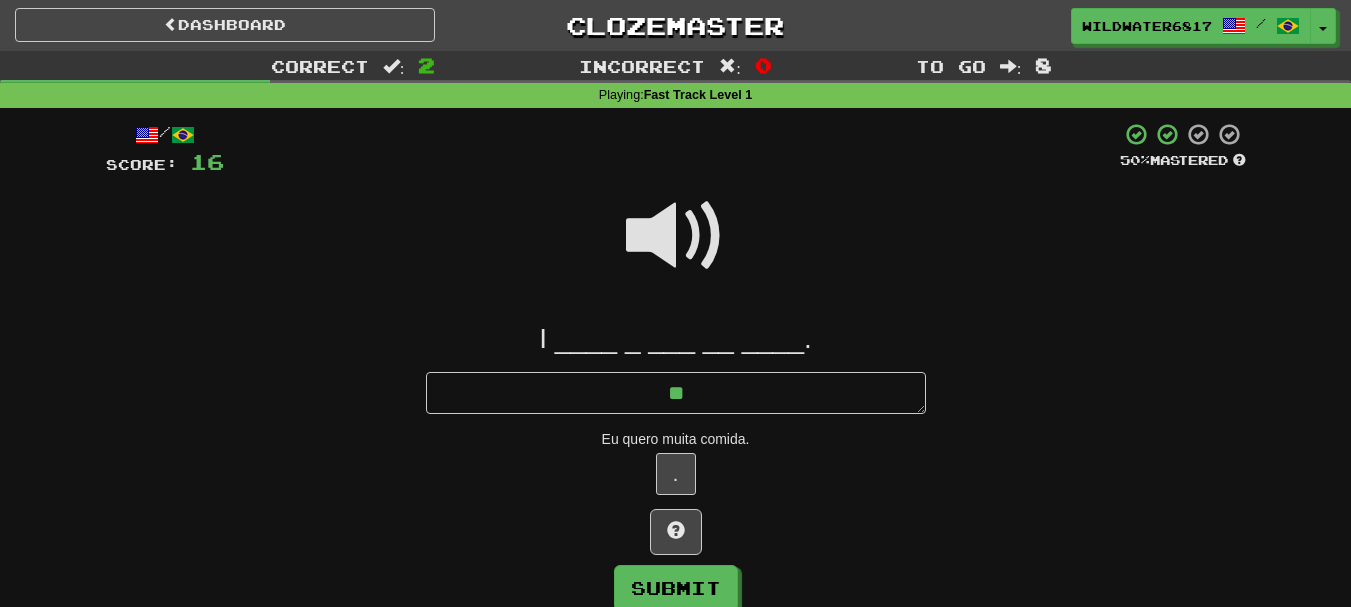 type on "*" 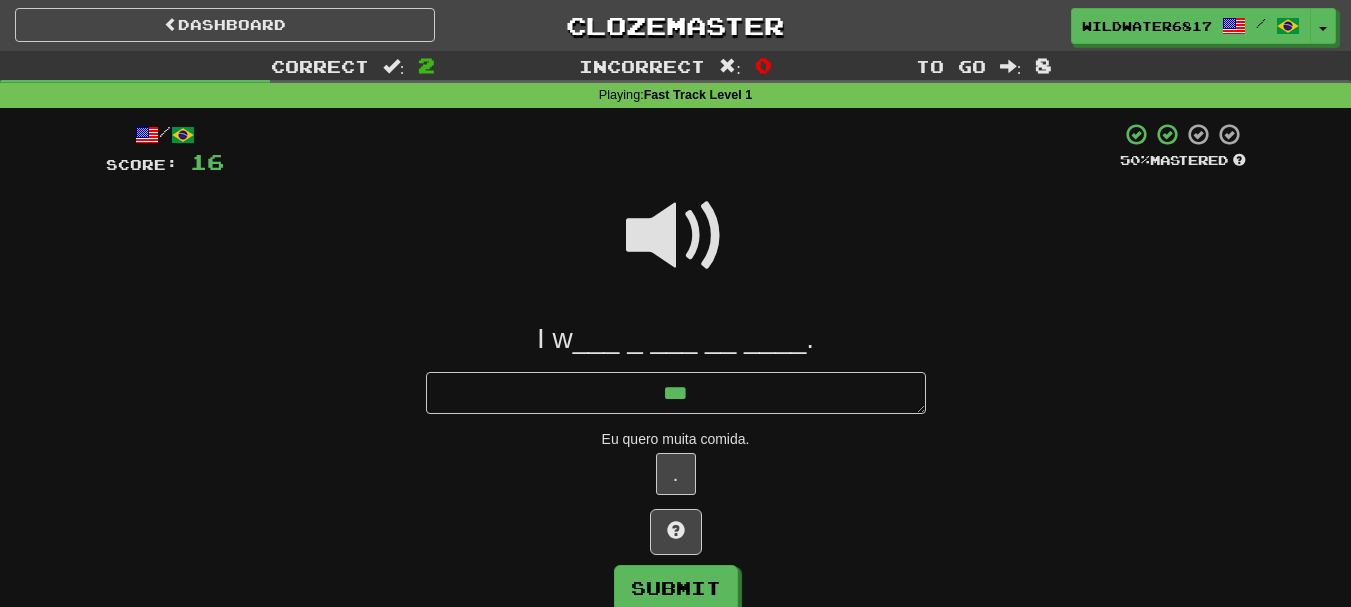 type on "*" 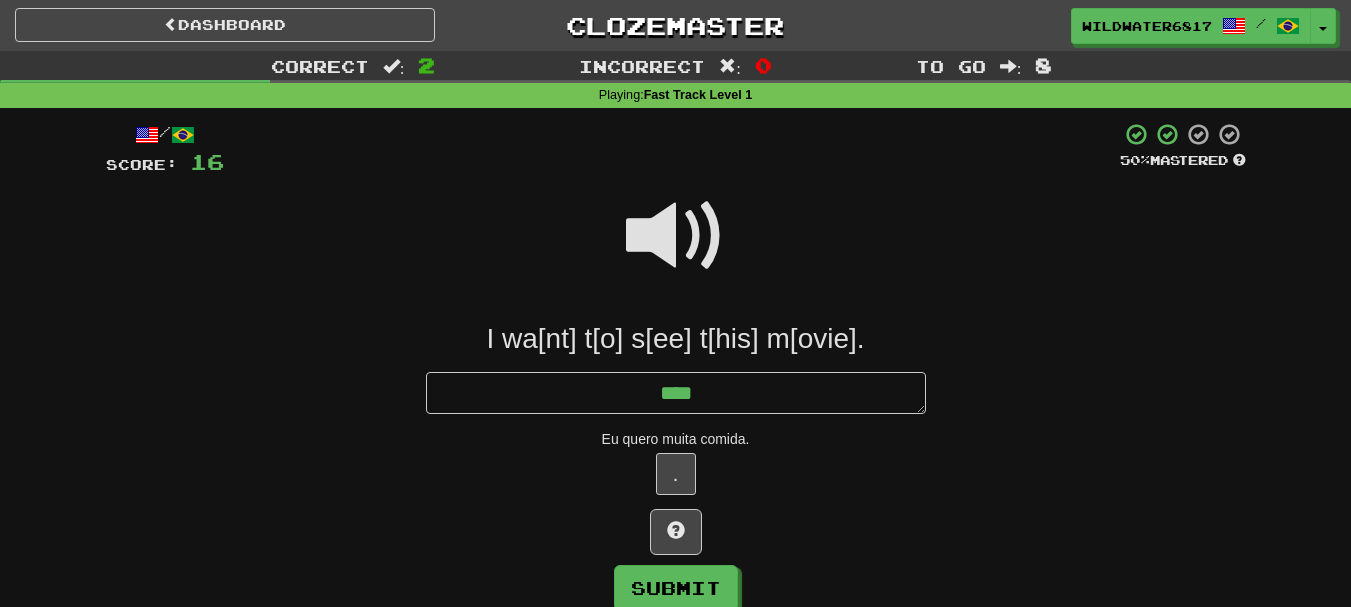 type on "*" 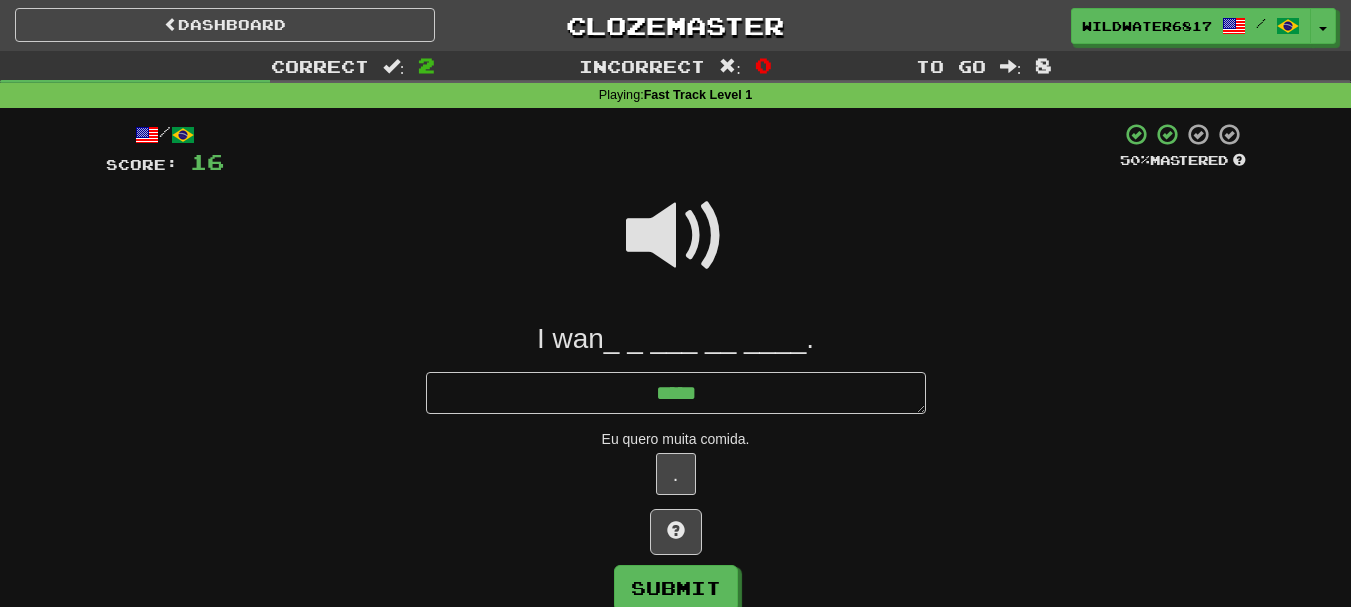 type on "*" 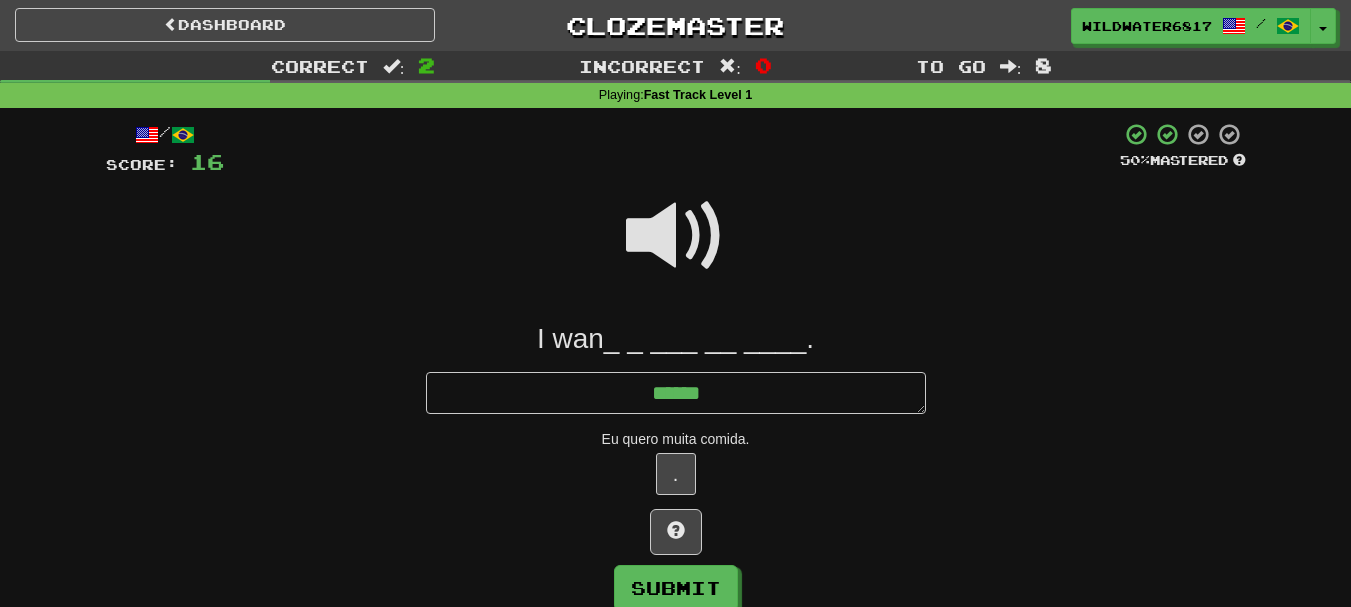 type on "*" 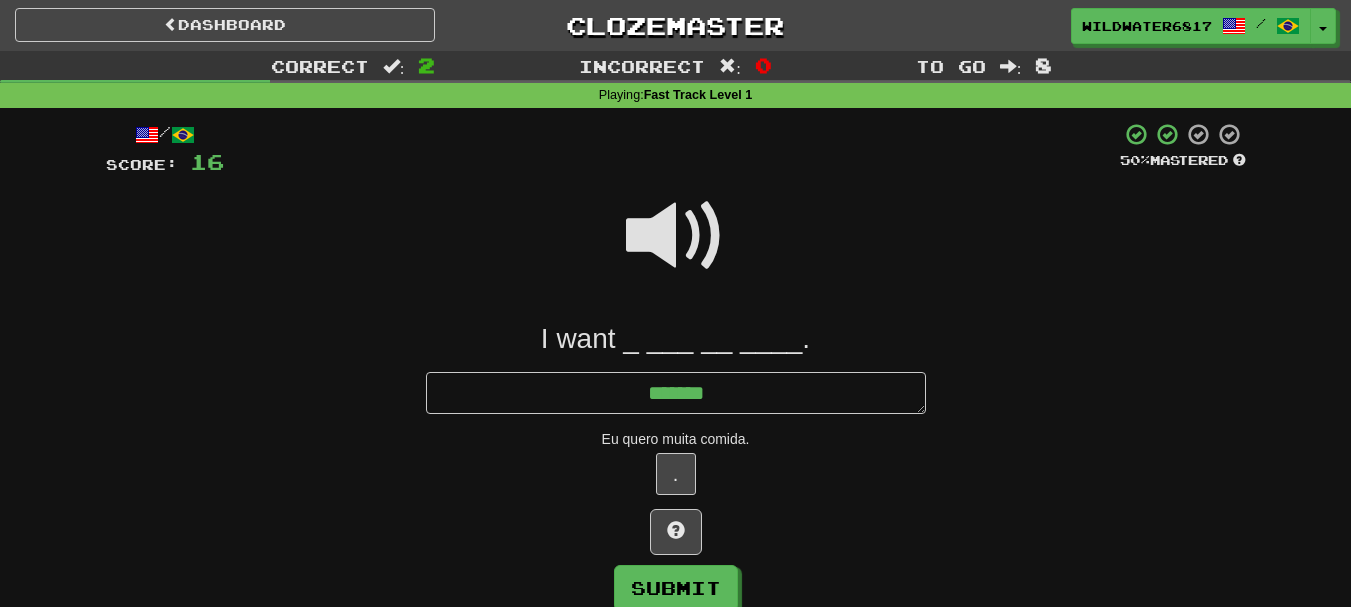 type on "*" 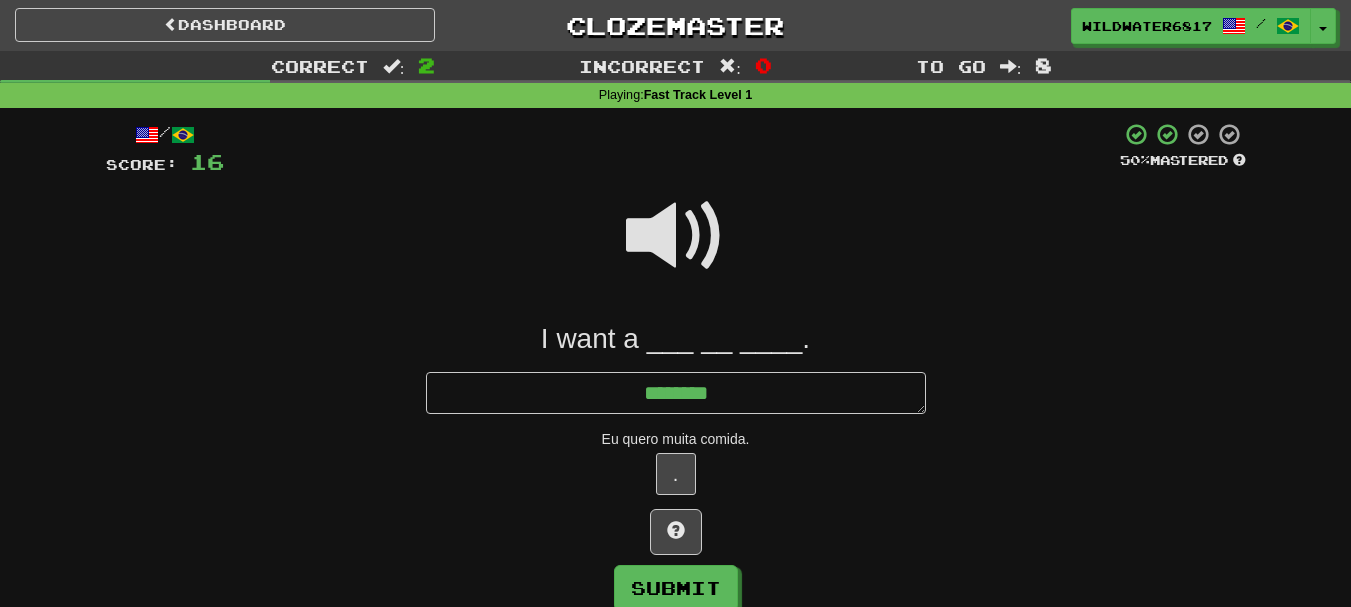 type on "********" 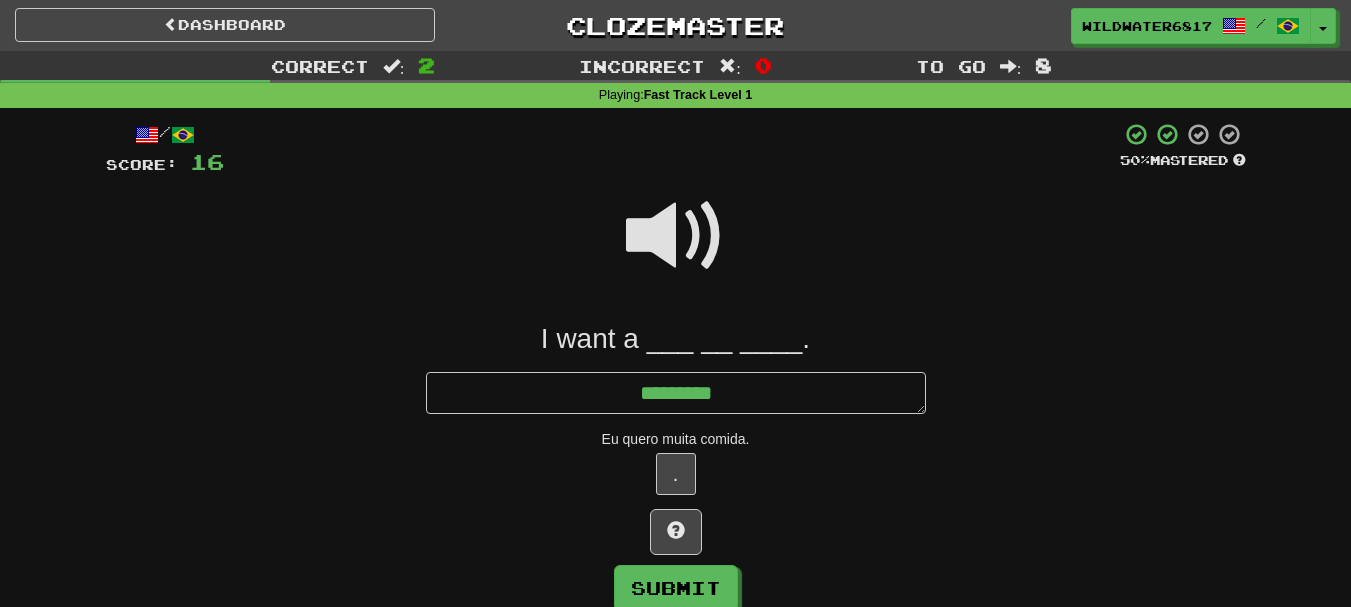 type on "*" 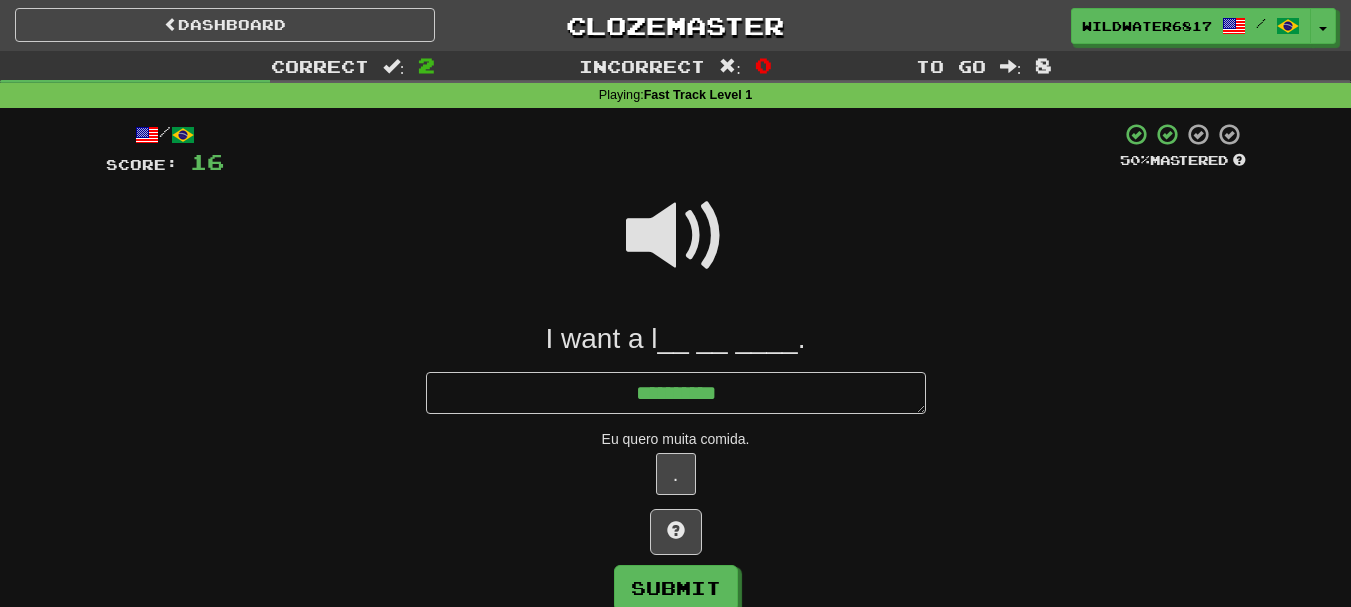type on "*" 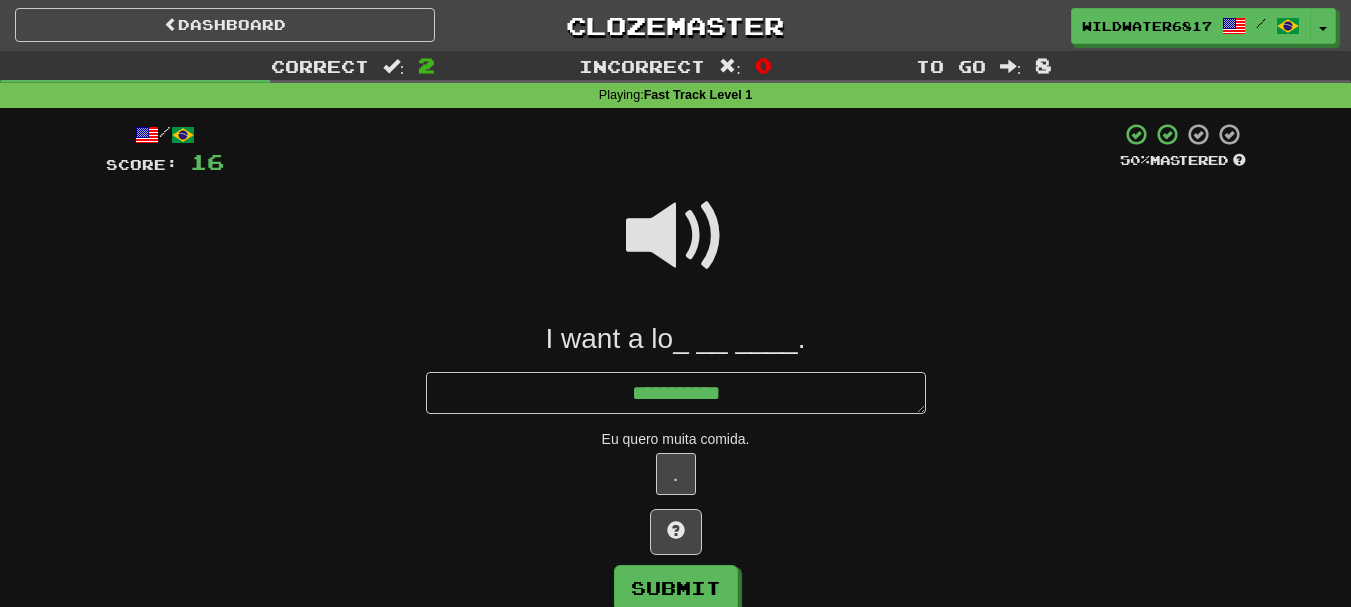 type on "*" 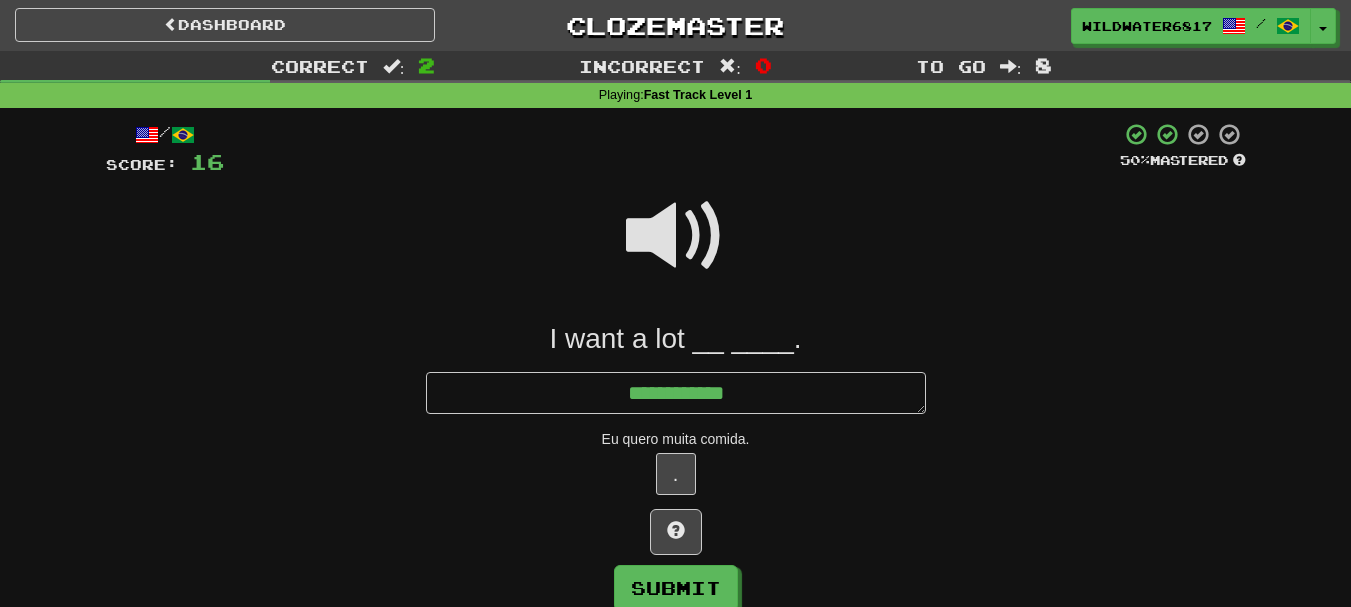 type on "*" 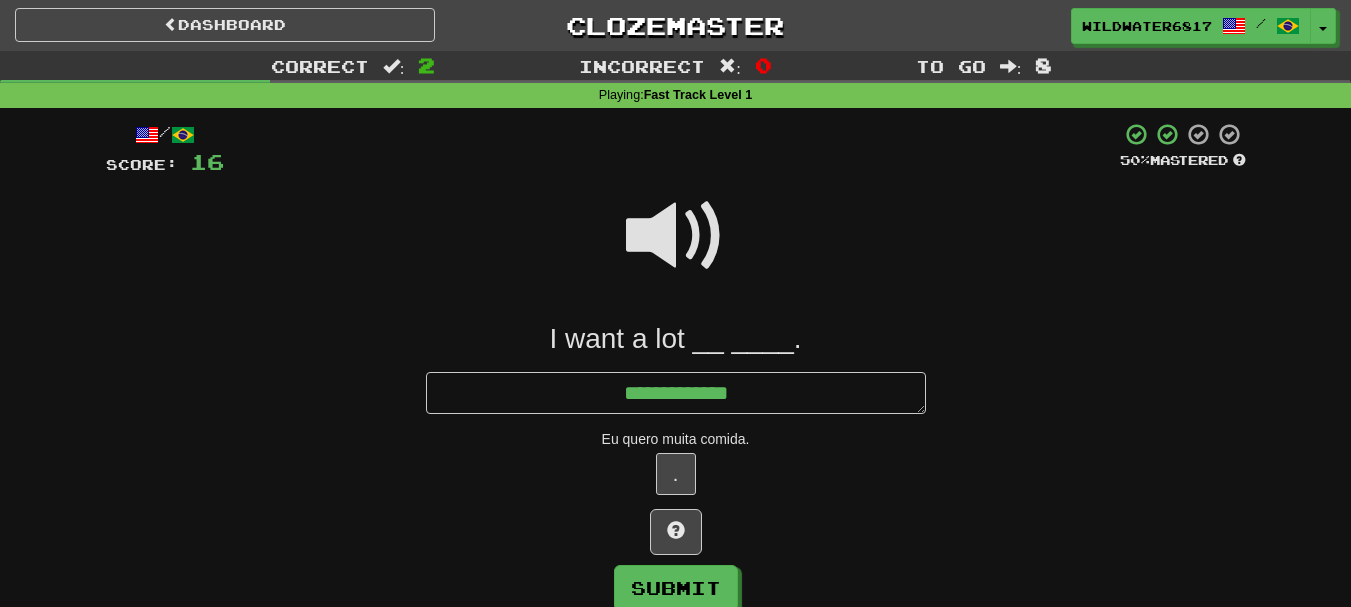 type on "*" 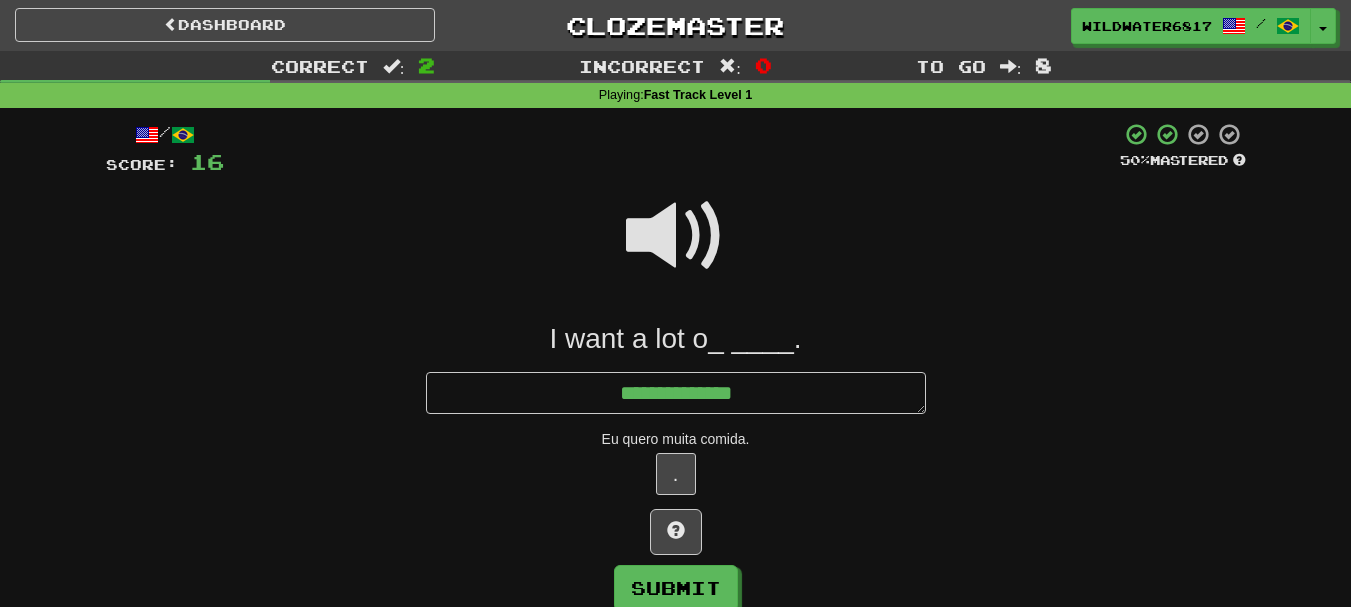 type on "*" 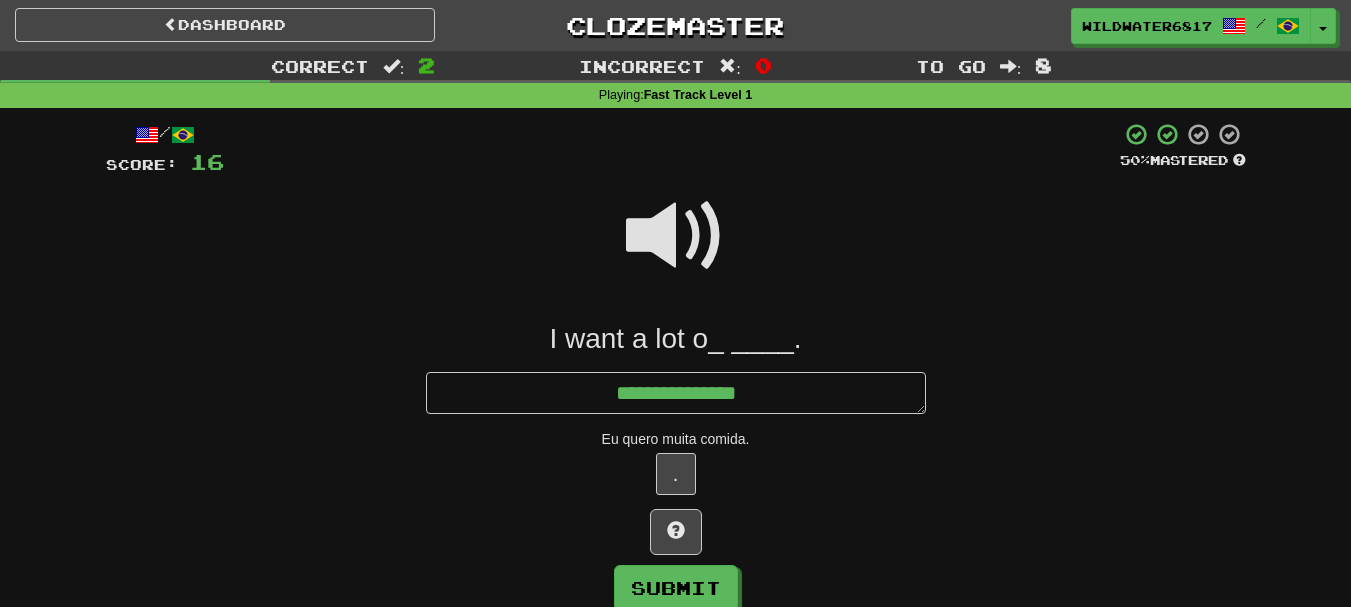 type on "*" 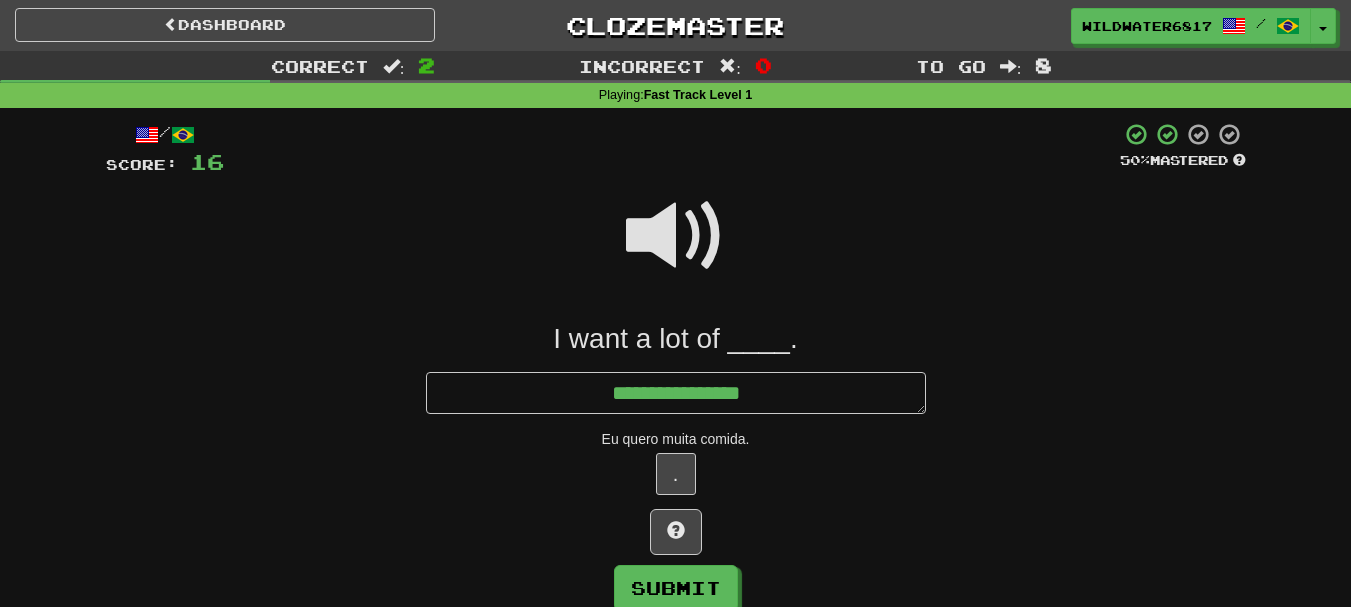 type on "*" 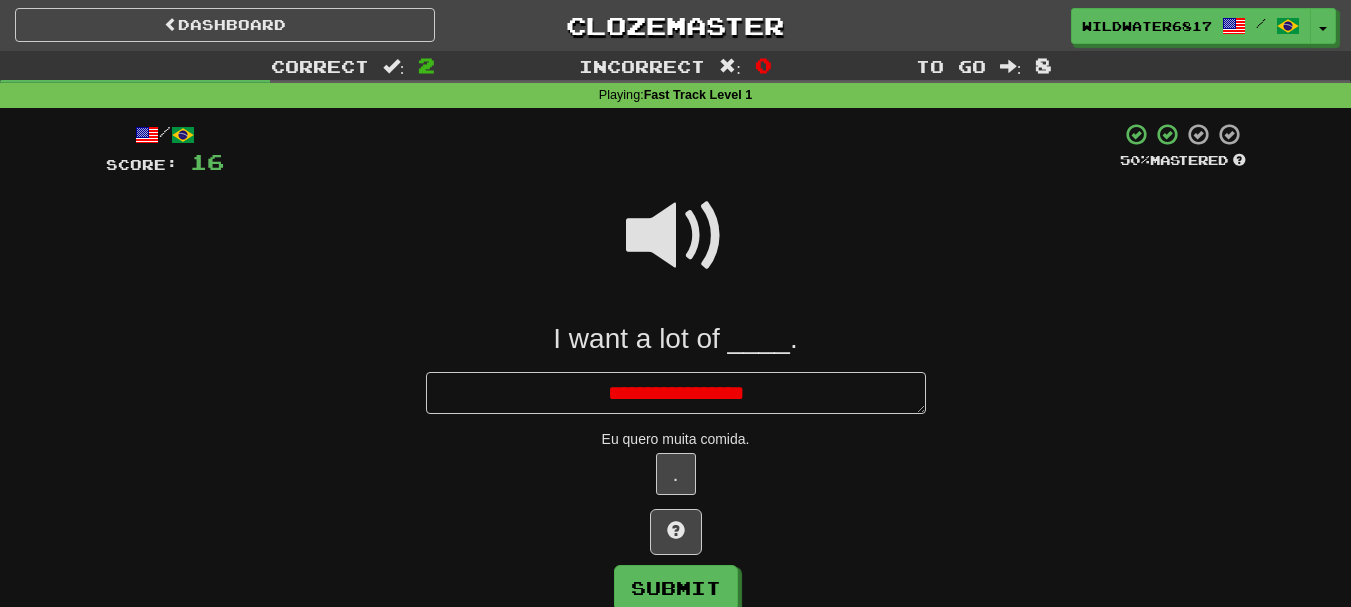 type on "*" 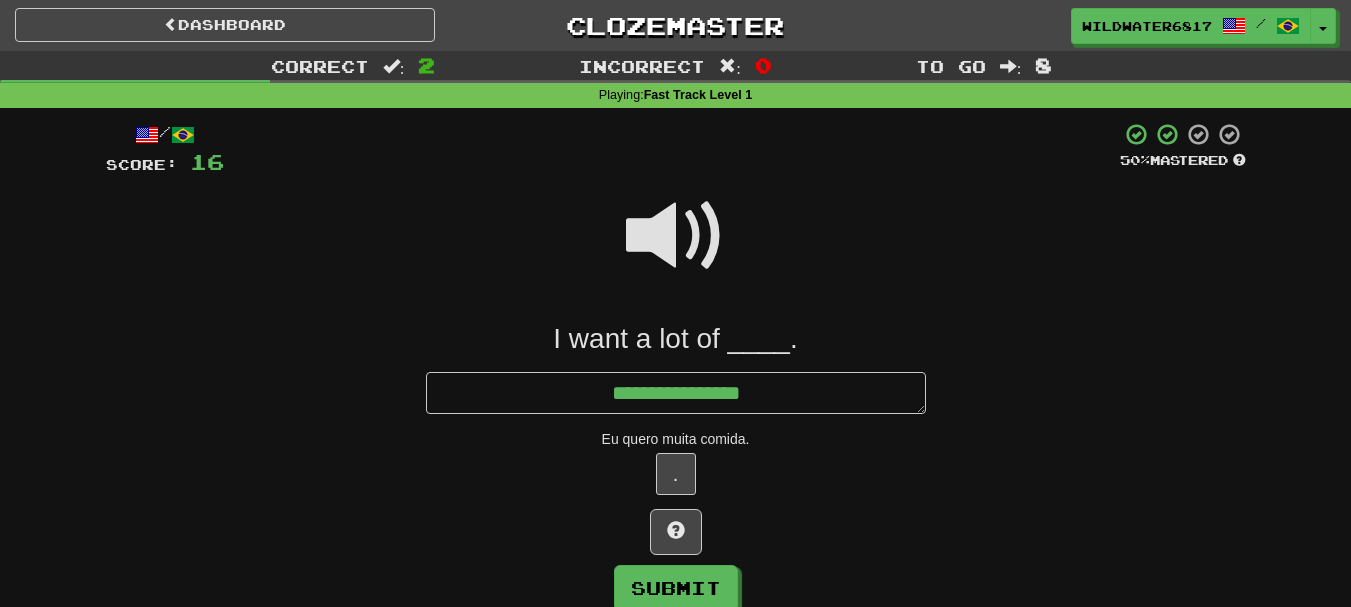 type on "*" 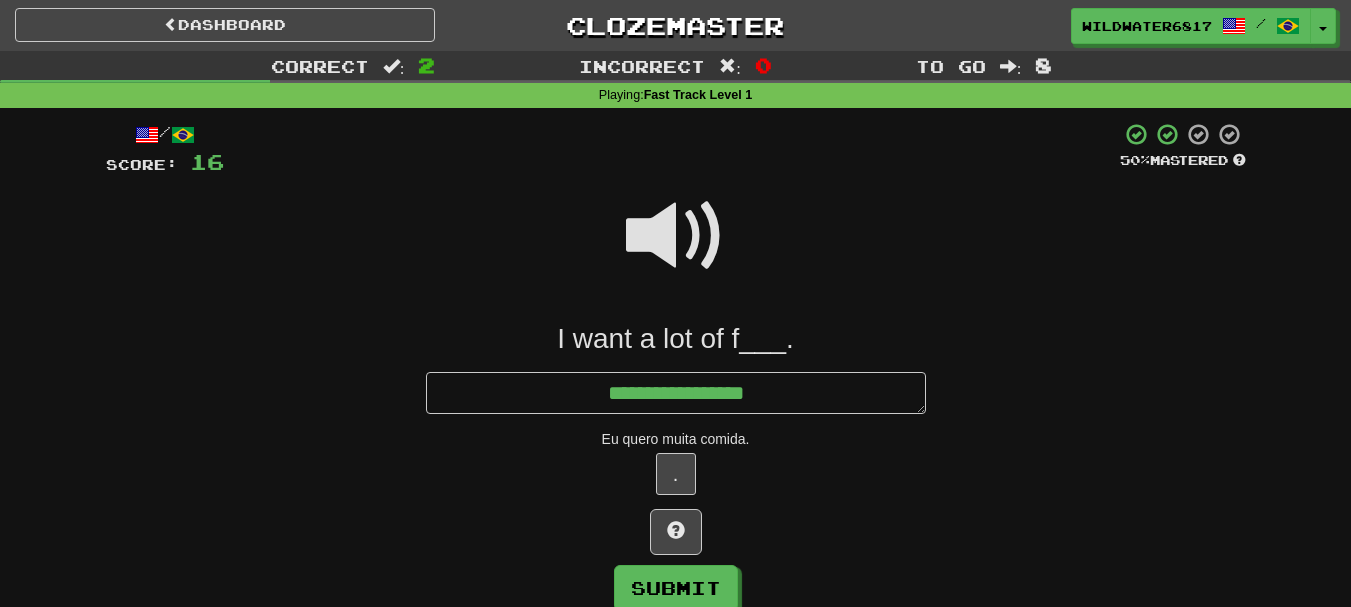 type on "*" 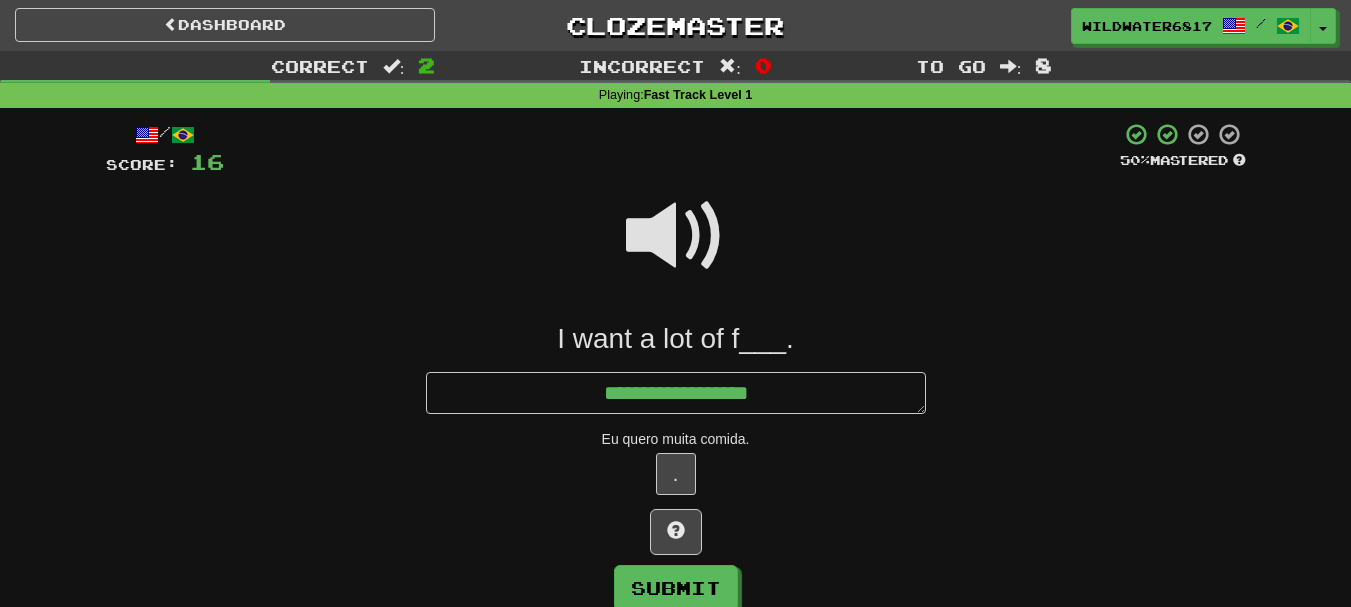 type on "*" 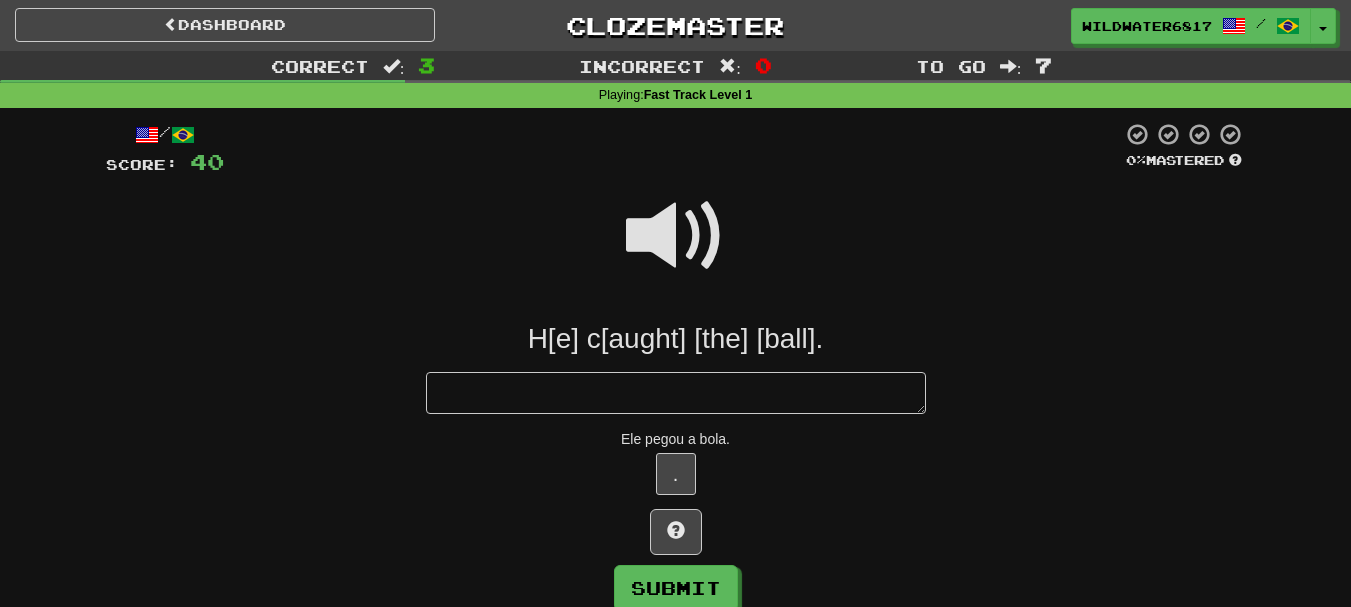 type on "*" 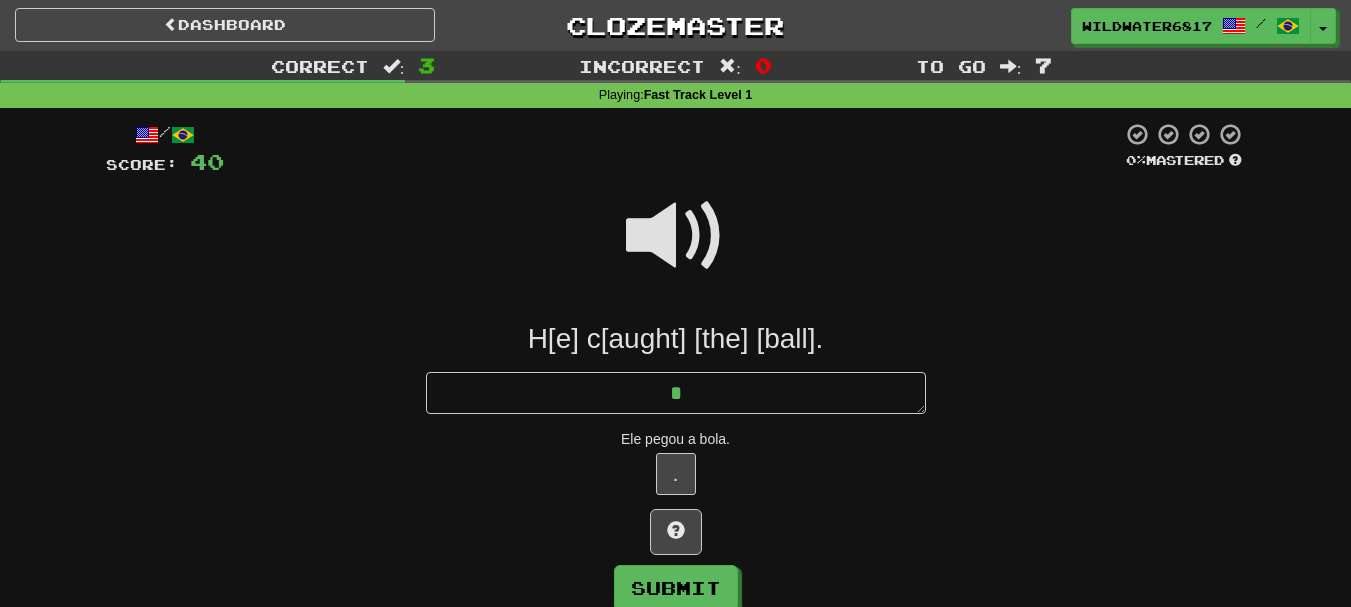 type on "*" 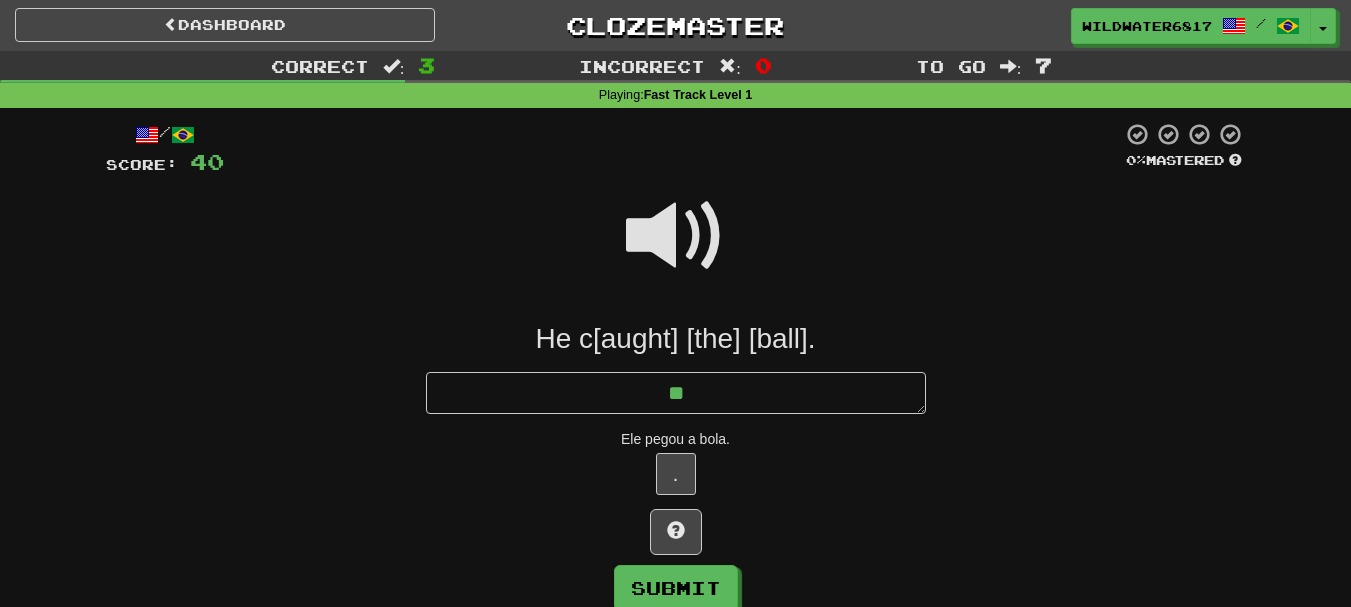 type on "*" 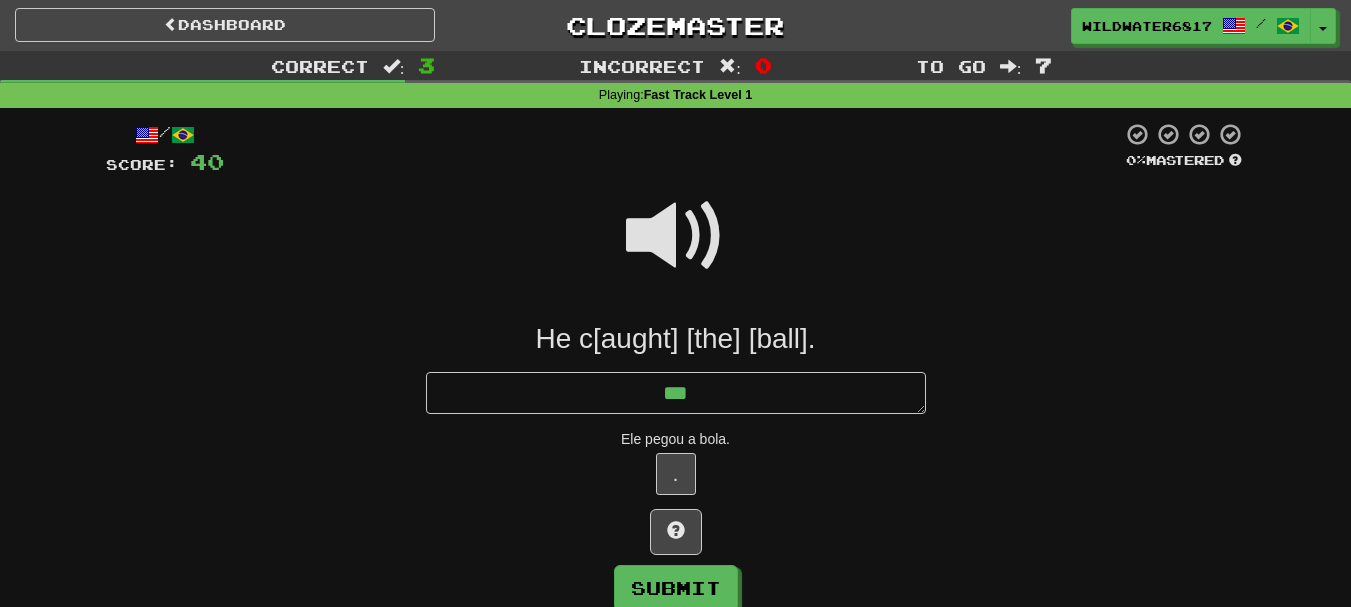 type on "*" 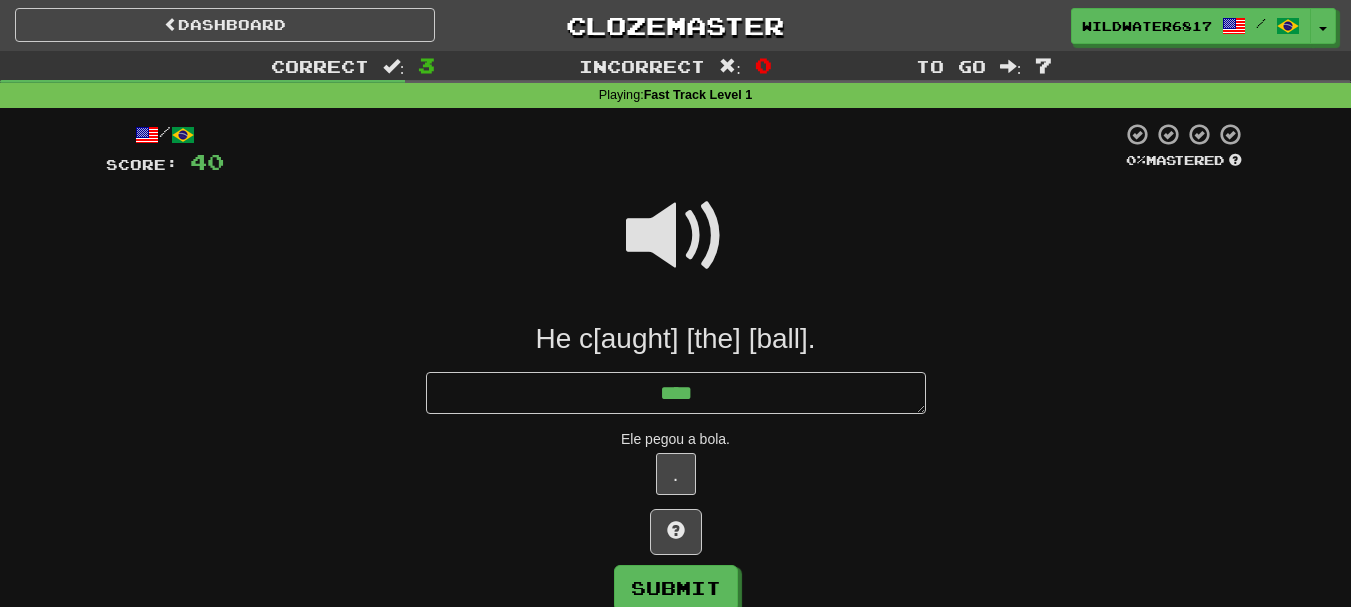 type on "*" 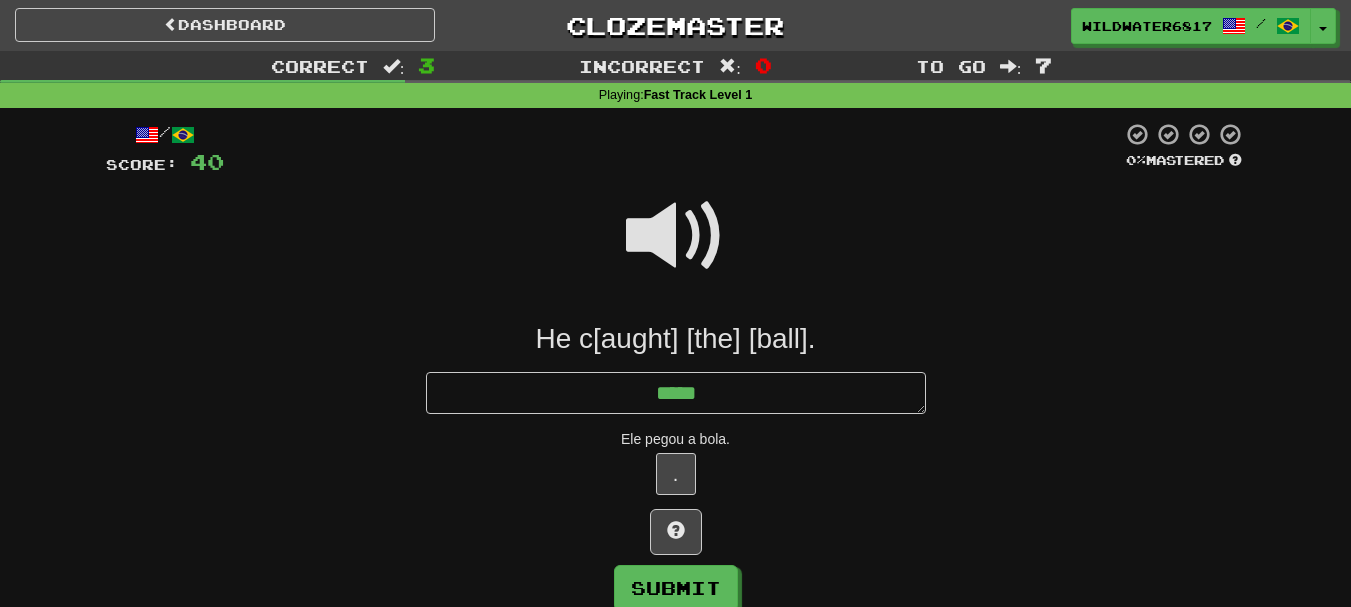 type on "*" 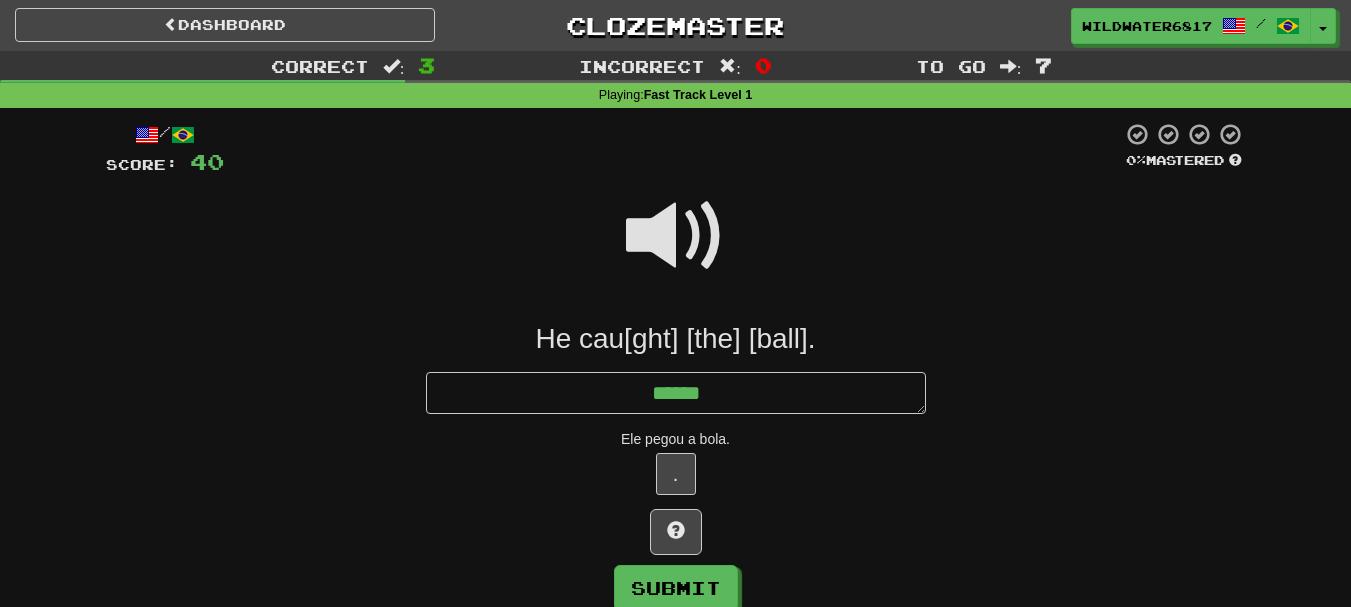 type on "*" 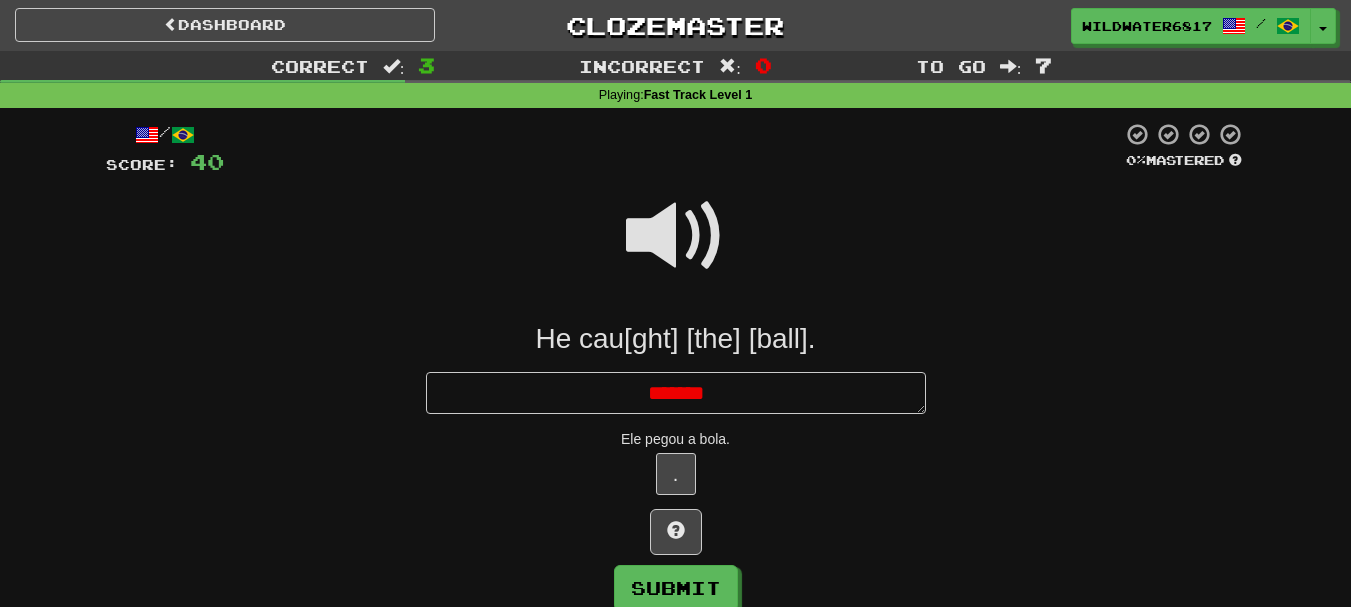 type on "*" 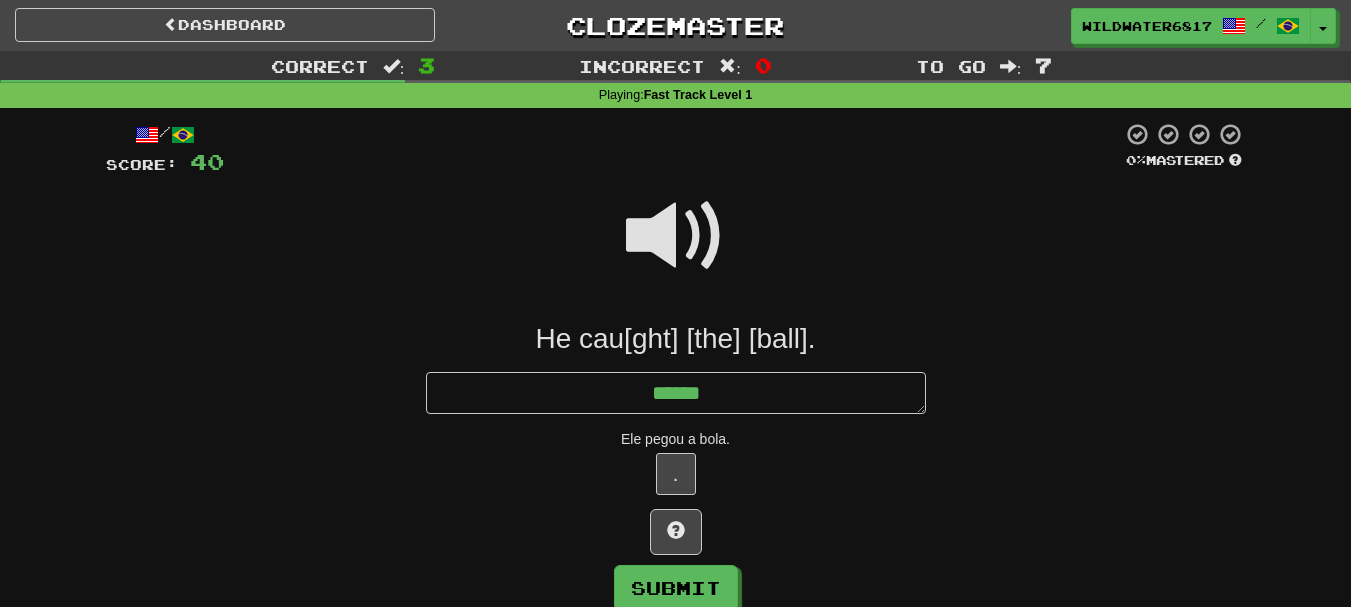 type on "*" 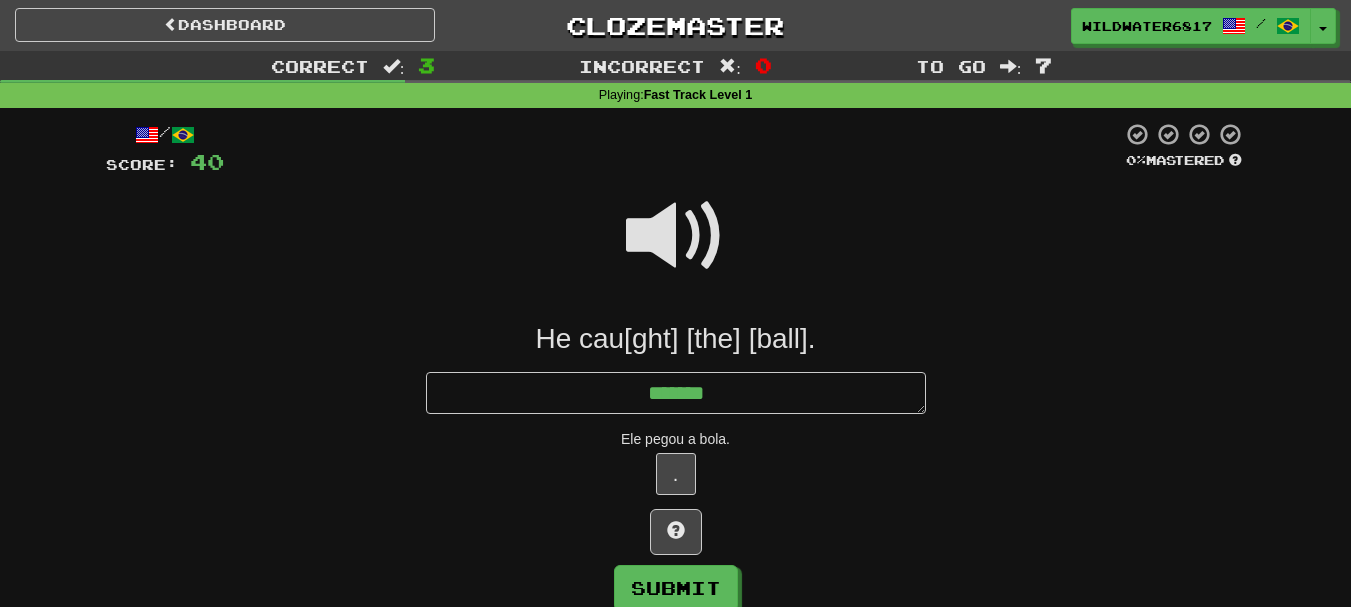 type on "*" 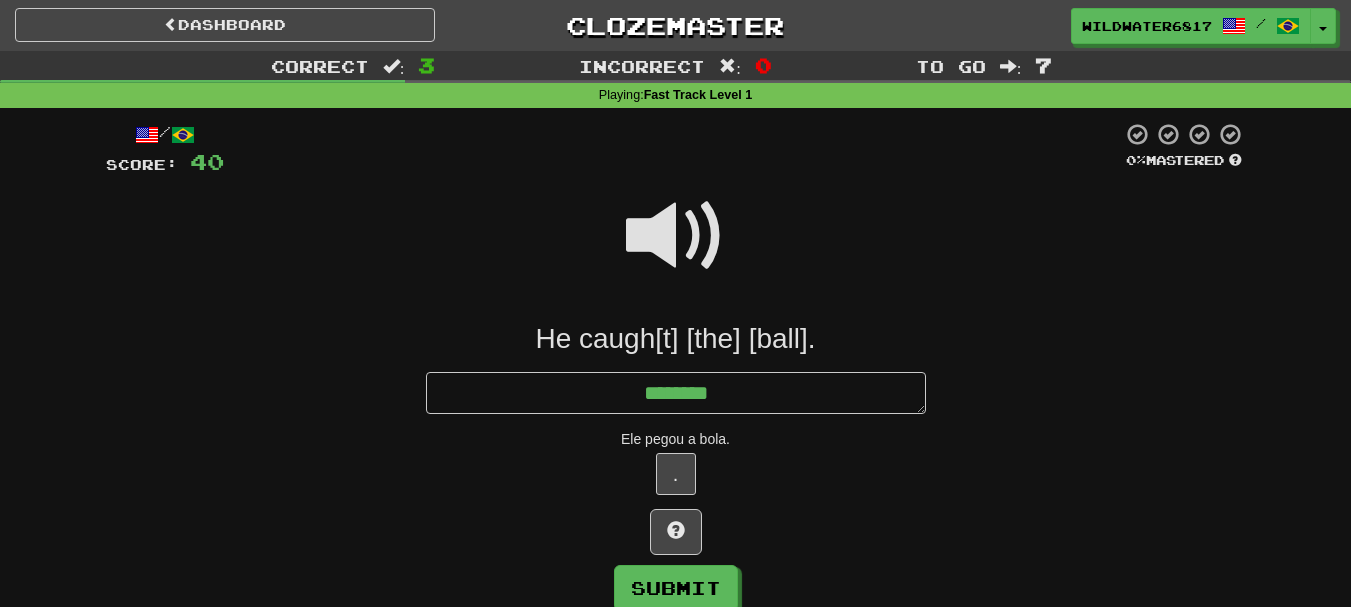 type on "*" 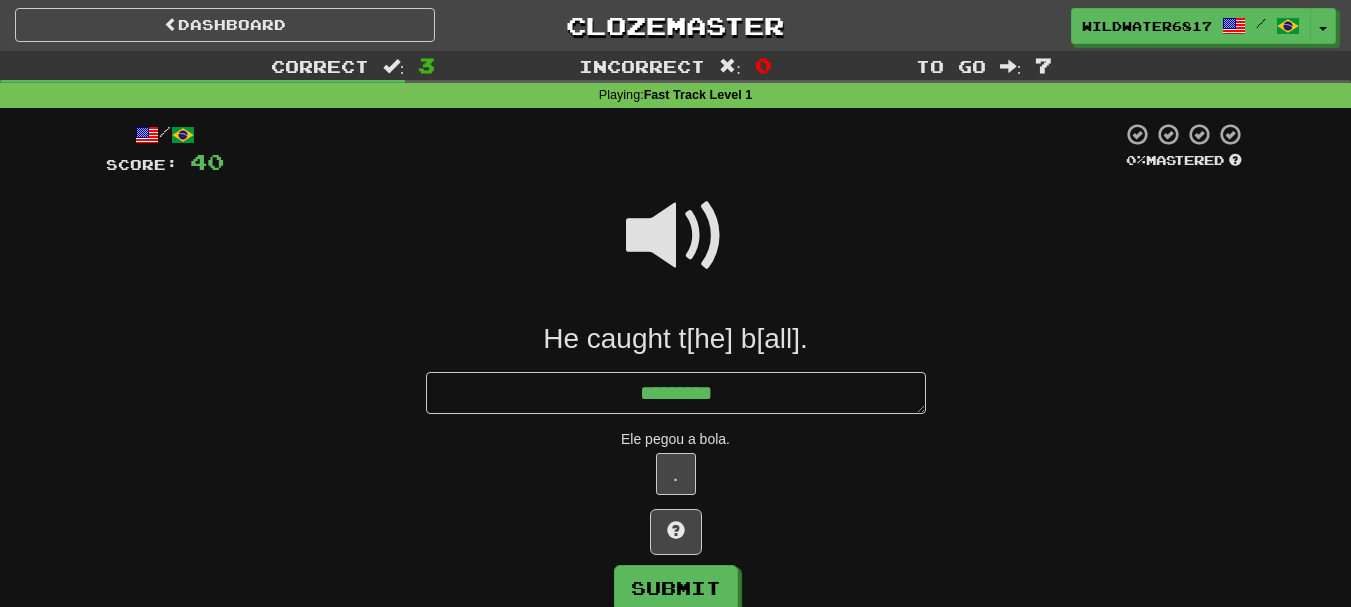 type on "*" 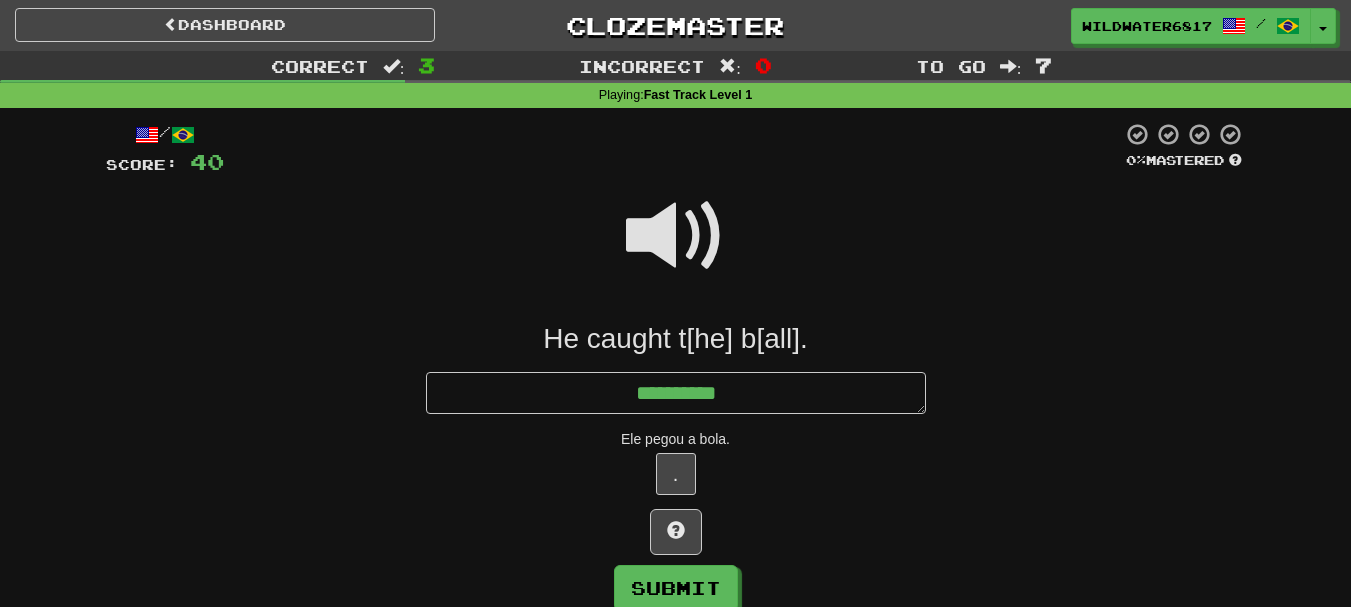 type on "*" 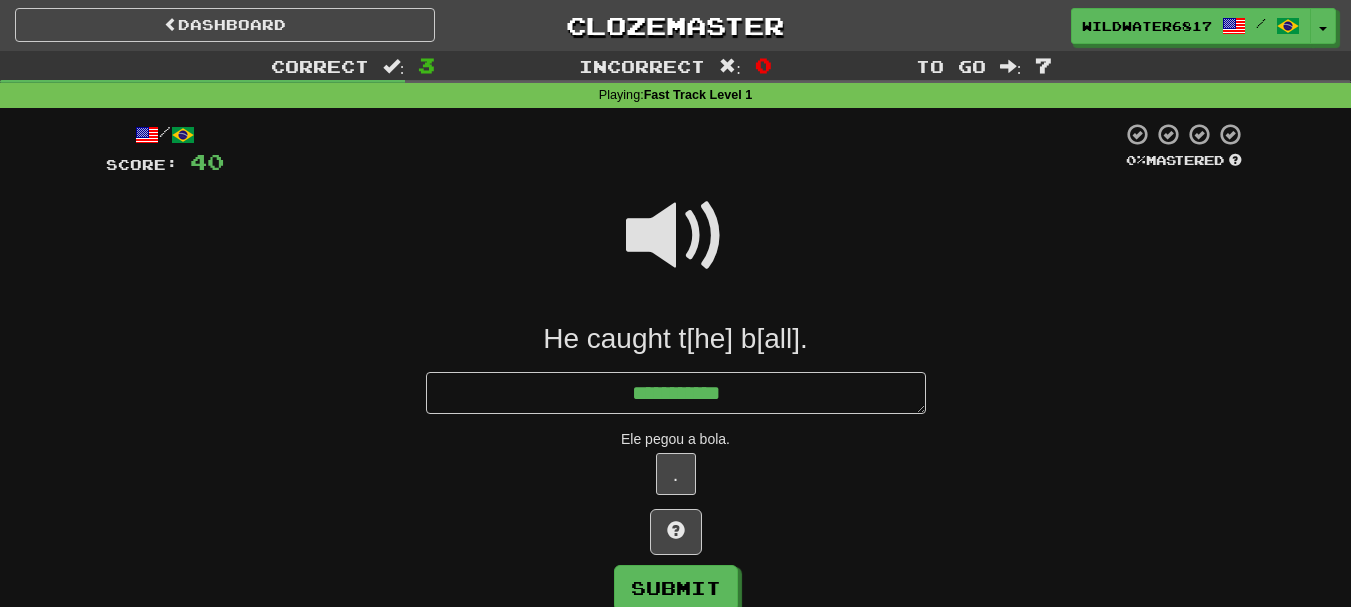 type on "*" 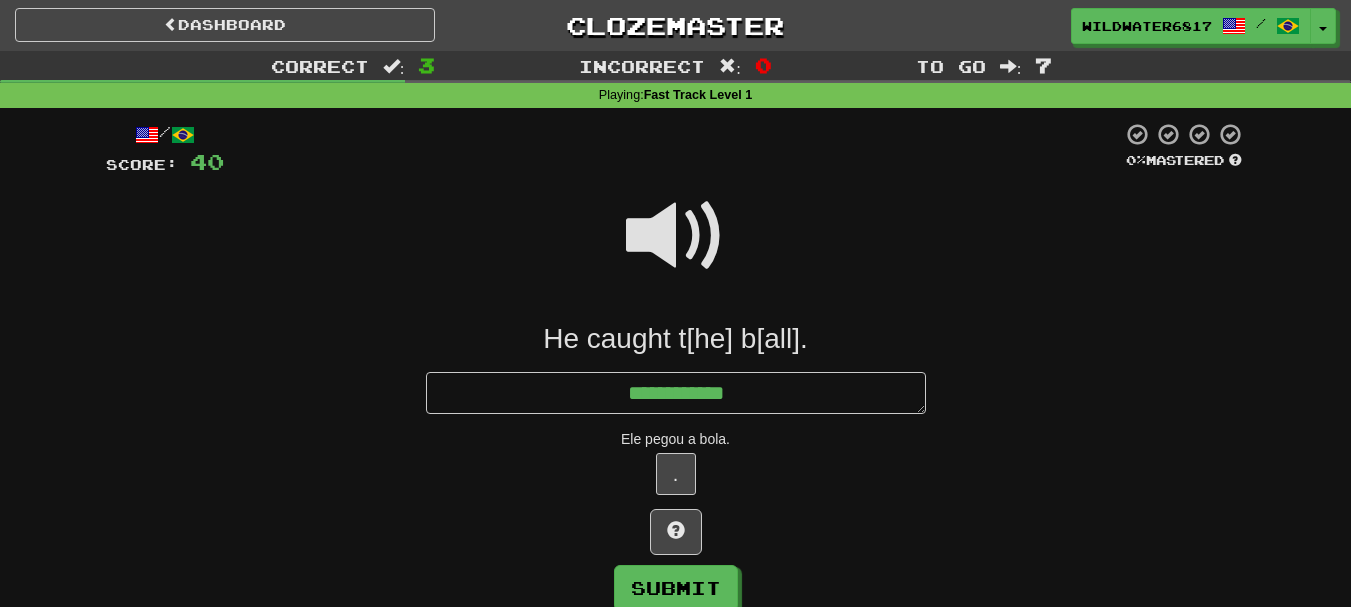 type on "*" 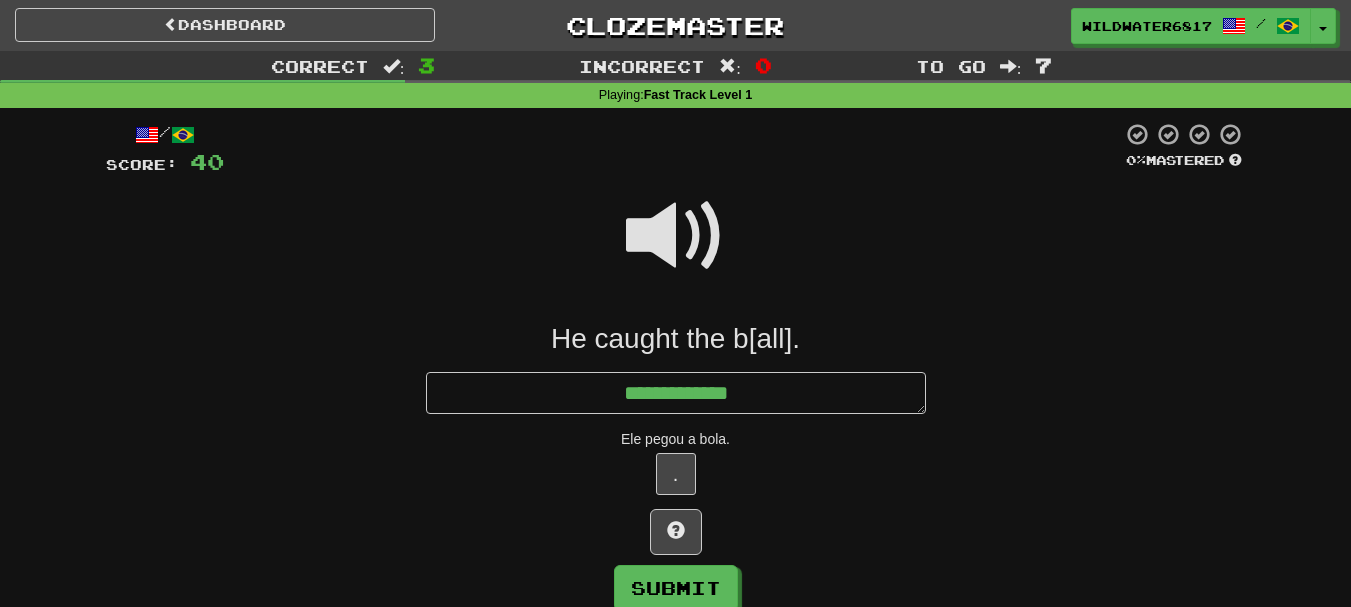 type on "*" 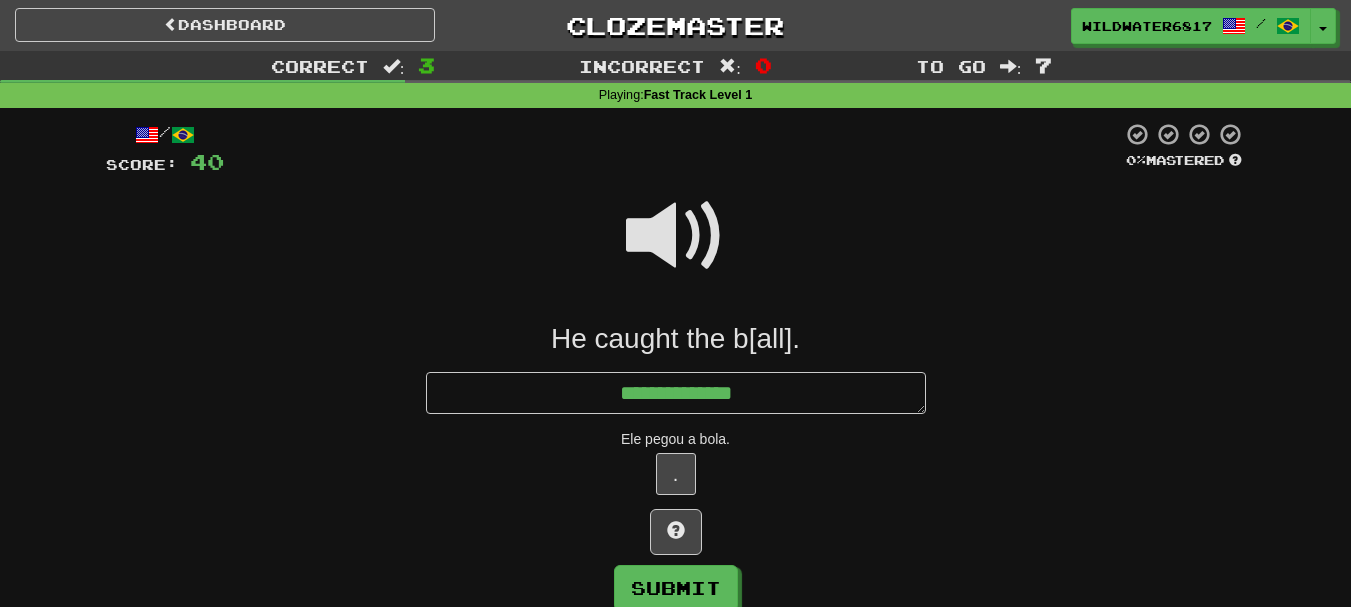 type on "**********" 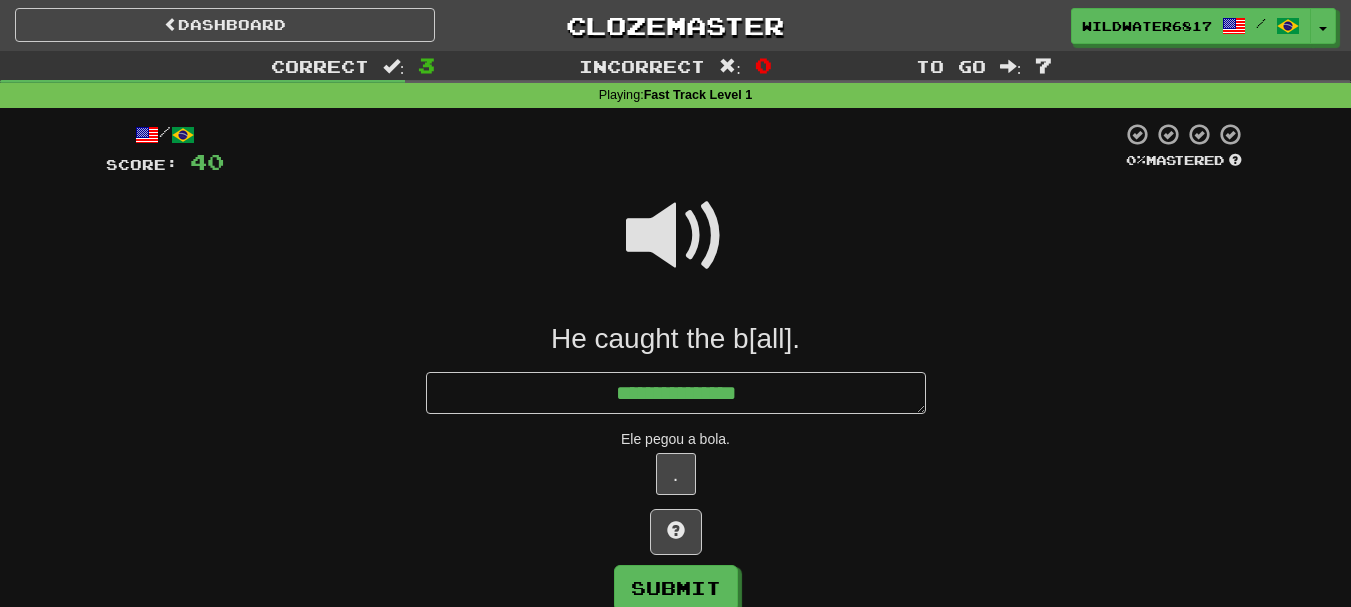 type on "*" 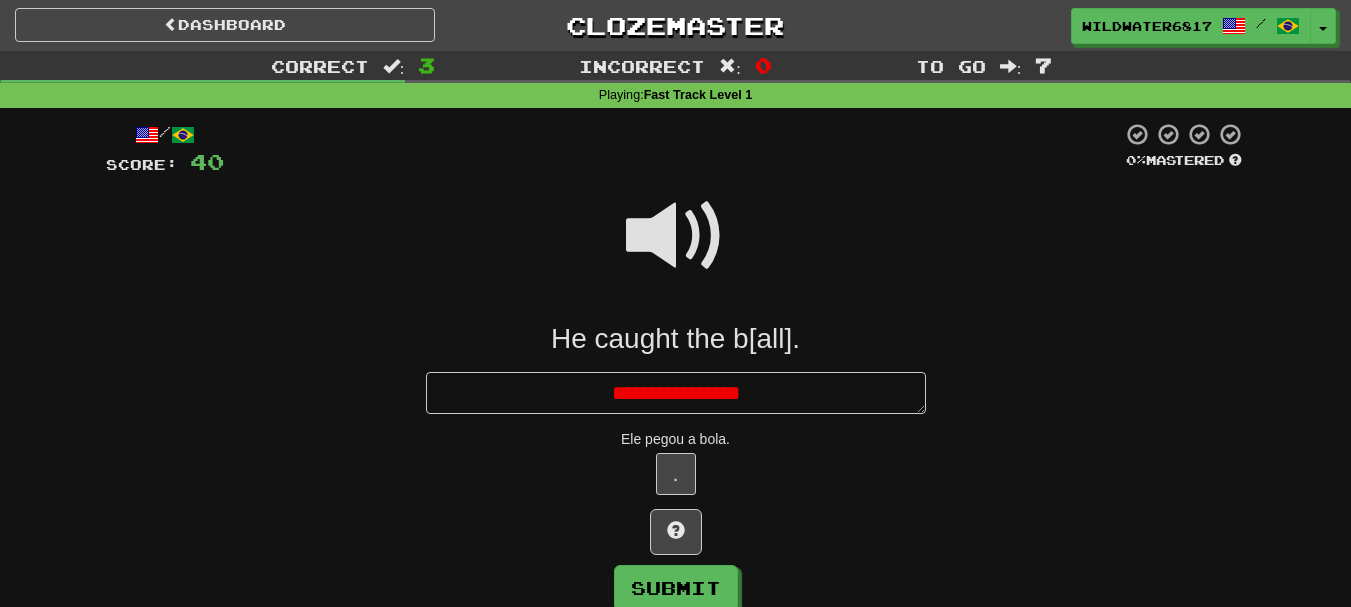 type on "*" 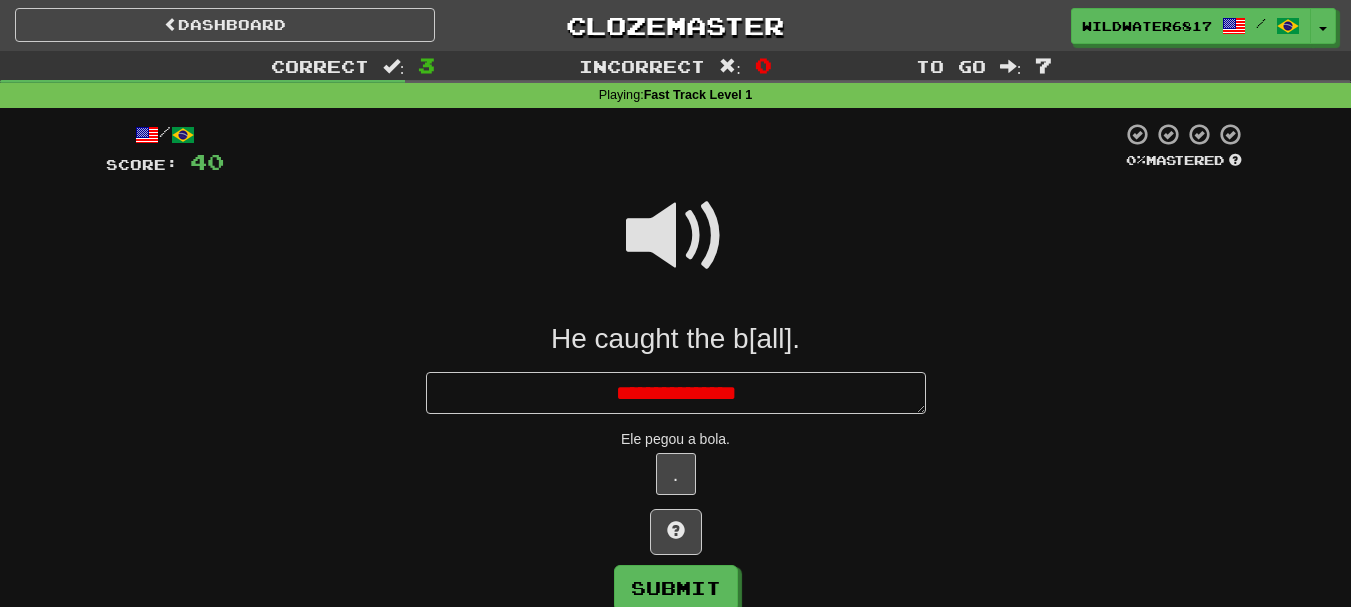 type on "*" 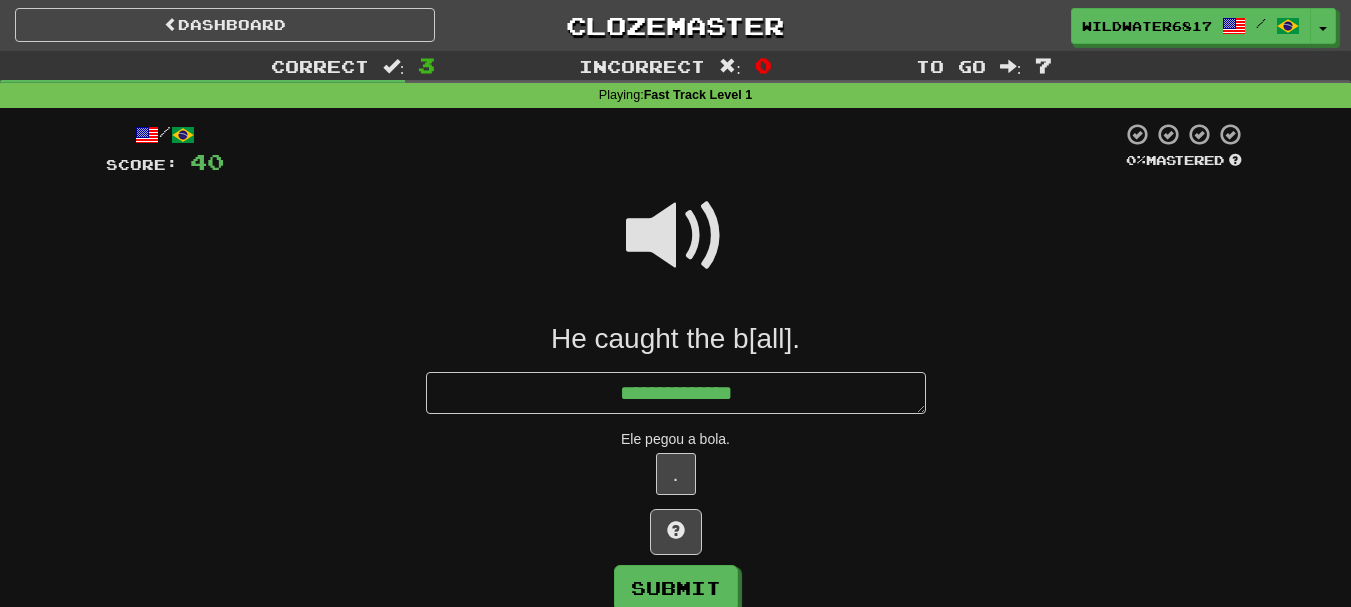 type on "*" 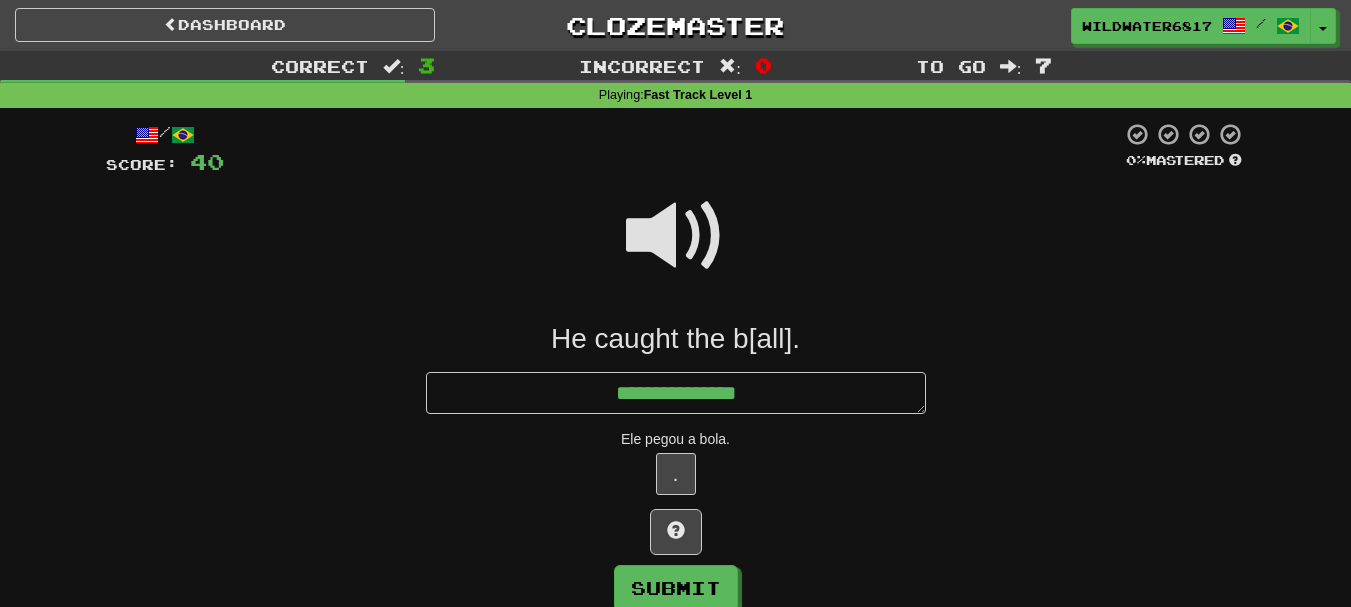 type on "*" 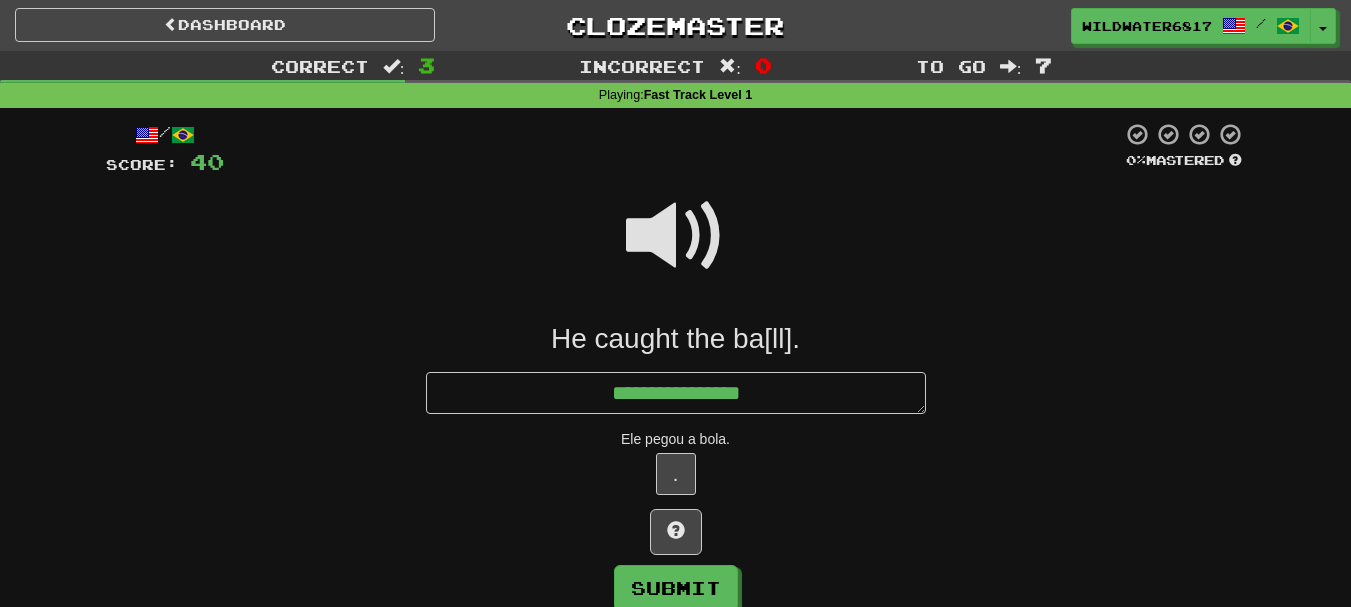 type on "*" 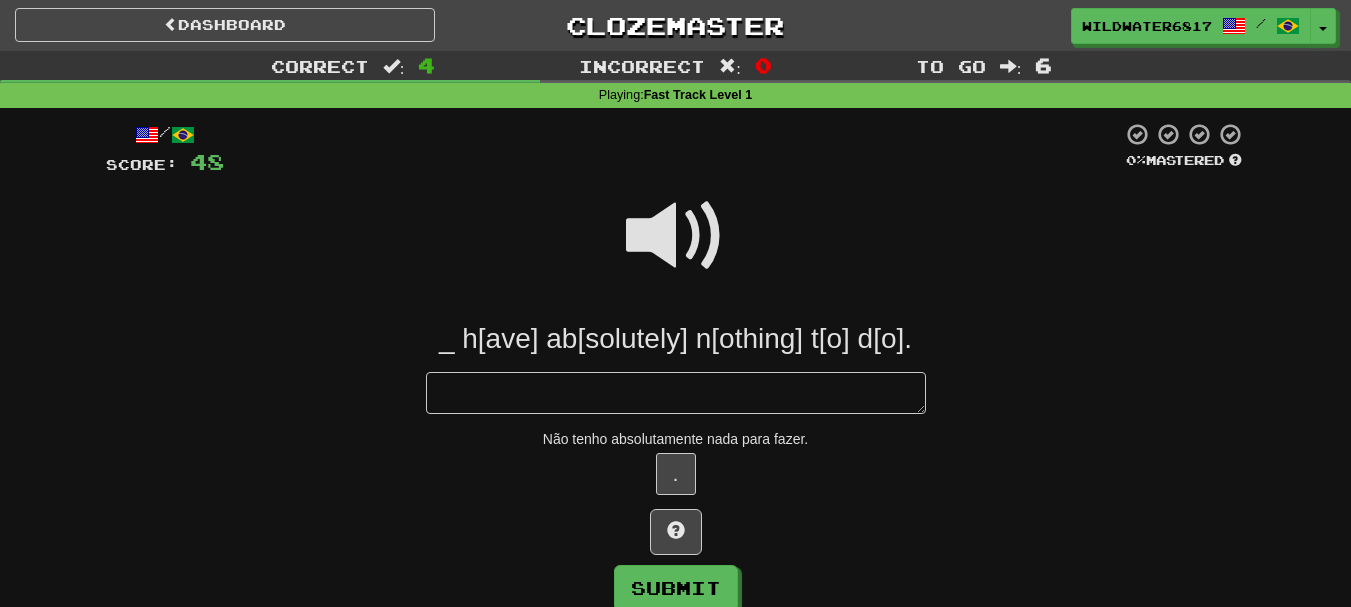type on "*" 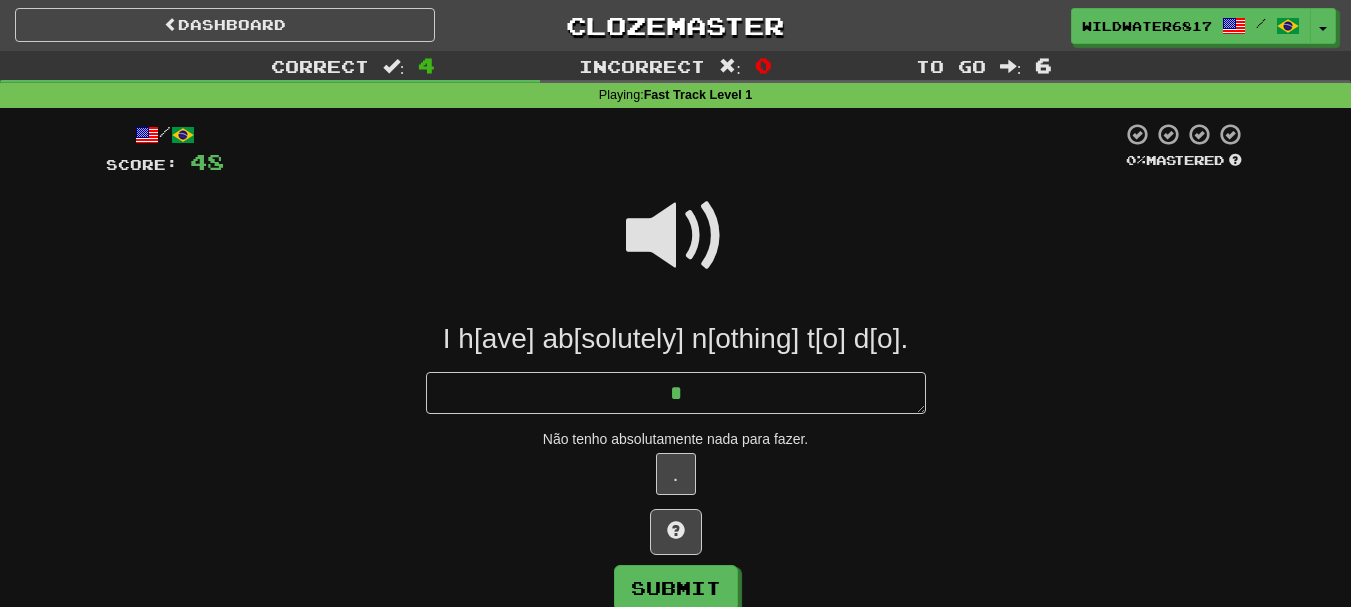 type on "*" 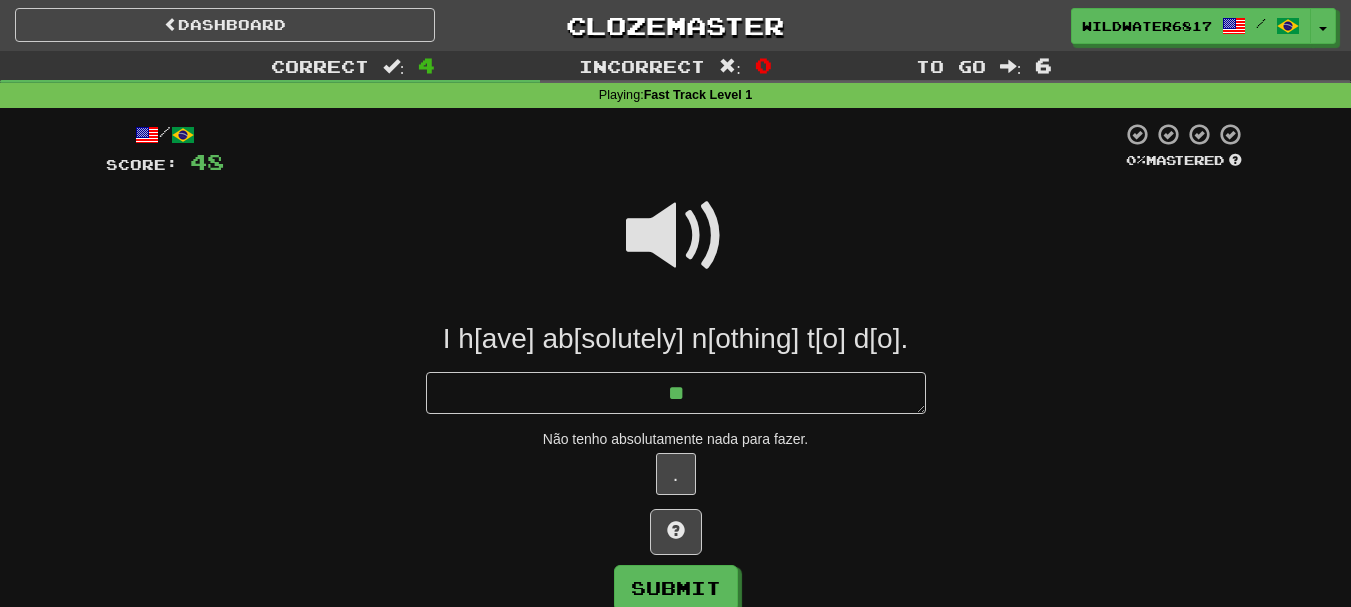 type on "*" 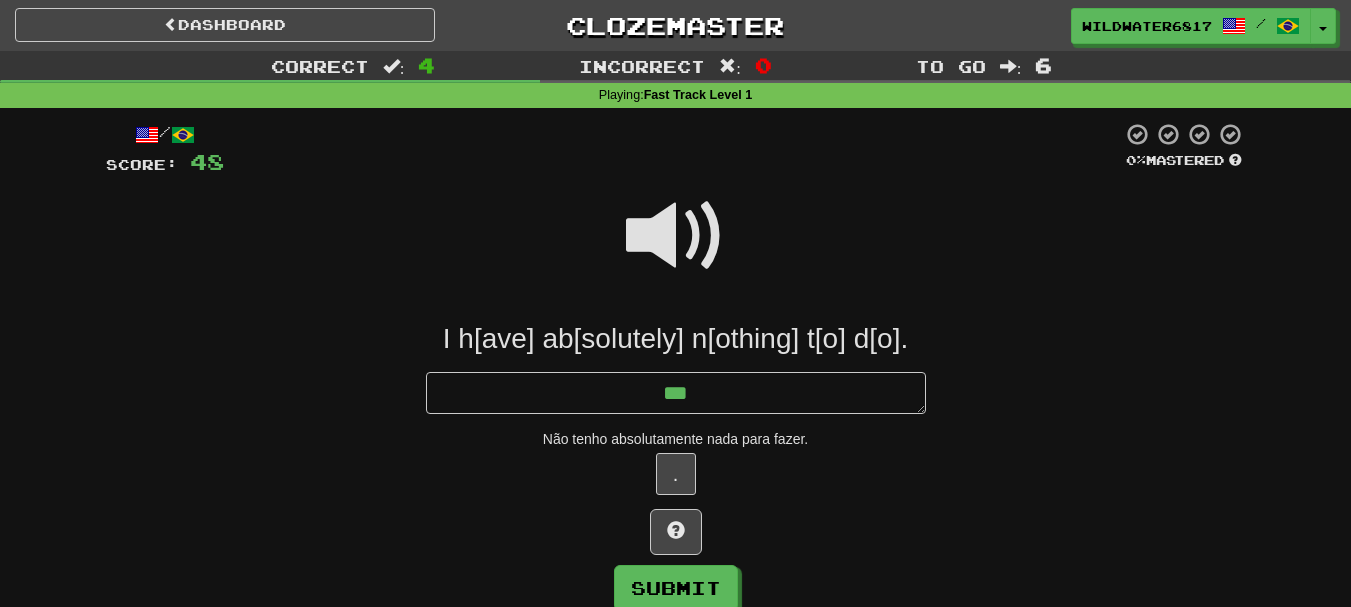 type 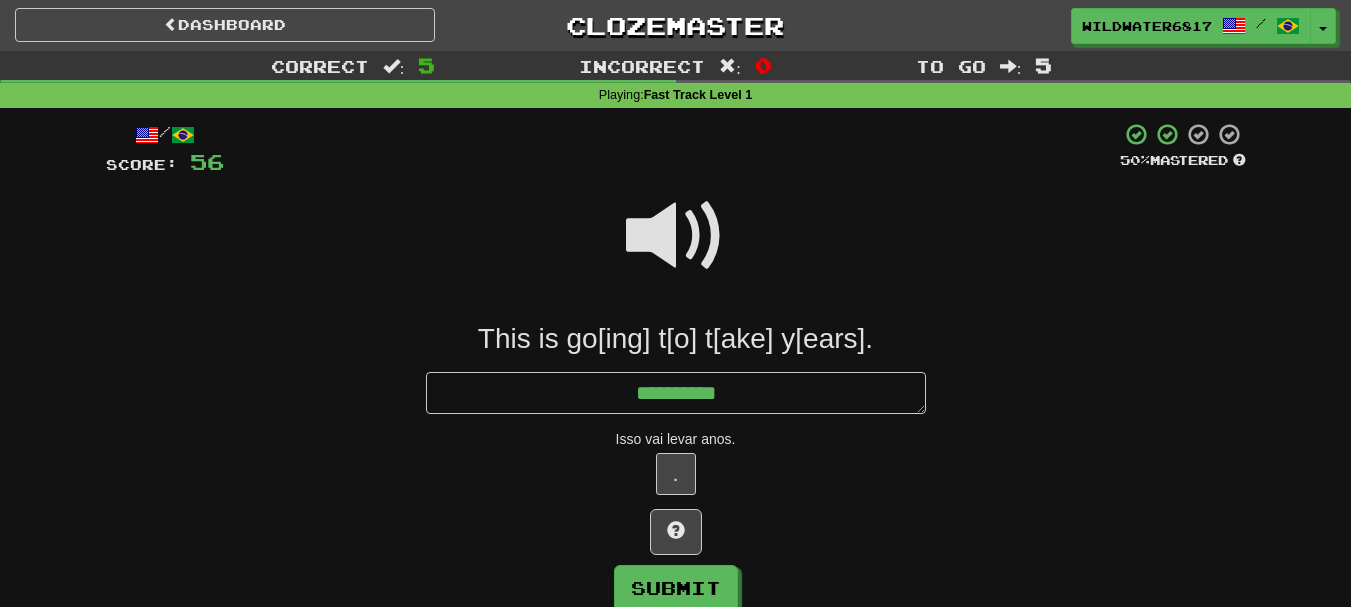 click at bounding box center [676, 236] 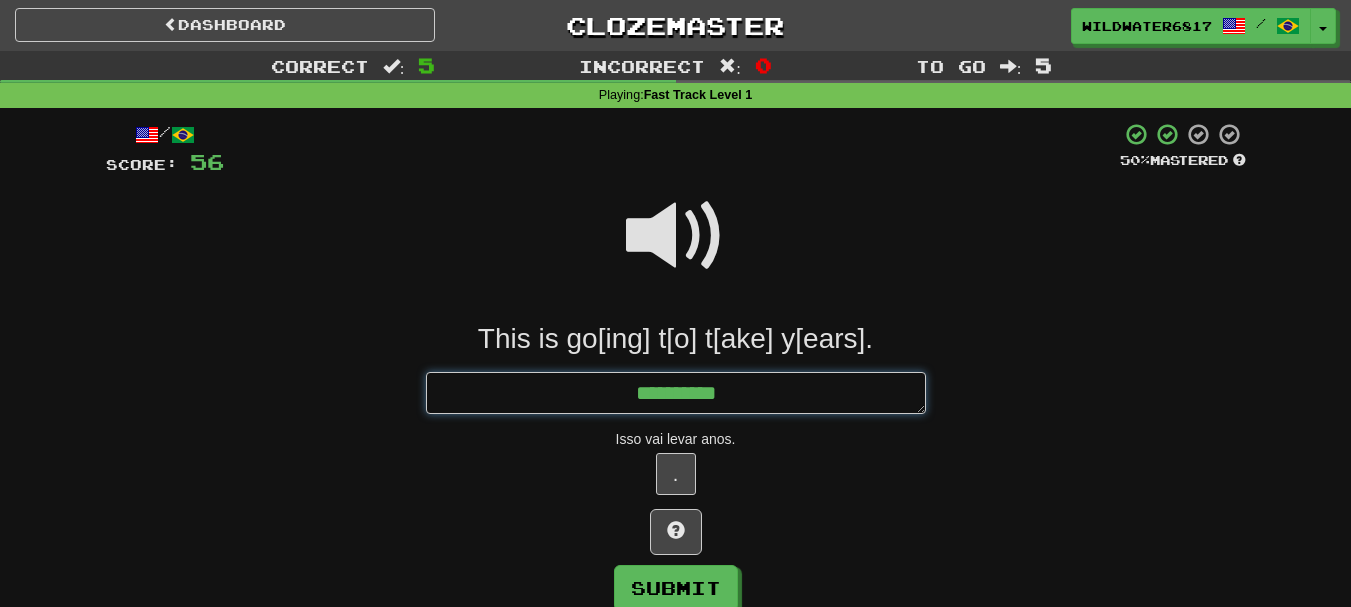 click on "**********" at bounding box center [676, 393] 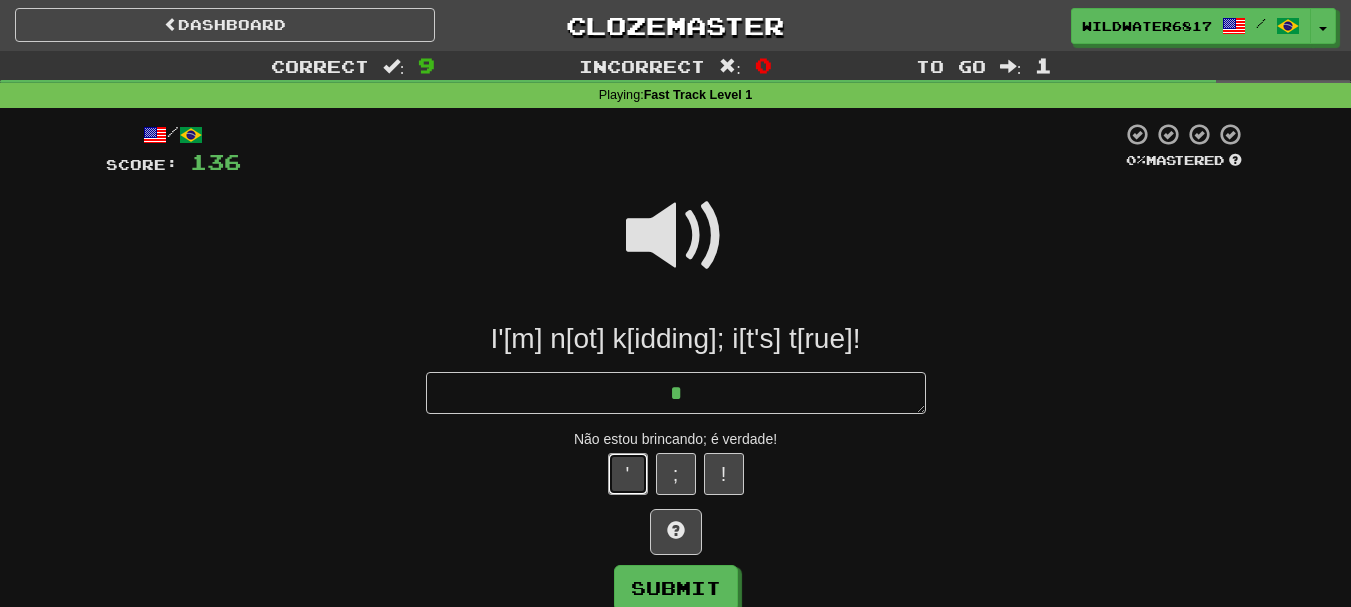 click on "'" at bounding box center [628, 474] 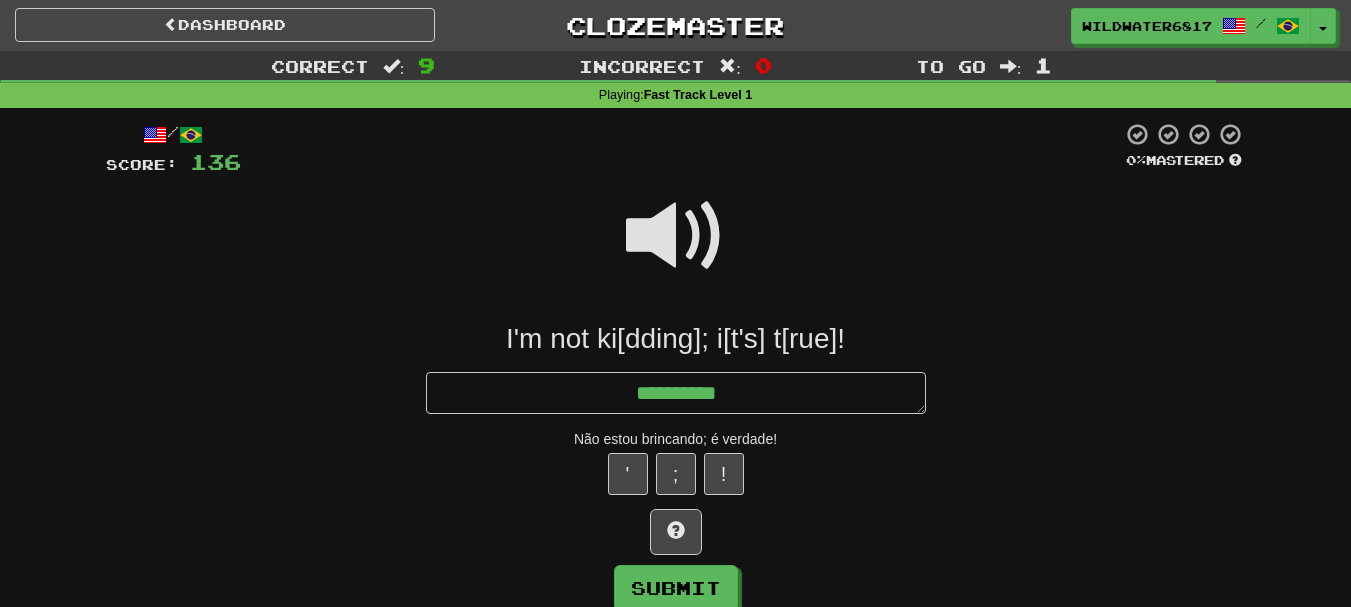 click at bounding box center (676, 236) 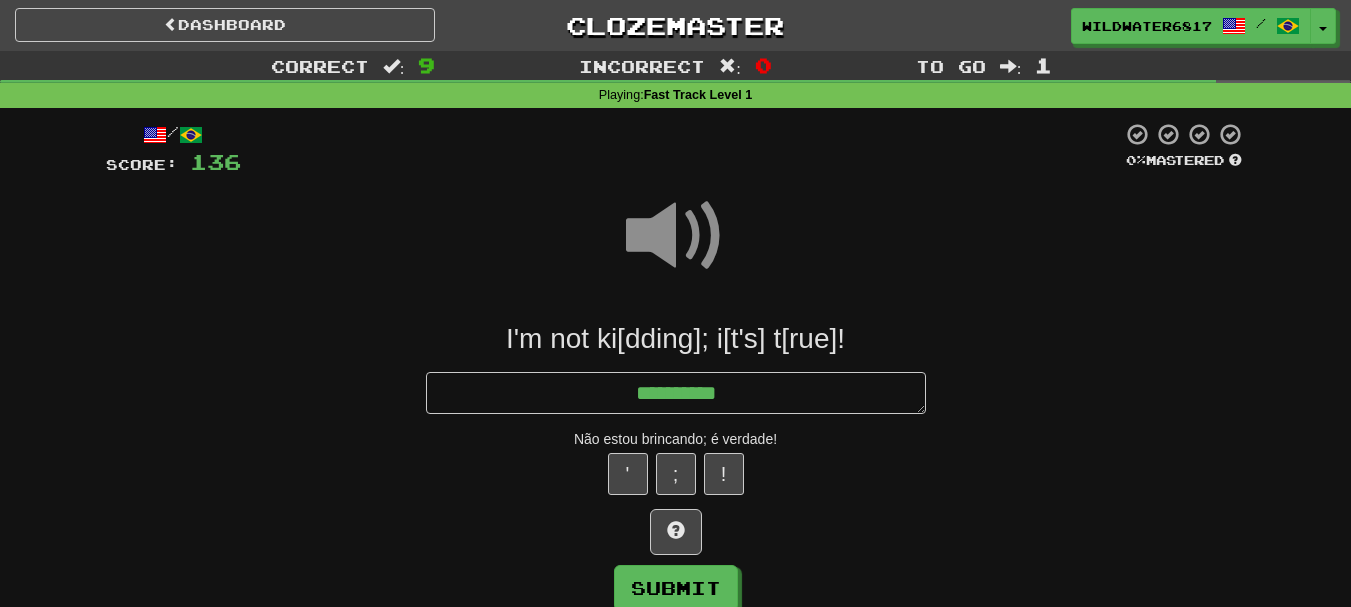 click at bounding box center (676, 236) 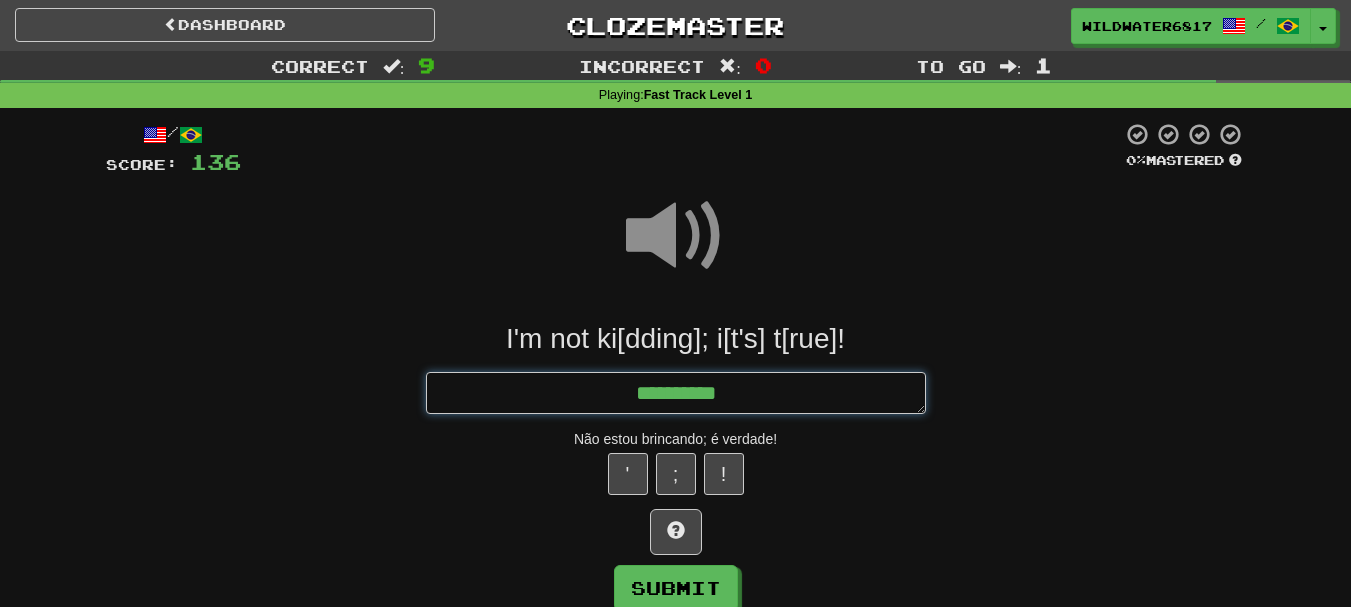 click on "**********" at bounding box center [676, 393] 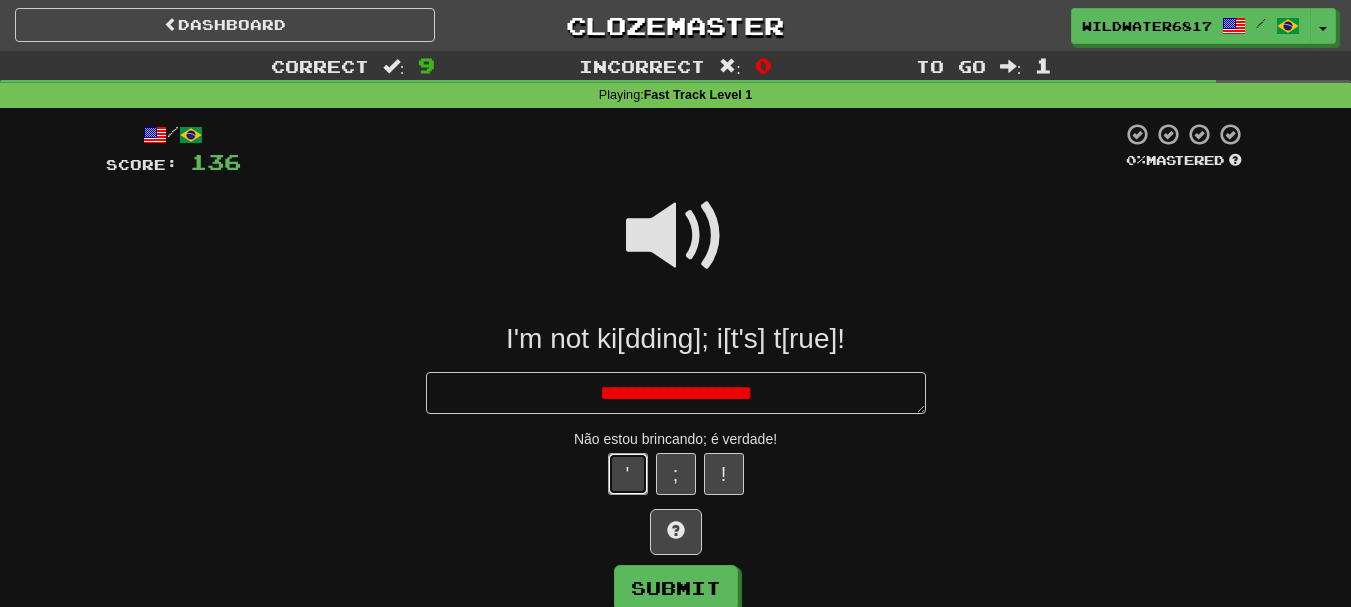 click on "'" at bounding box center [628, 474] 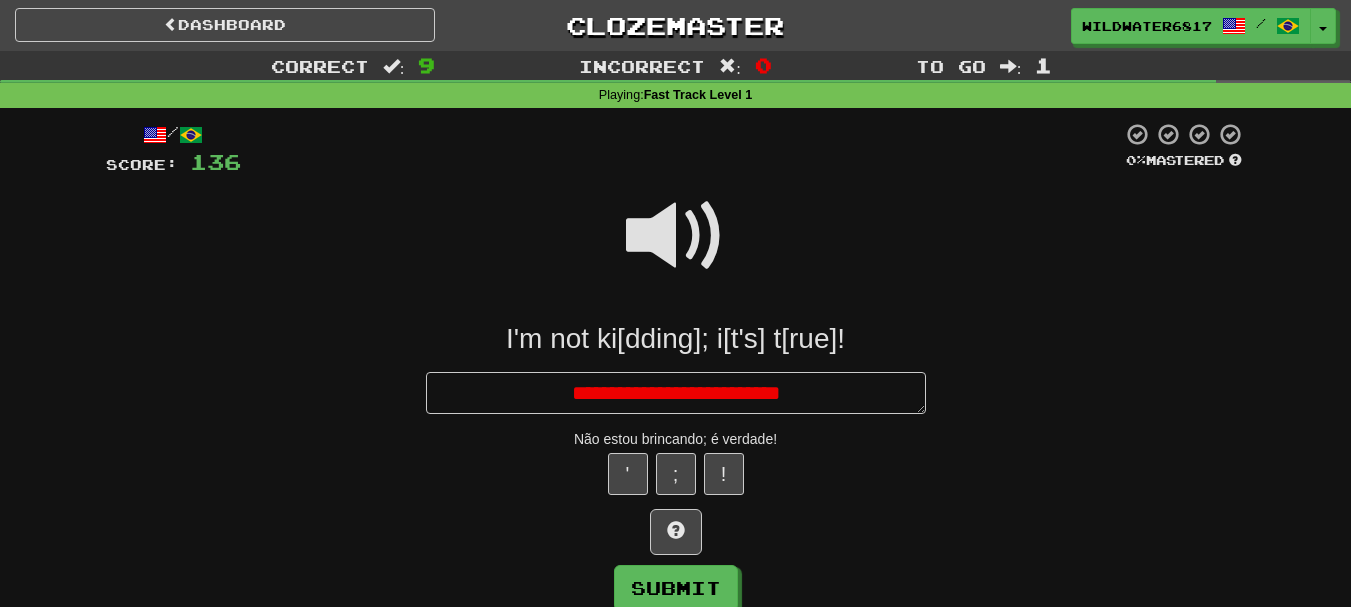 click on "I'm not ki__ing; it's true!" at bounding box center (676, 339) 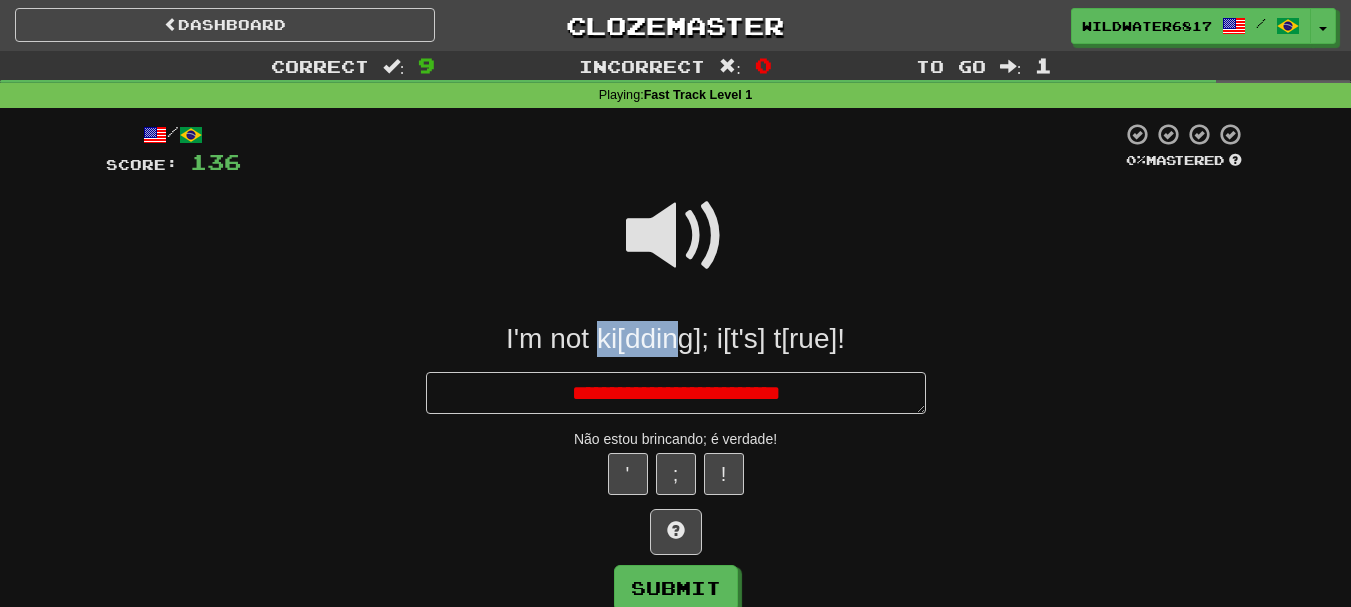 click on "I'm not ki__ing; it's true!" at bounding box center [676, 339] 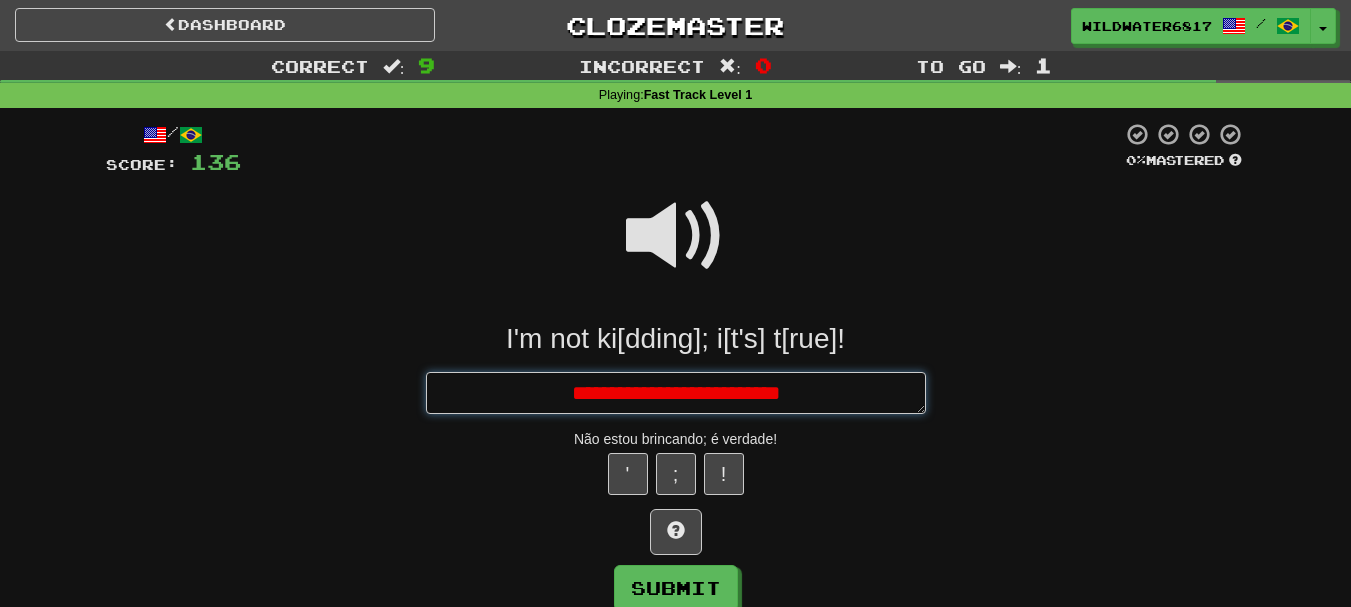 click on "**********" at bounding box center [676, 393] 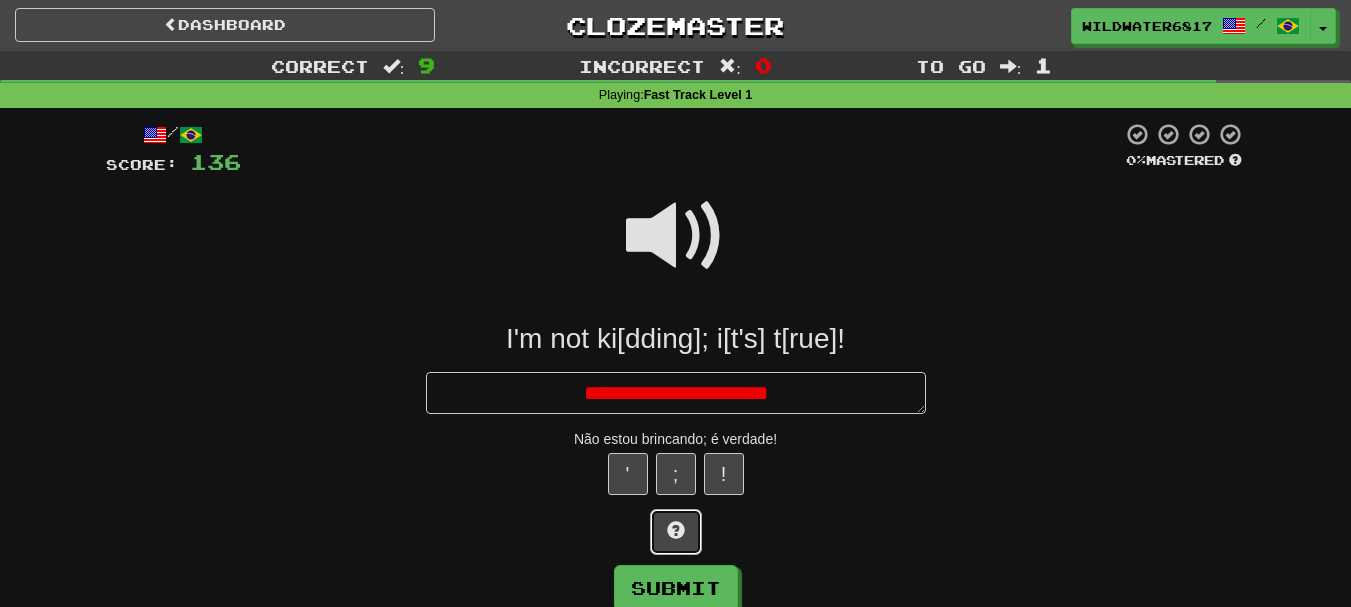 click at bounding box center [676, 530] 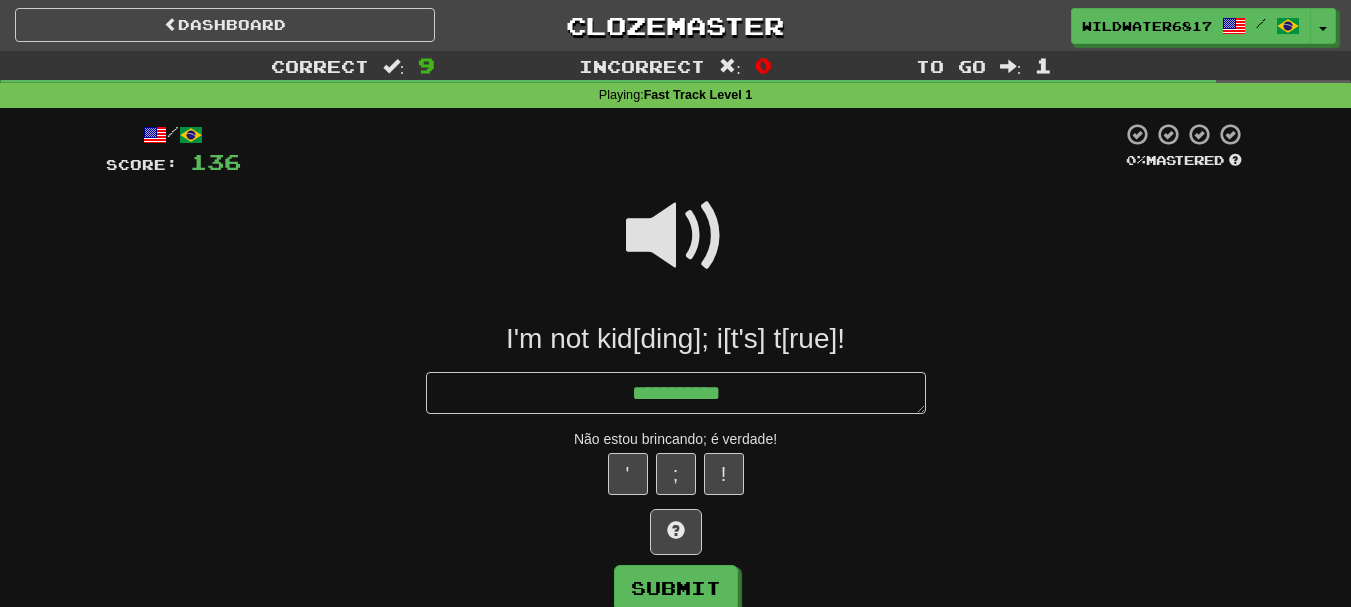 click on "I'm not kid____; __'_ ____!" at bounding box center (676, 339) 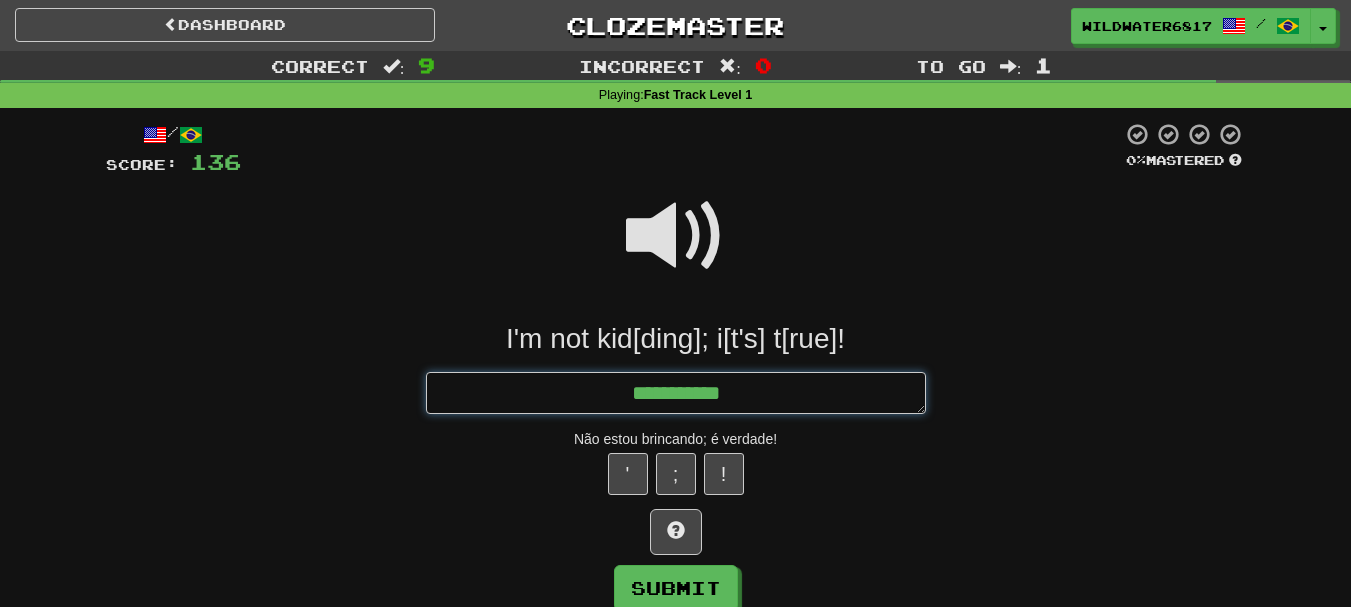 click on "**********" at bounding box center [676, 393] 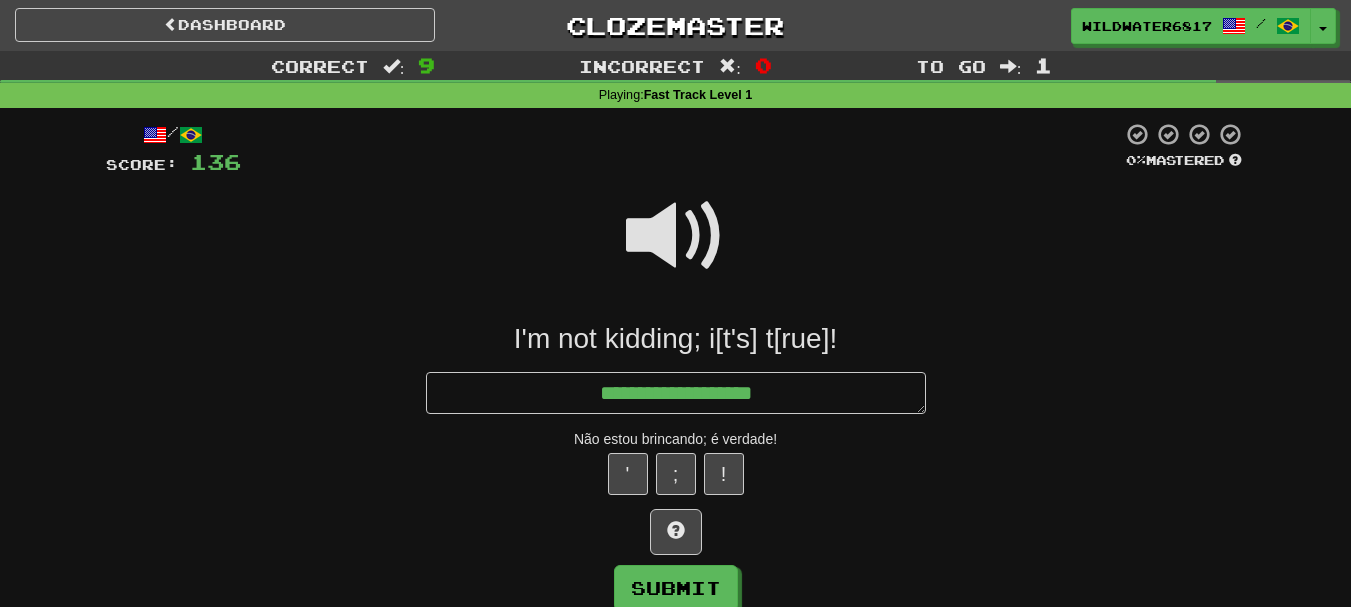 click on "I'm not kidding; it'_ ____!" at bounding box center (676, 339) 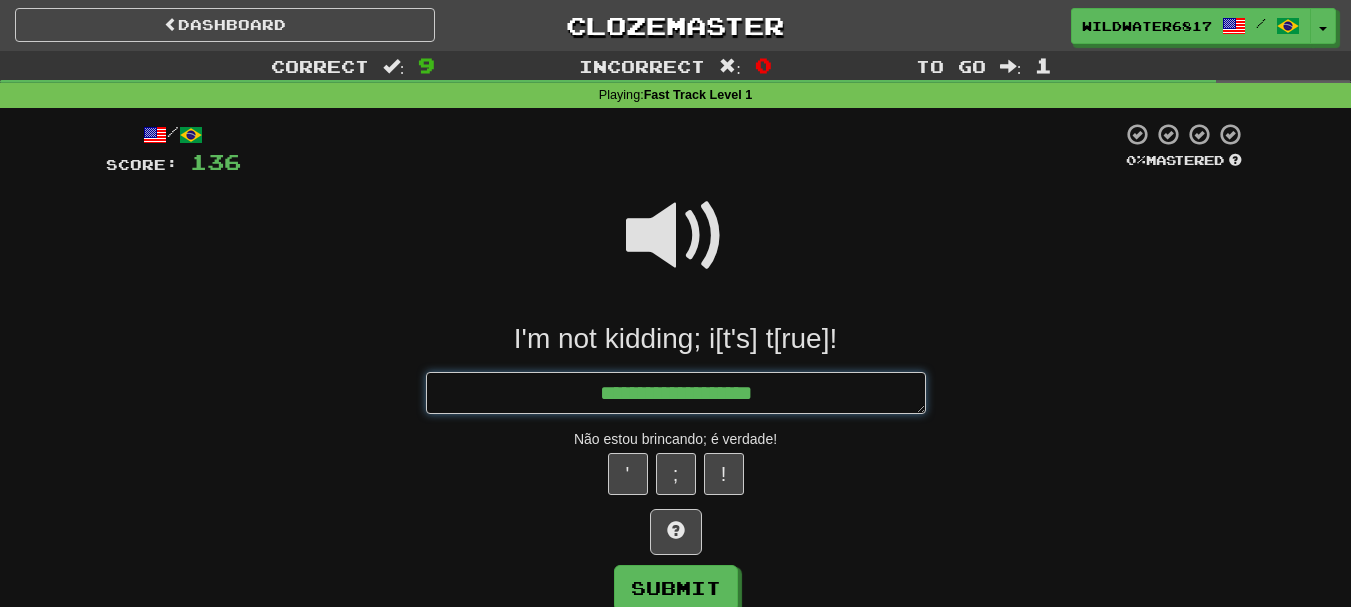 click on "**********" at bounding box center [676, 393] 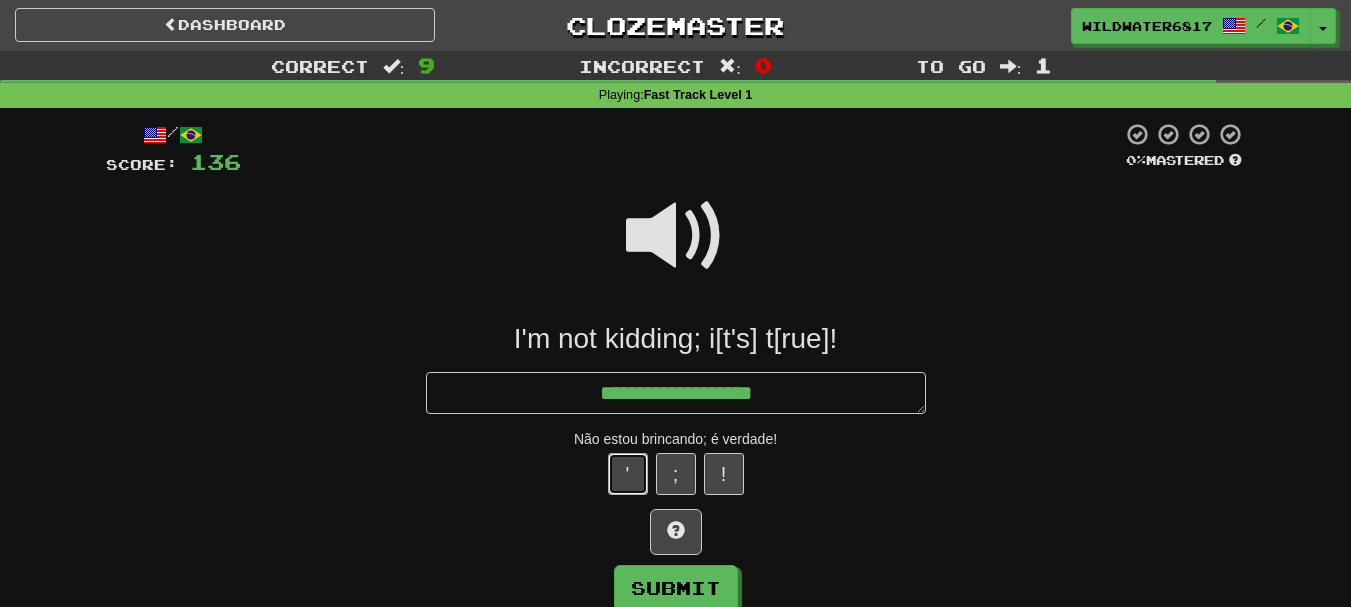 click on "'" at bounding box center [628, 474] 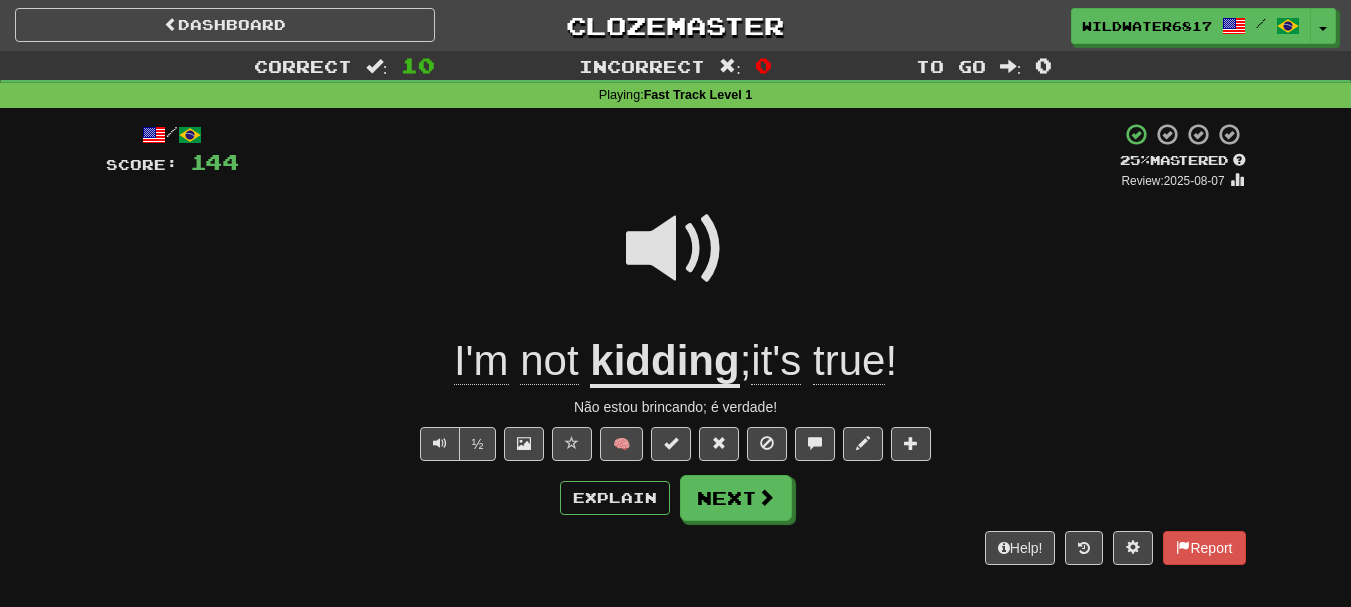 click at bounding box center [676, 249] 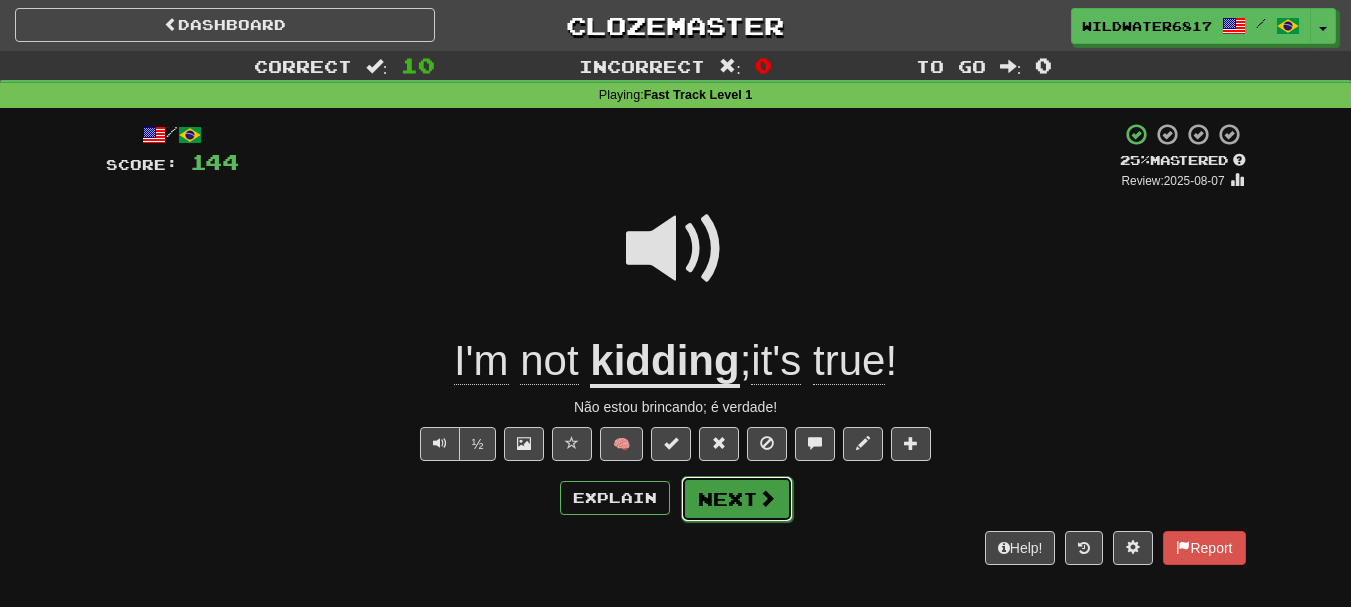 click at bounding box center [767, 498] 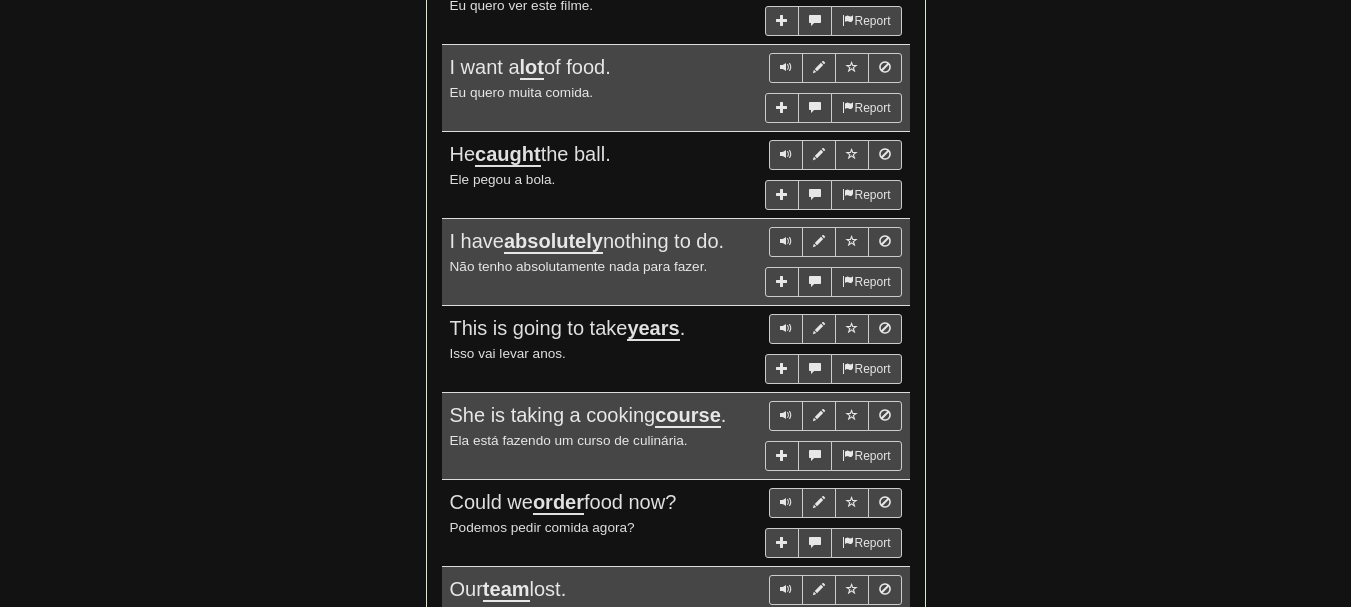 scroll, scrollTop: 1700, scrollLeft: 0, axis: vertical 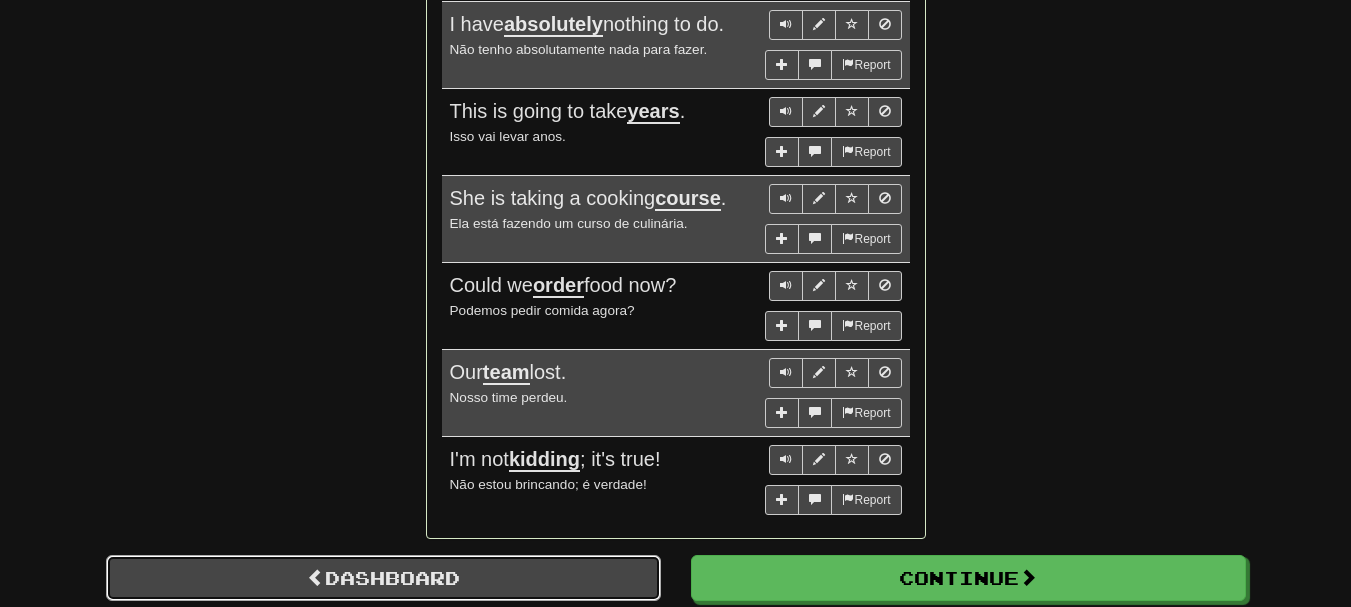 click on "Dashboard" at bounding box center [383, 578] 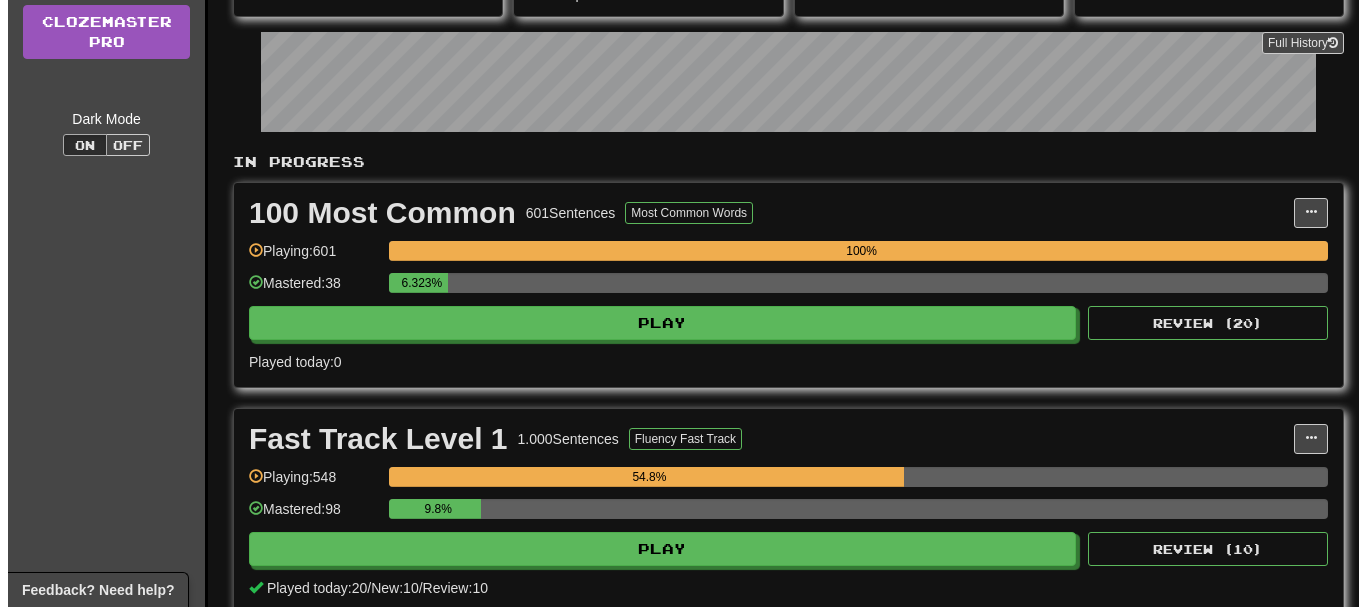 scroll, scrollTop: 300, scrollLeft: 0, axis: vertical 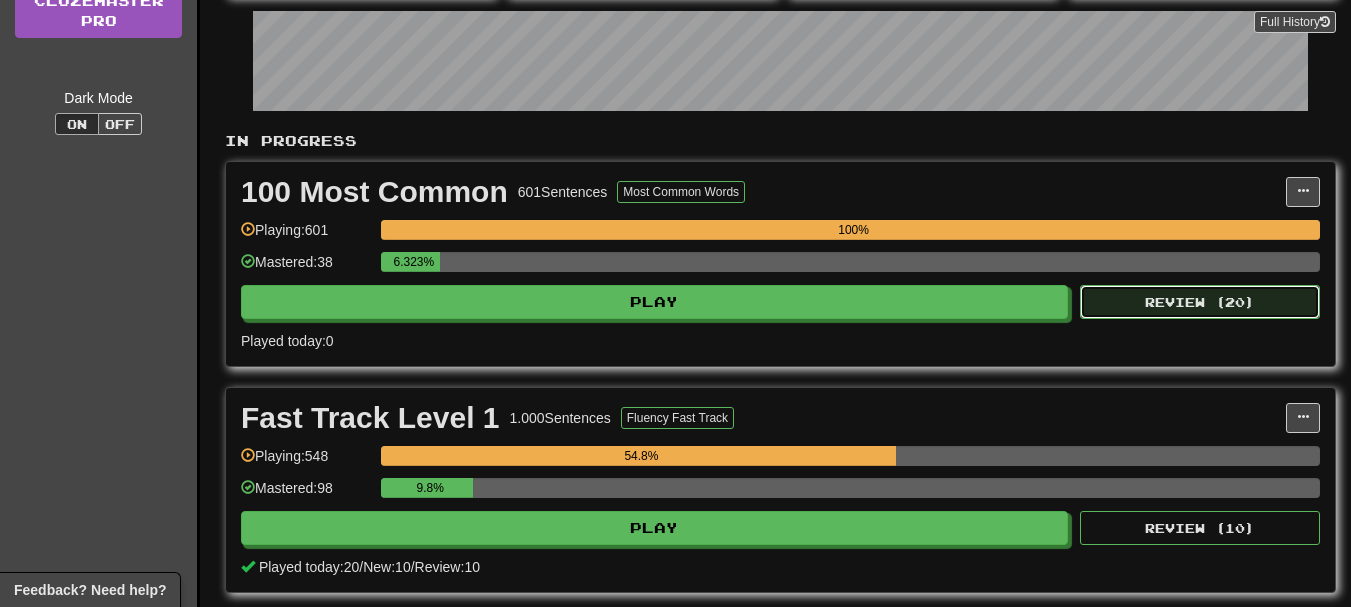 click on "Review ( 20 )" at bounding box center (1200, 302) 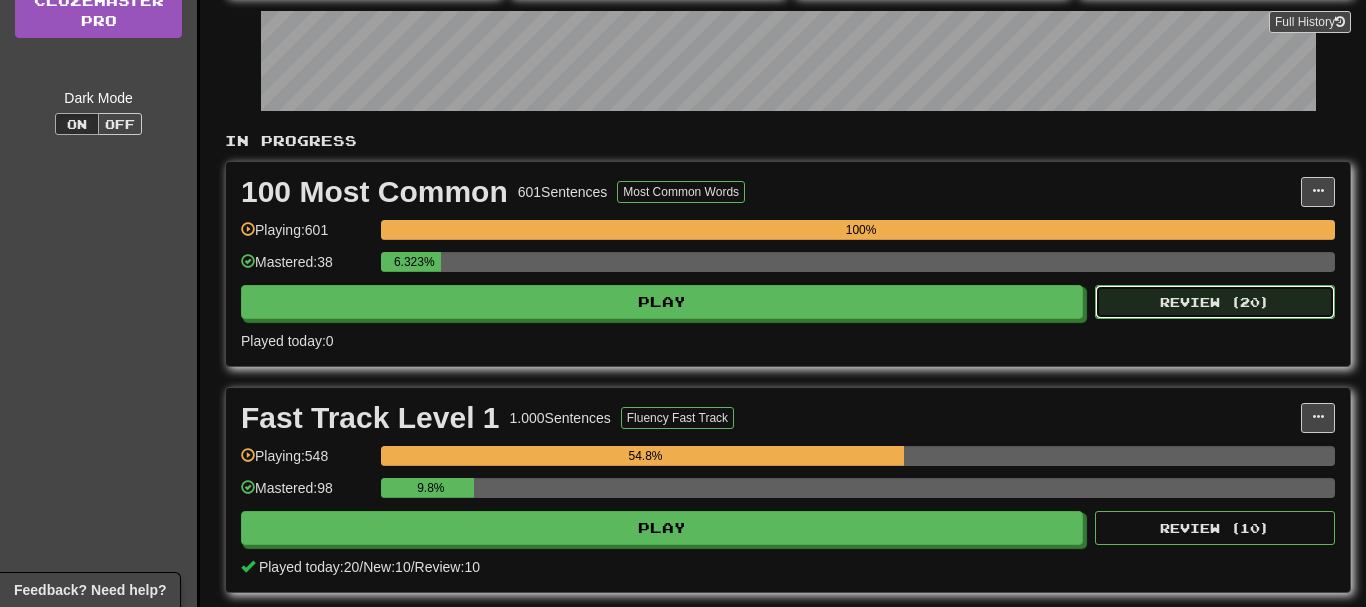 select on "**" 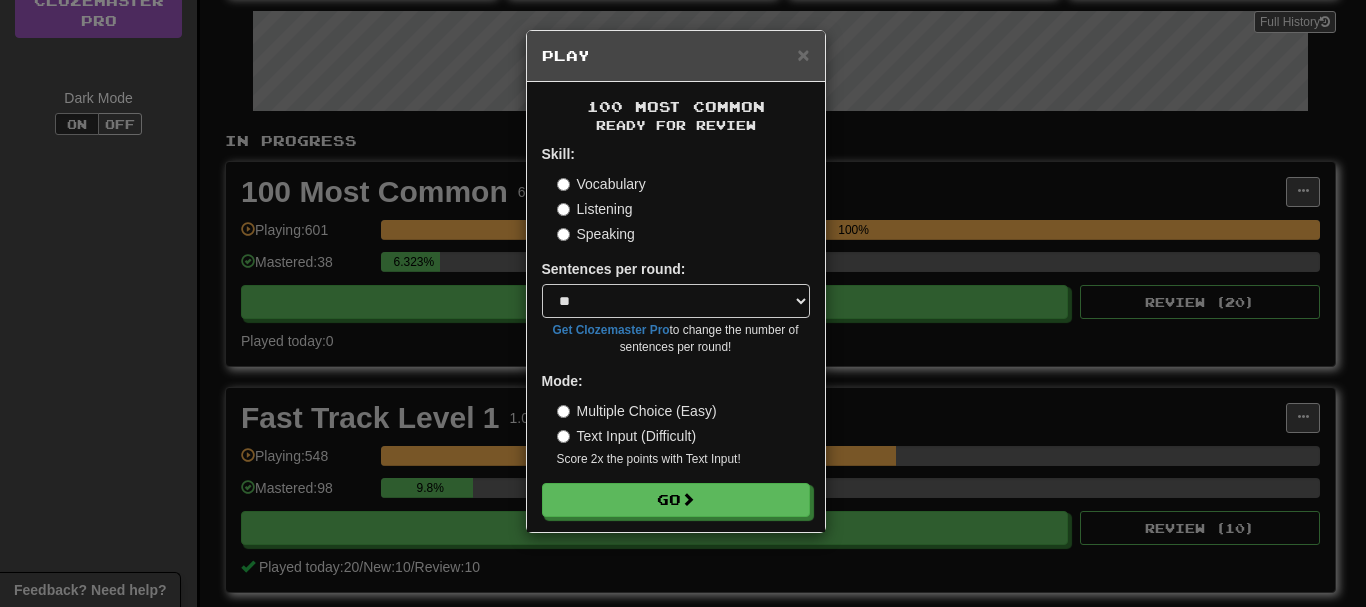 click on "Text Input (Difficult)" at bounding box center [627, 436] 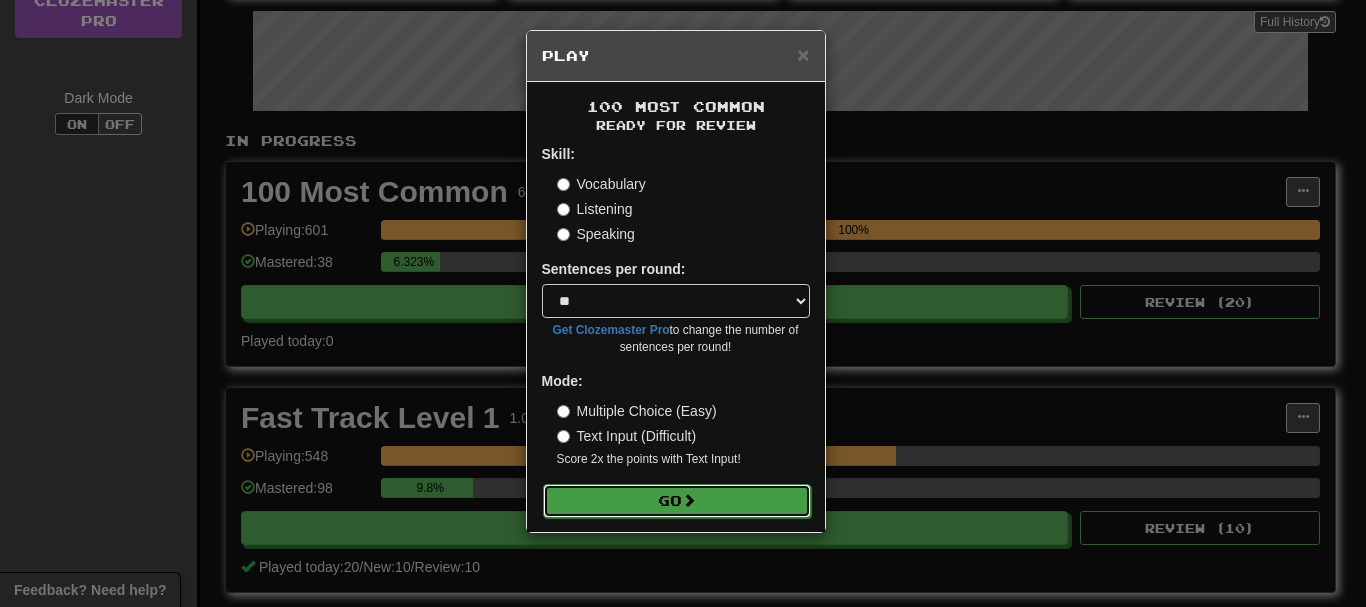 click on "Go" at bounding box center (677, 501) 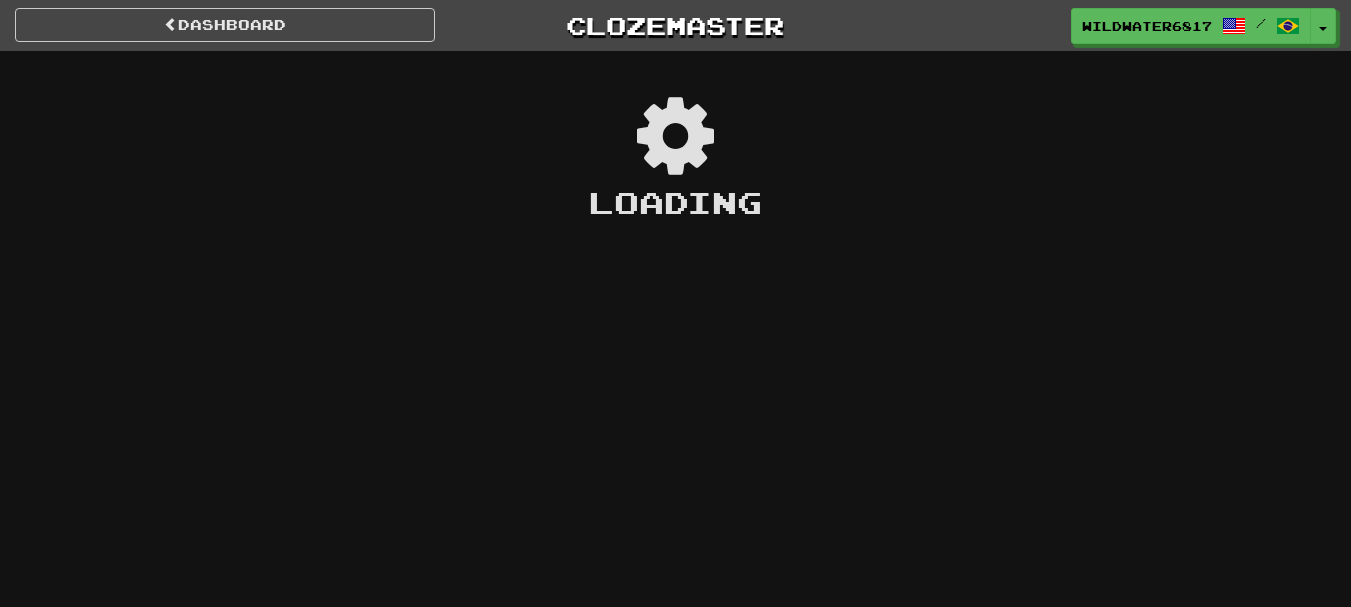 scroll, scrollTop: 0, scrollLeft: 0, axis: both 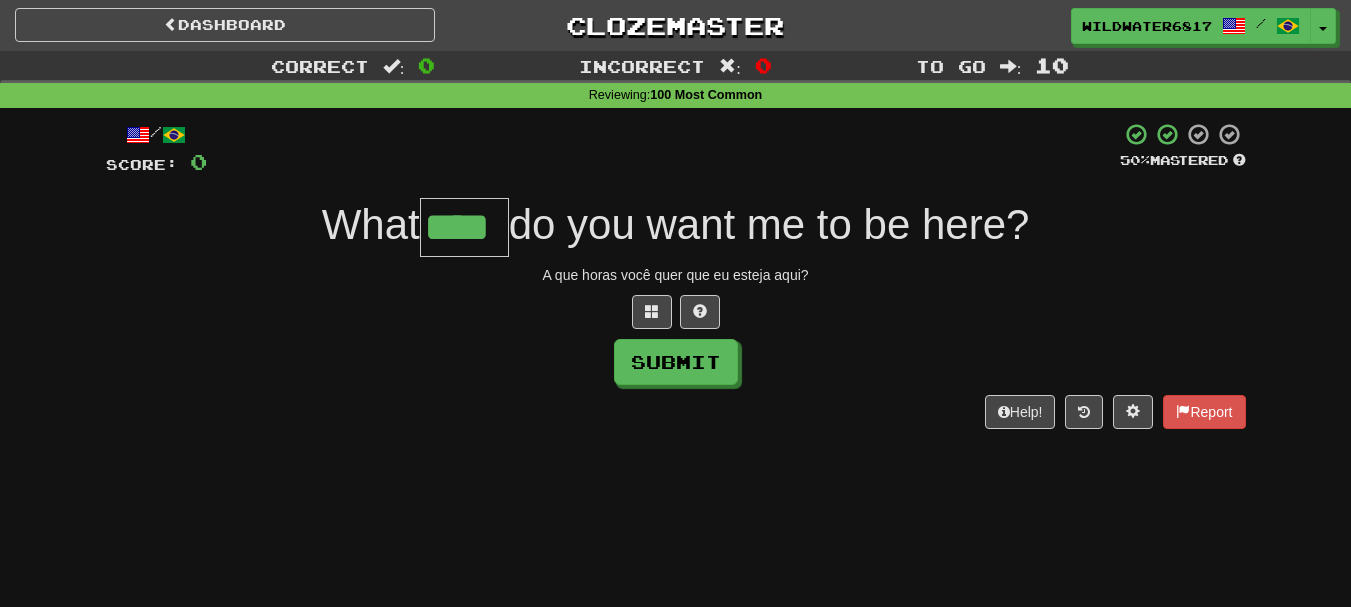type on "****" 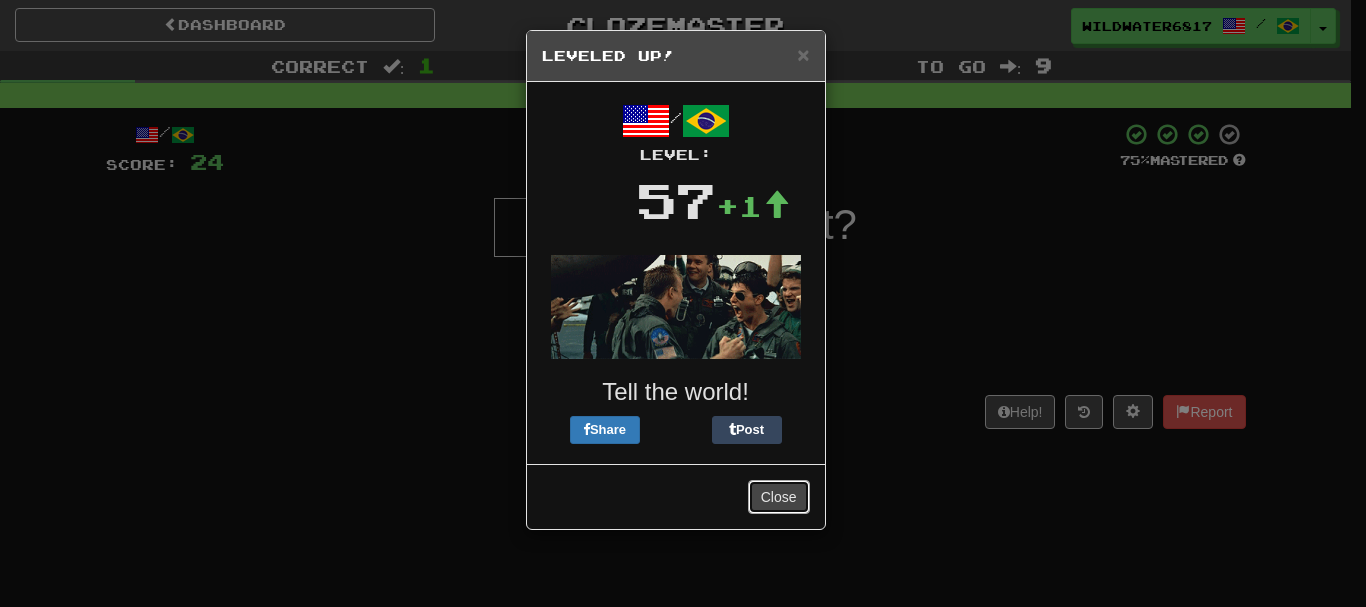 click on "Close" at bounding box center [779, 497] 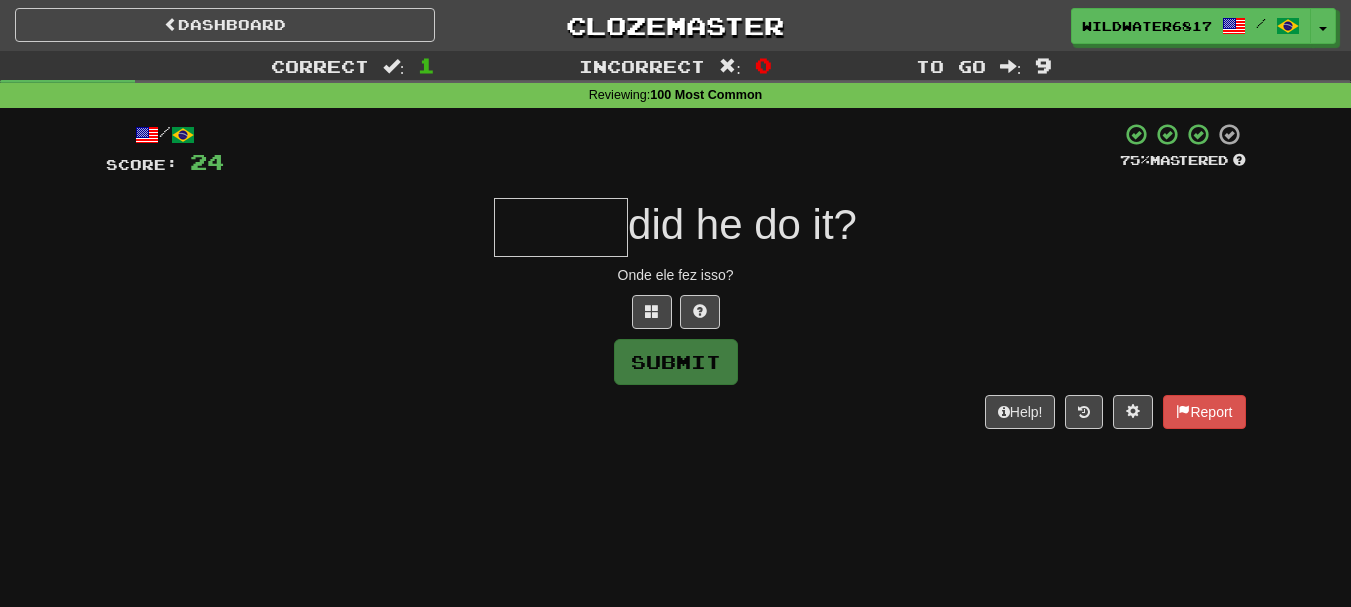 click at bounding box center (561, 227) 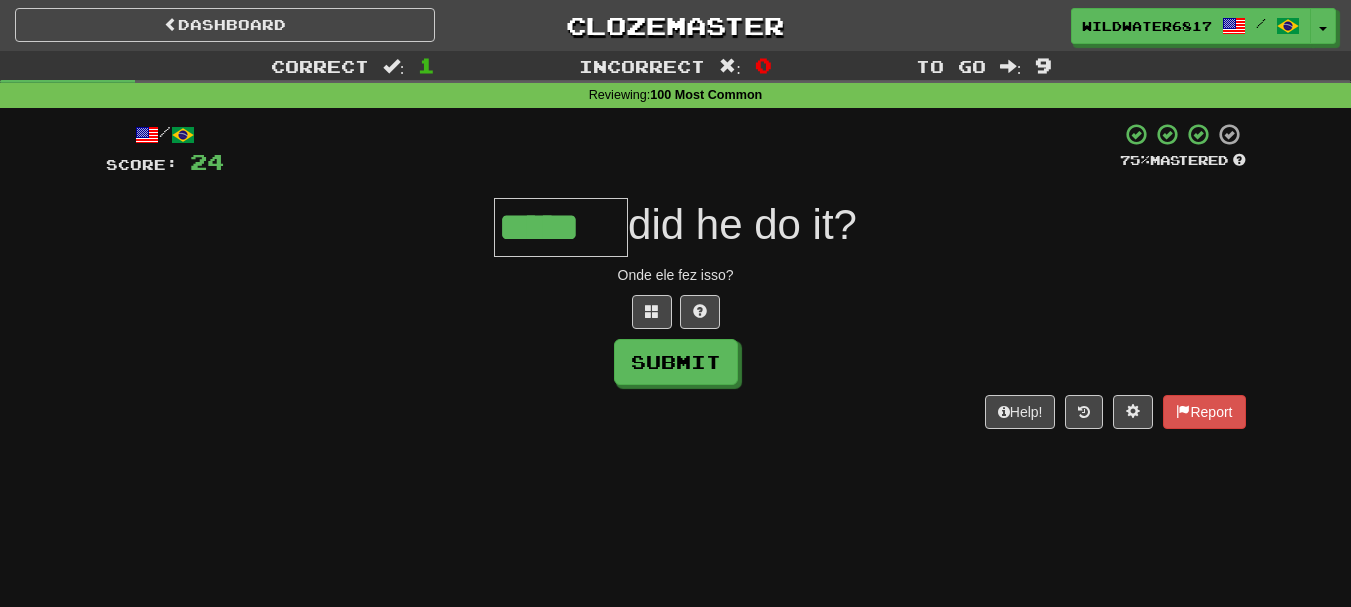 type on "*****" 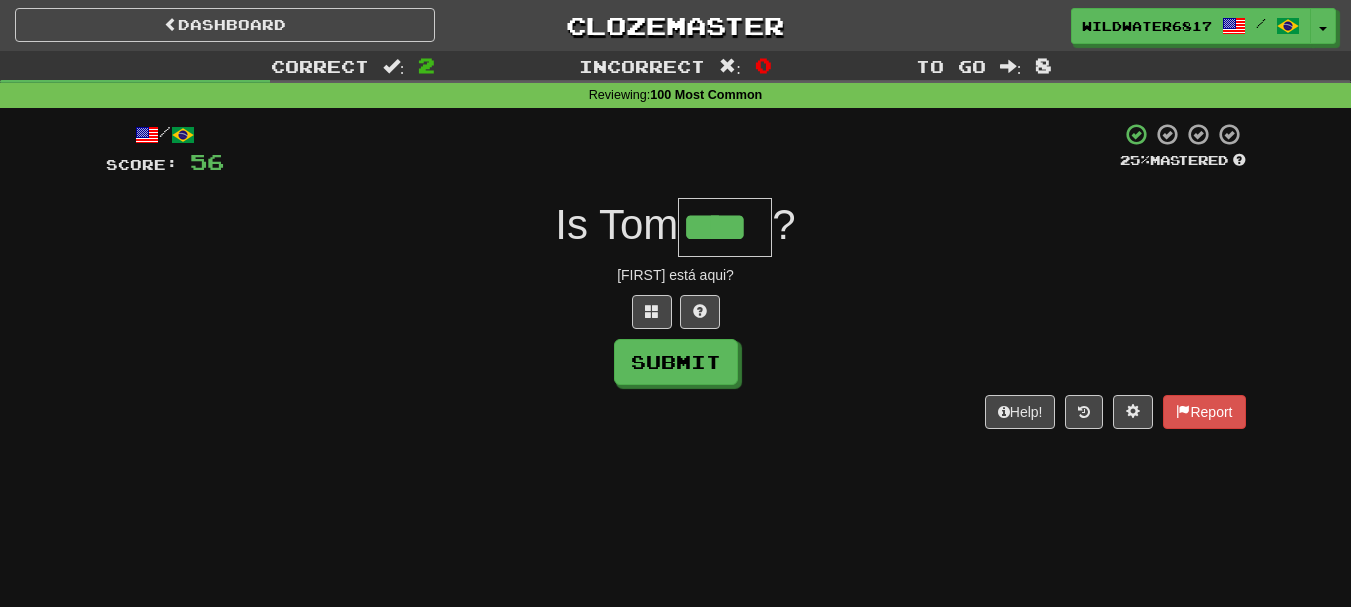type on "****" 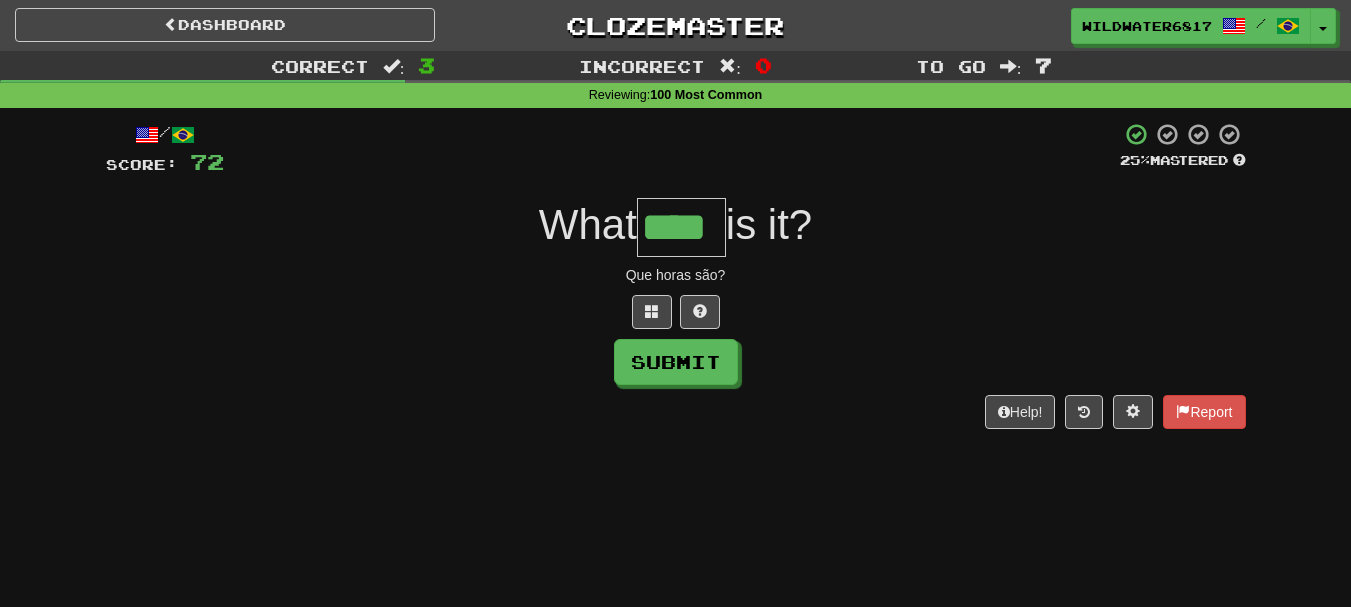 type on "****" 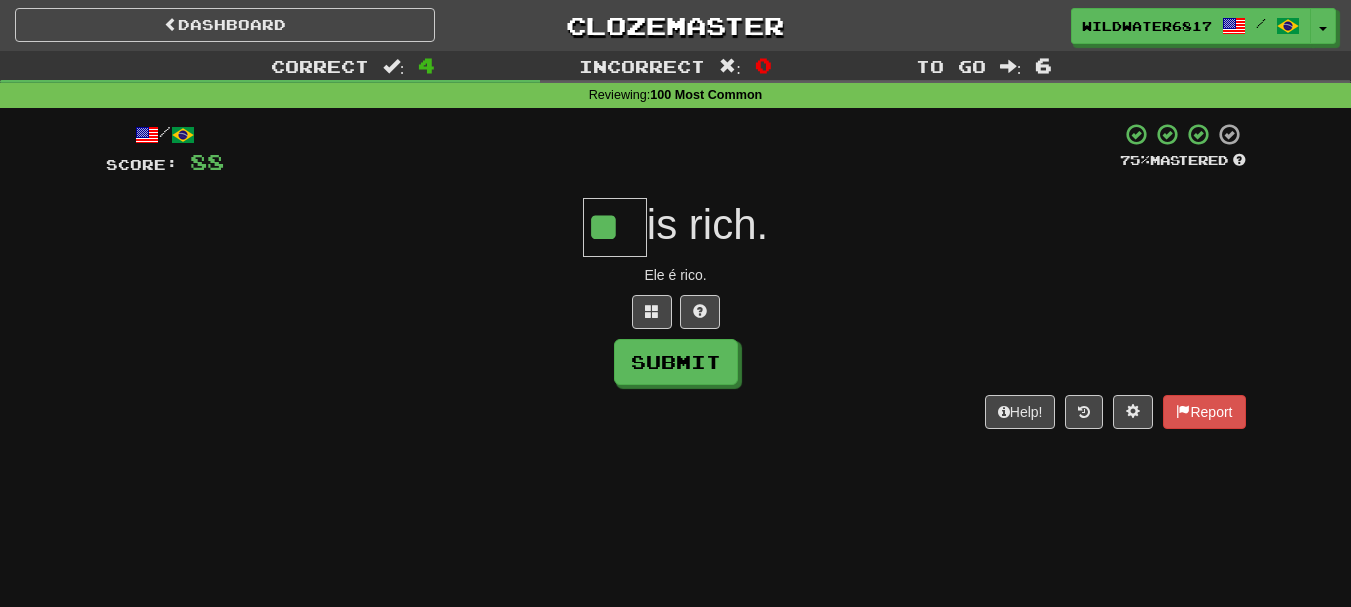 type on "**" 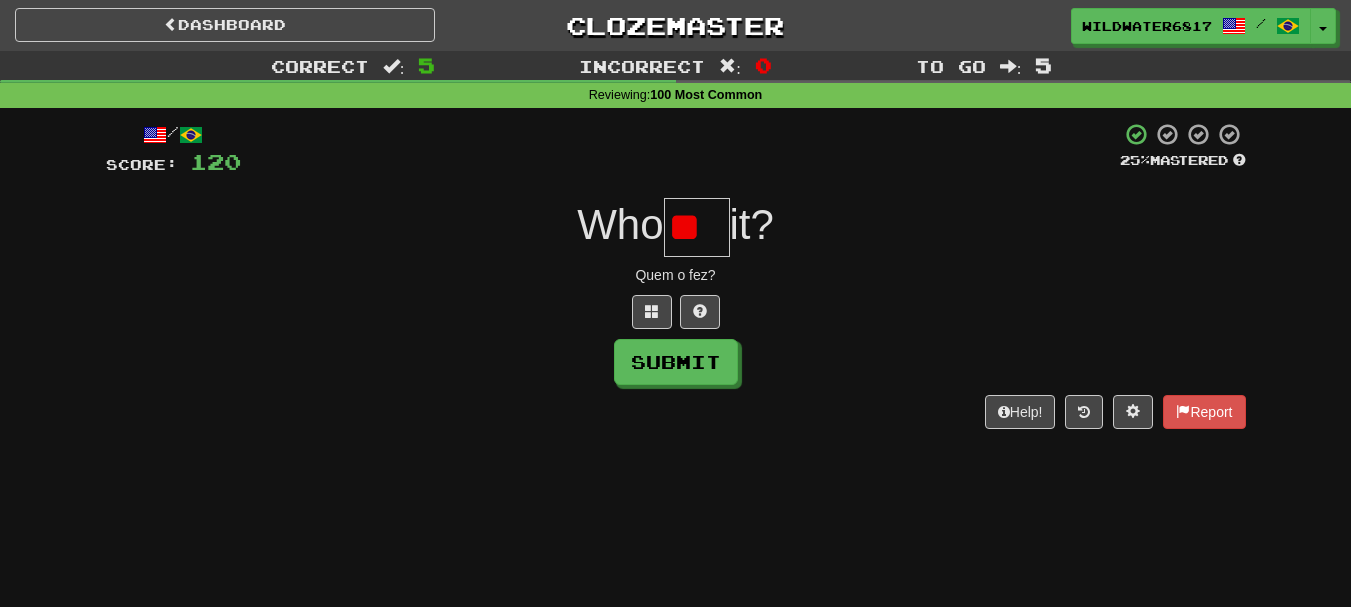 type on "*" 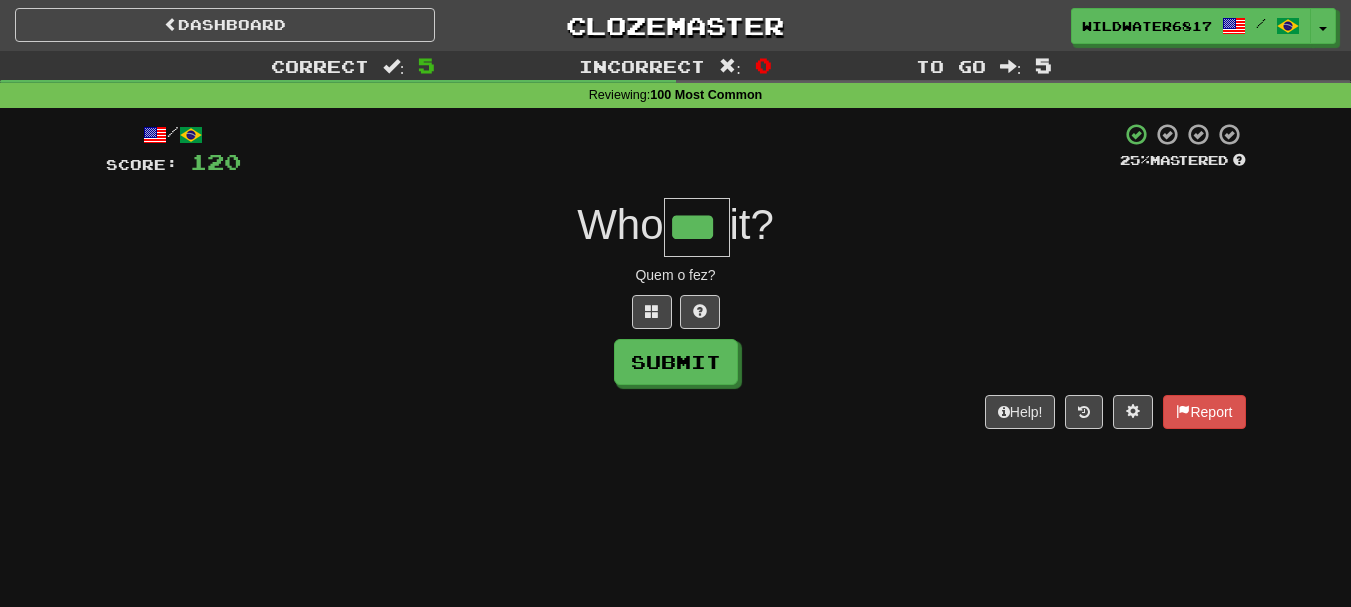 type on "***" 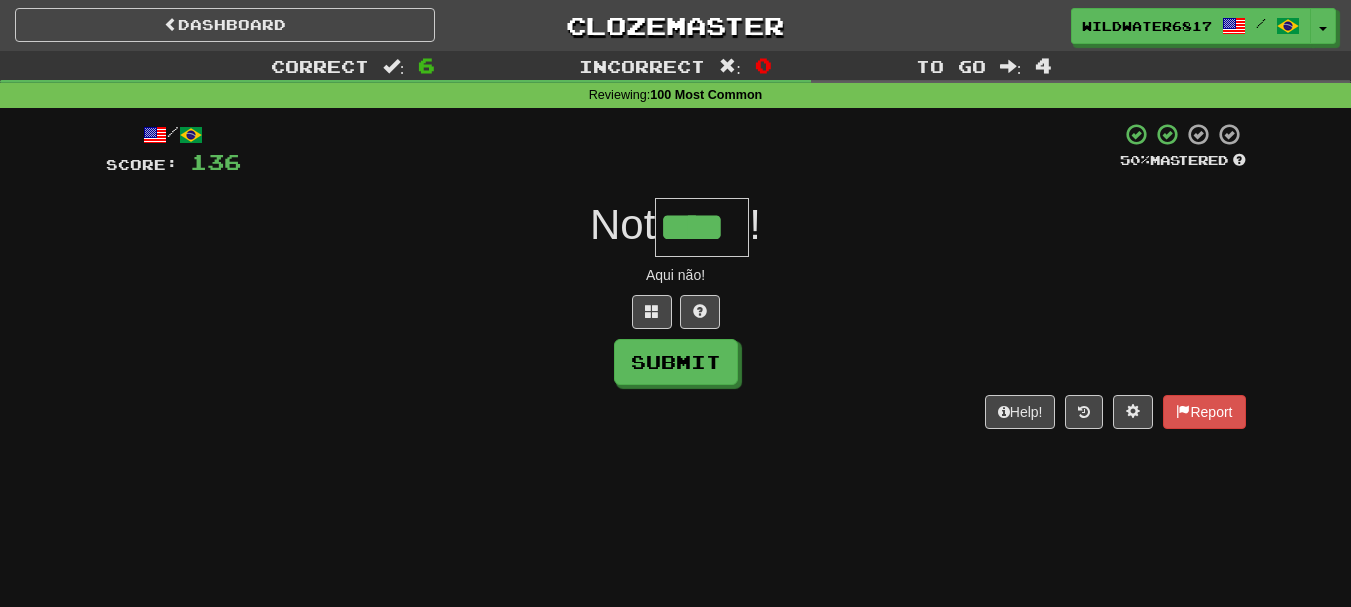 type on "****" 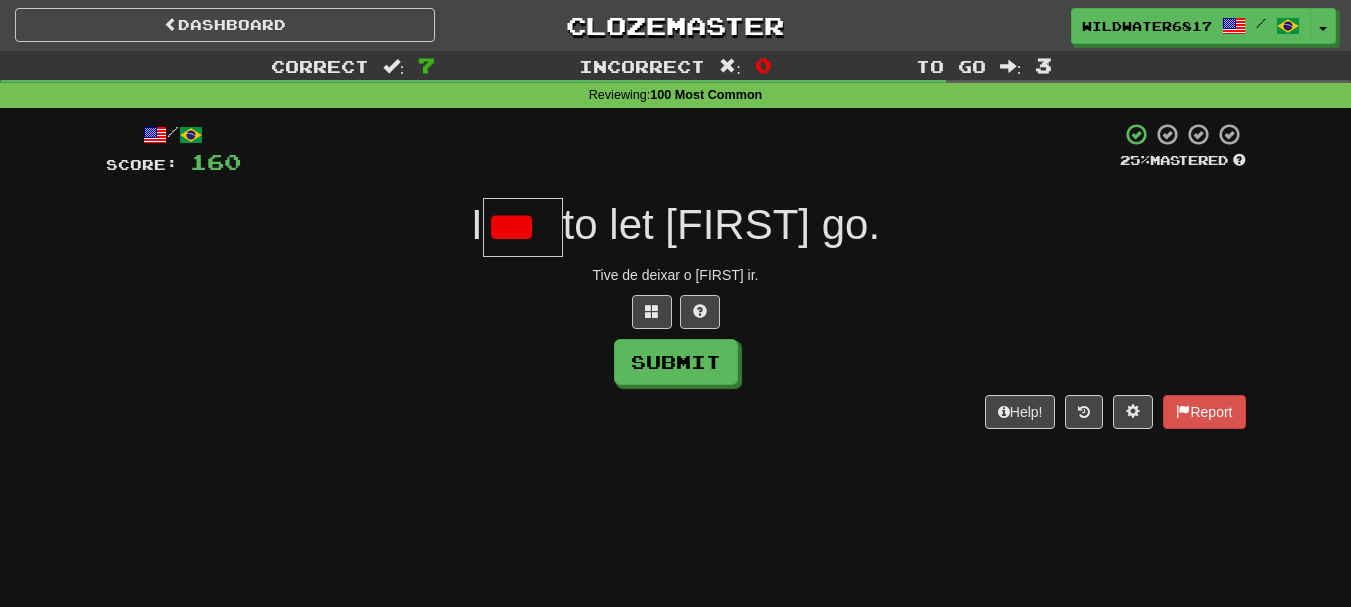 scroll, scrollTop: 0, scrollLeft: 0, axis: both 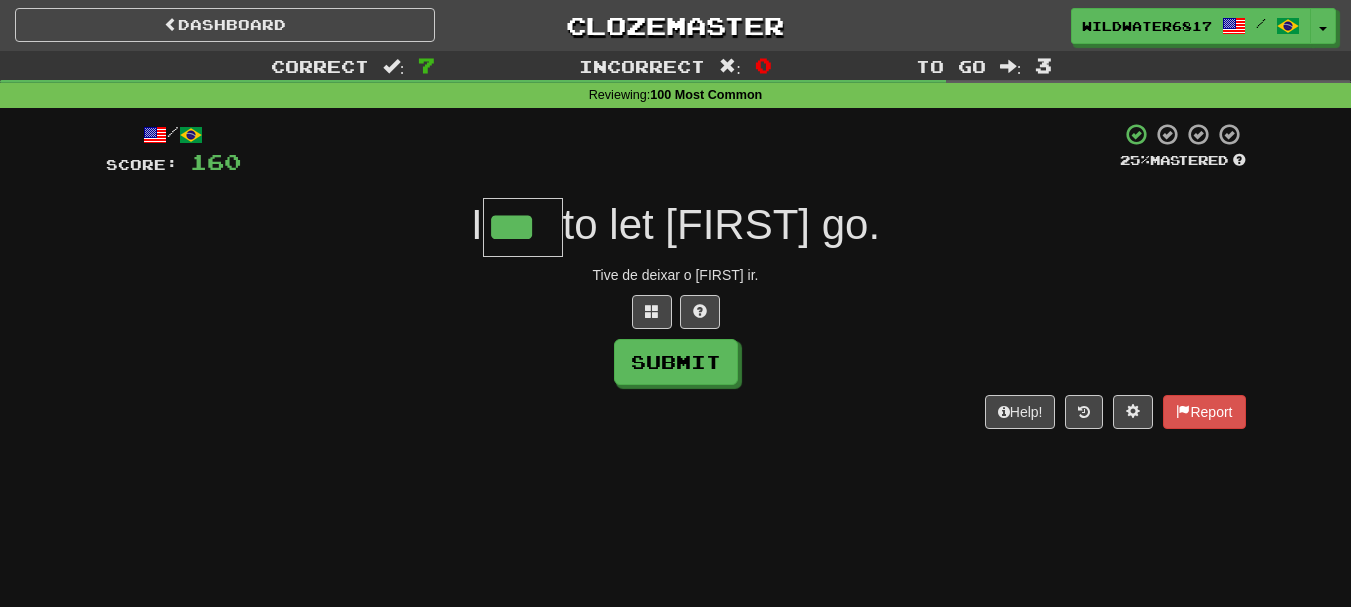 type on "***" 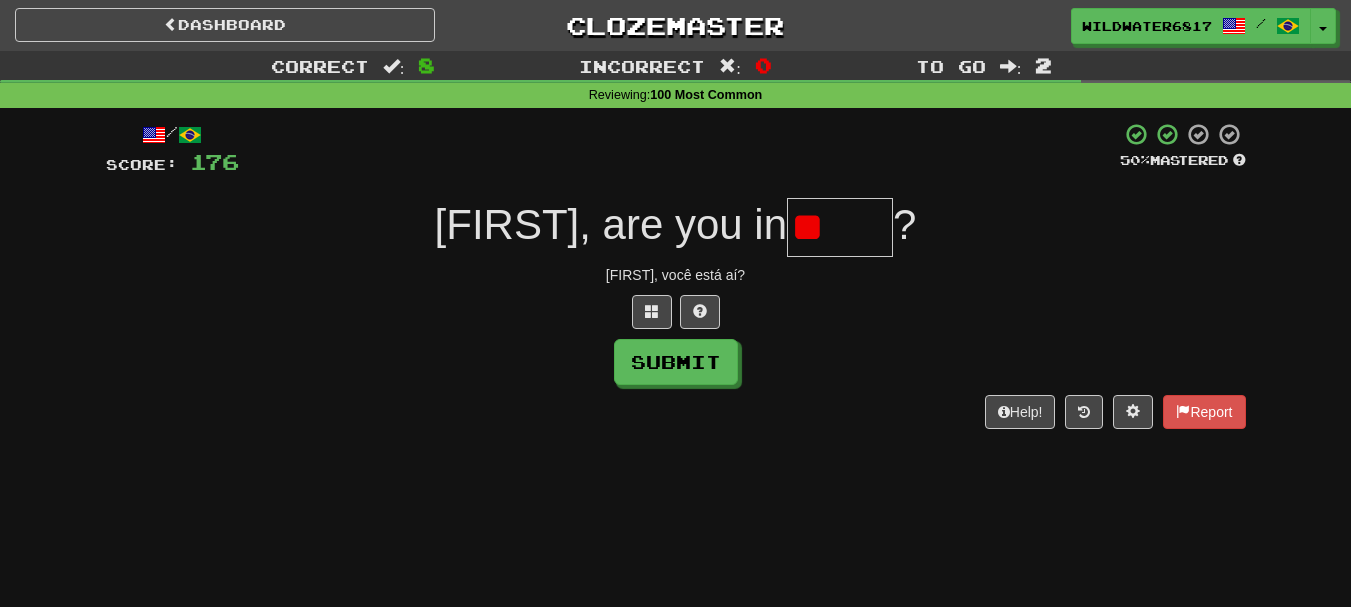 type on "*" 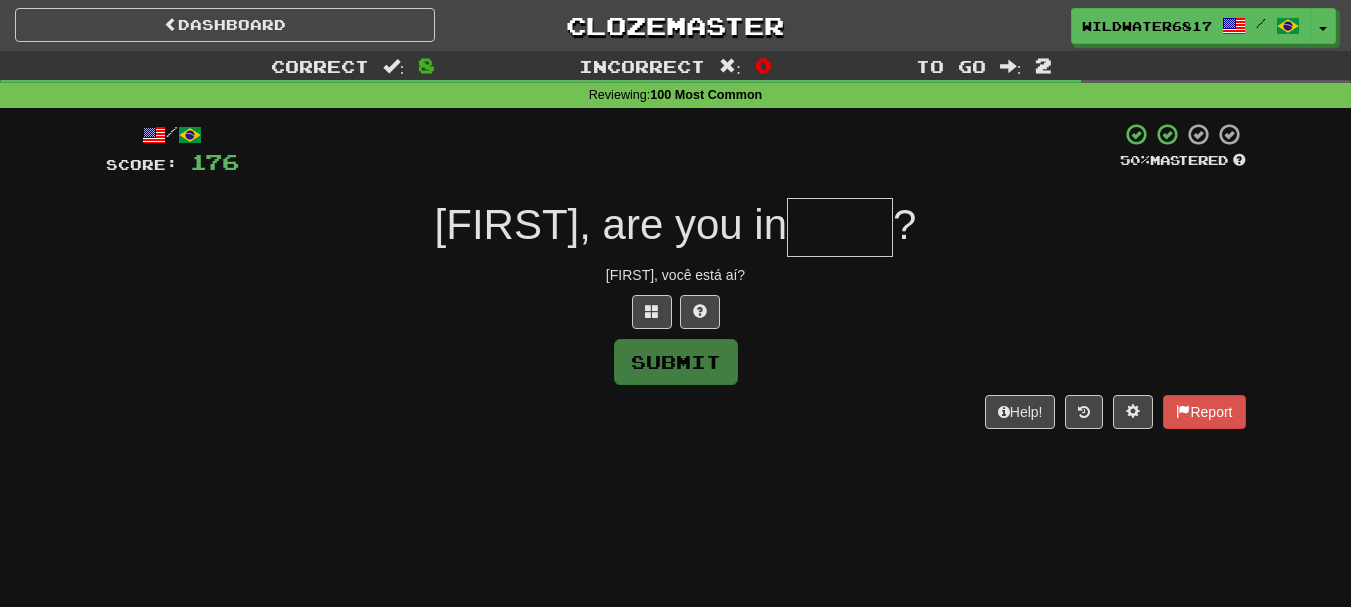 type on "*" 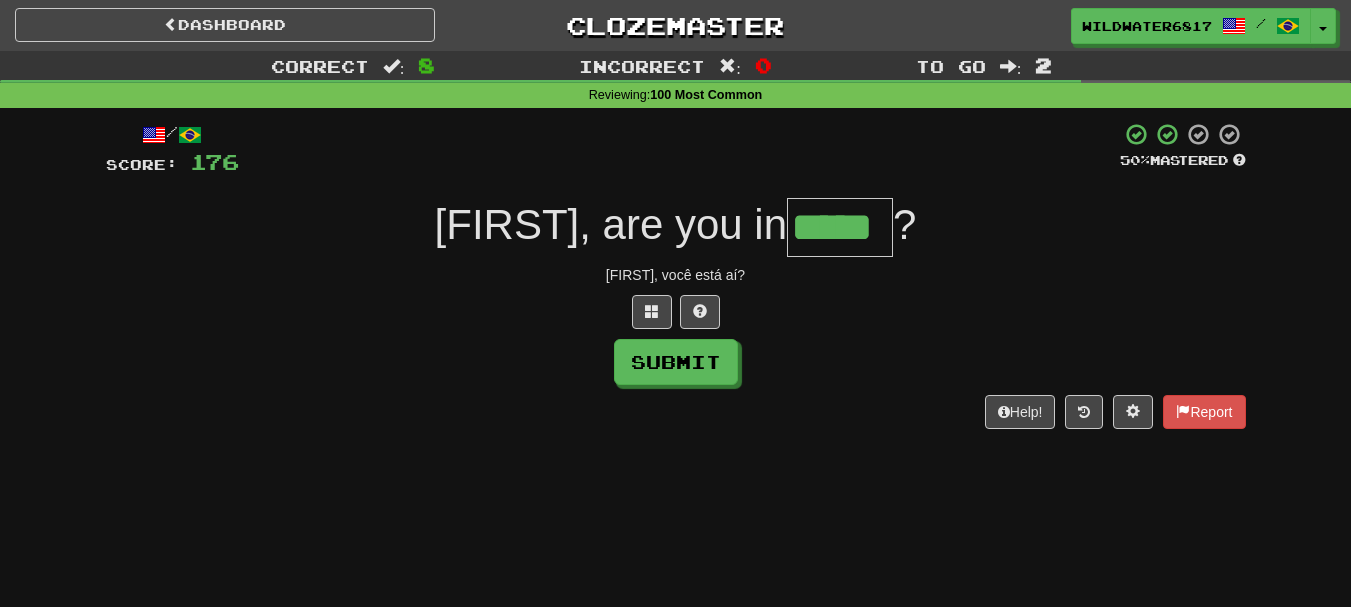 type on "*****" 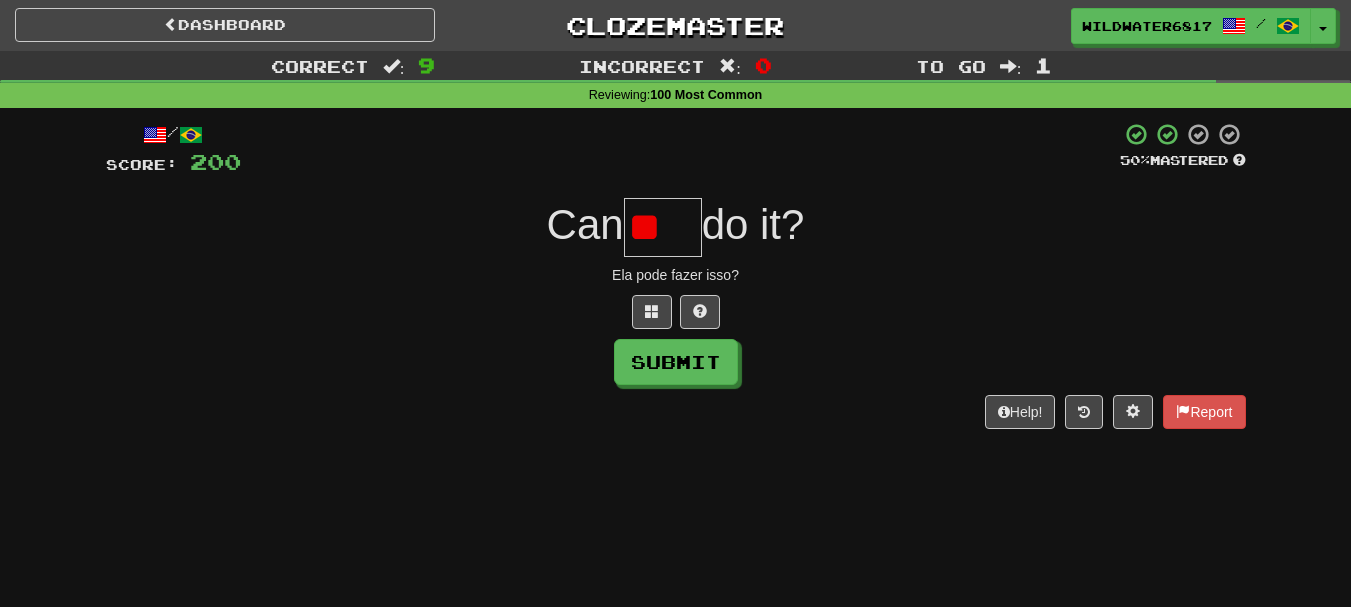 type on "*" 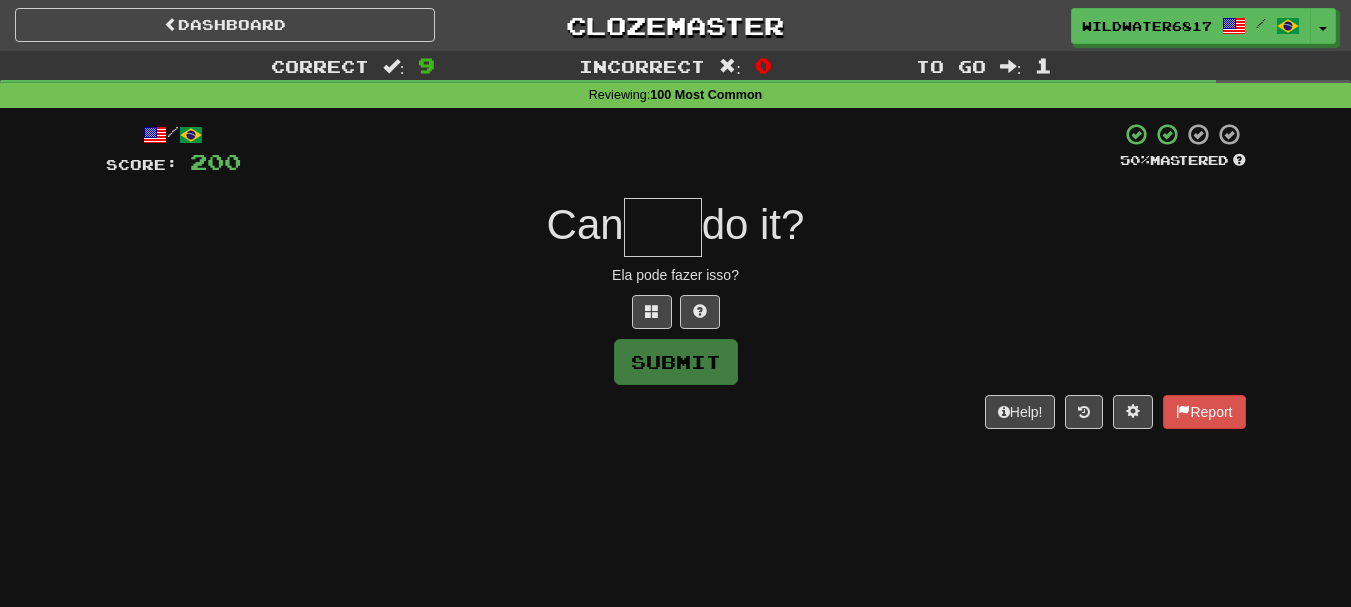 type on "*" 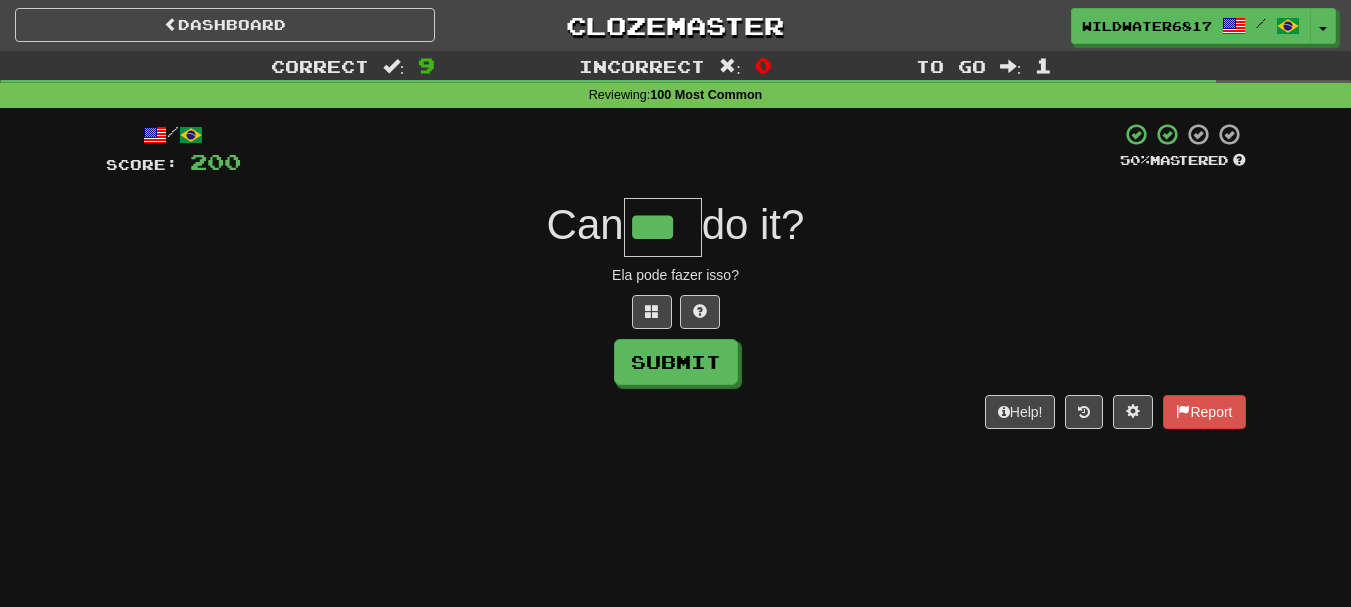 type on "***" 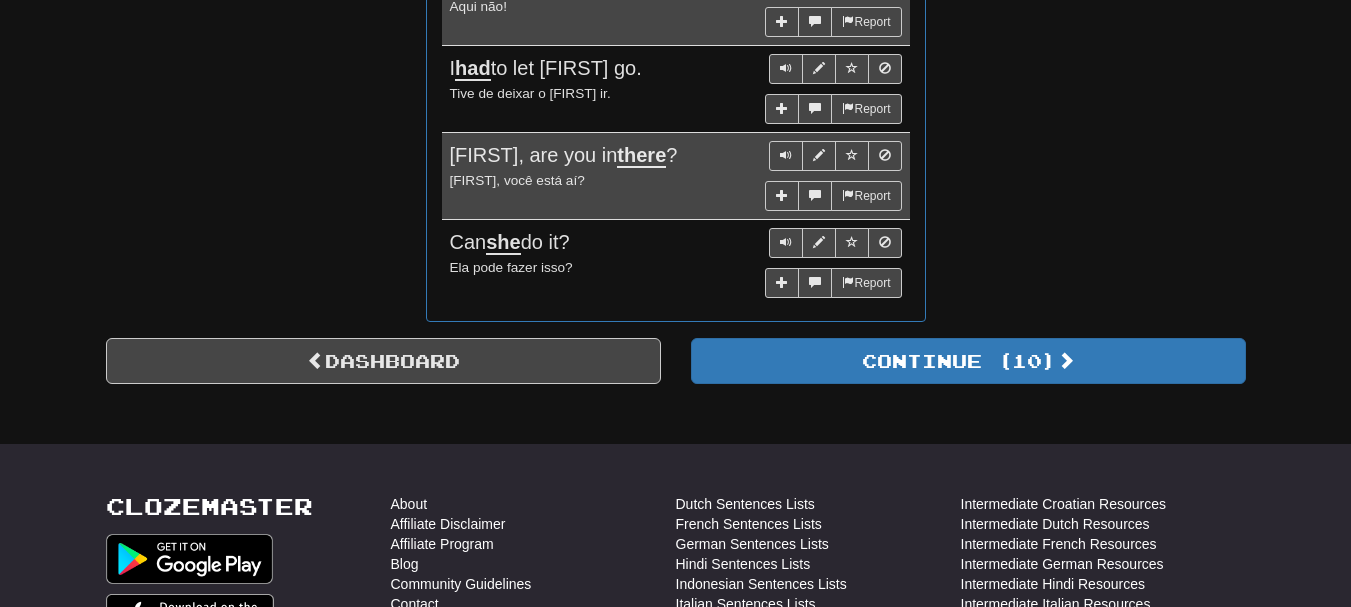 scroll, scrollTop: 1900, scrollLeft: 0, axis: vertical 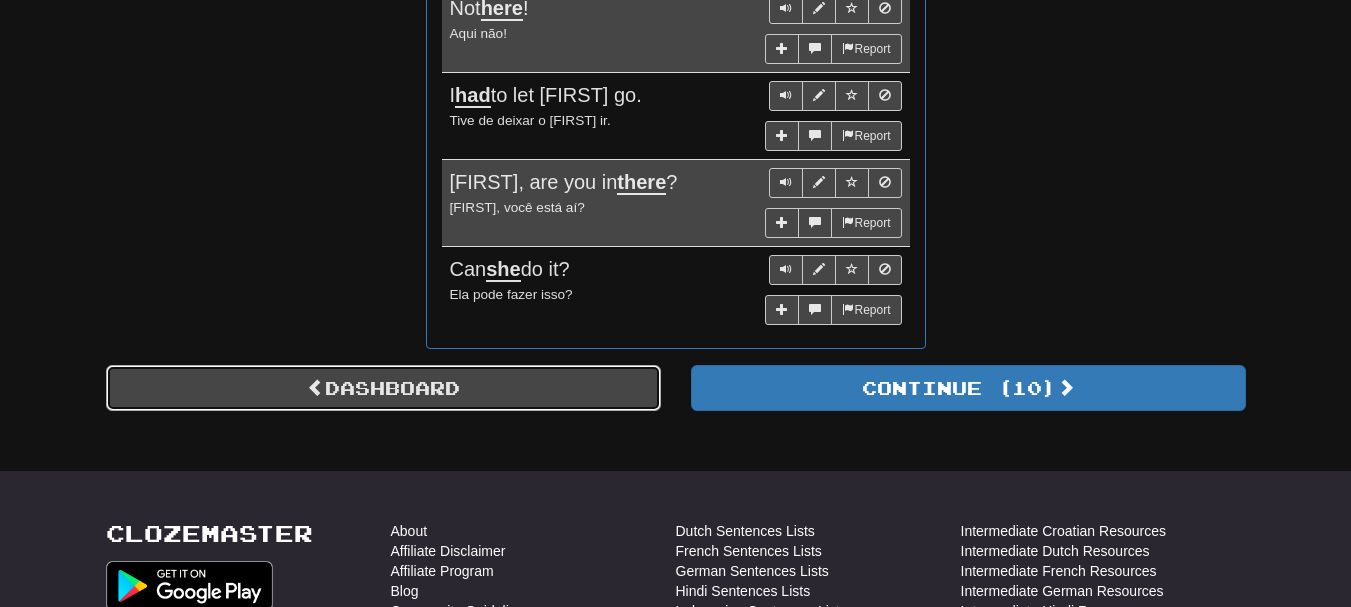 click on "Dashboard" at bounding box center [383, 388] 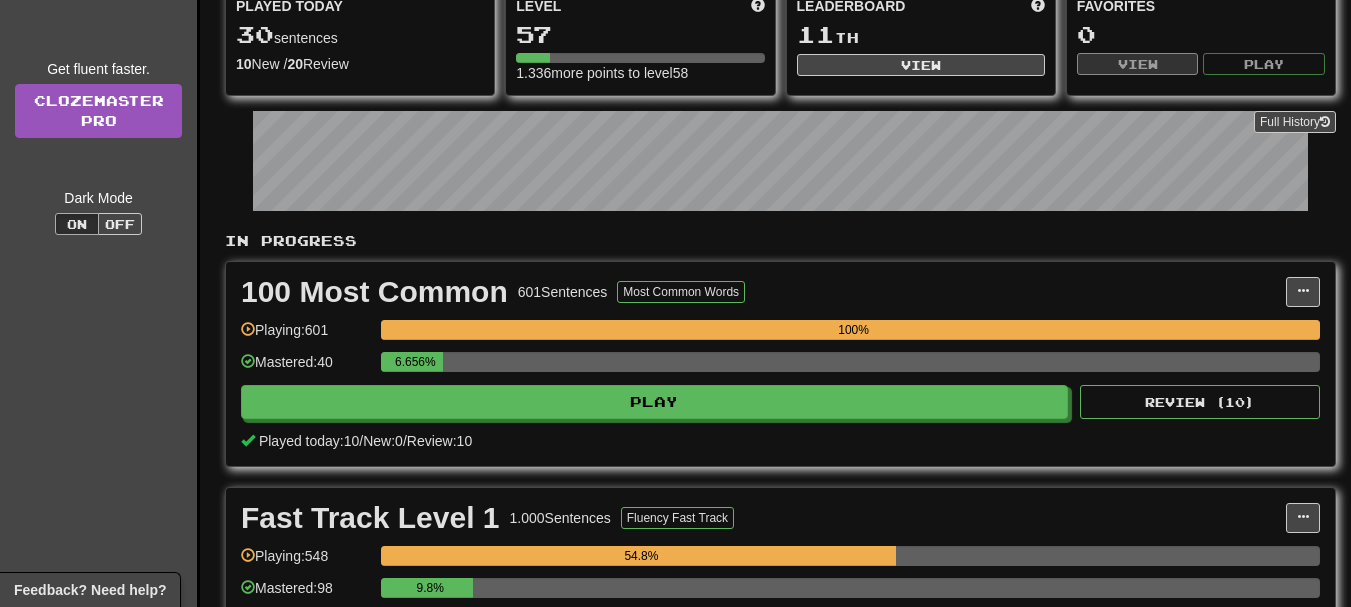 scroll, scrollTop: 0, scrollLeft: 0, axis: both 